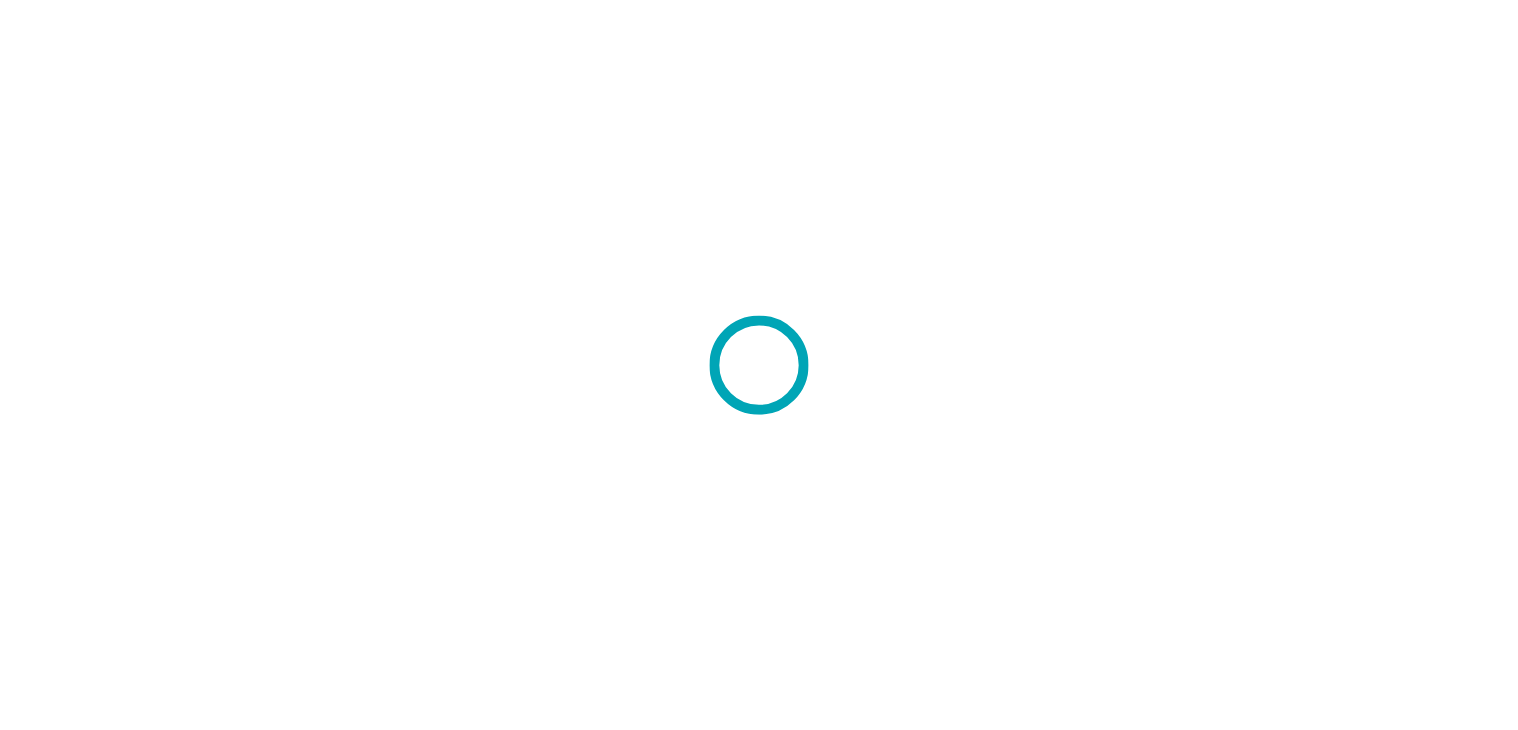 scroll, scrollTop: 0, scrollLeft: 0, axis: both 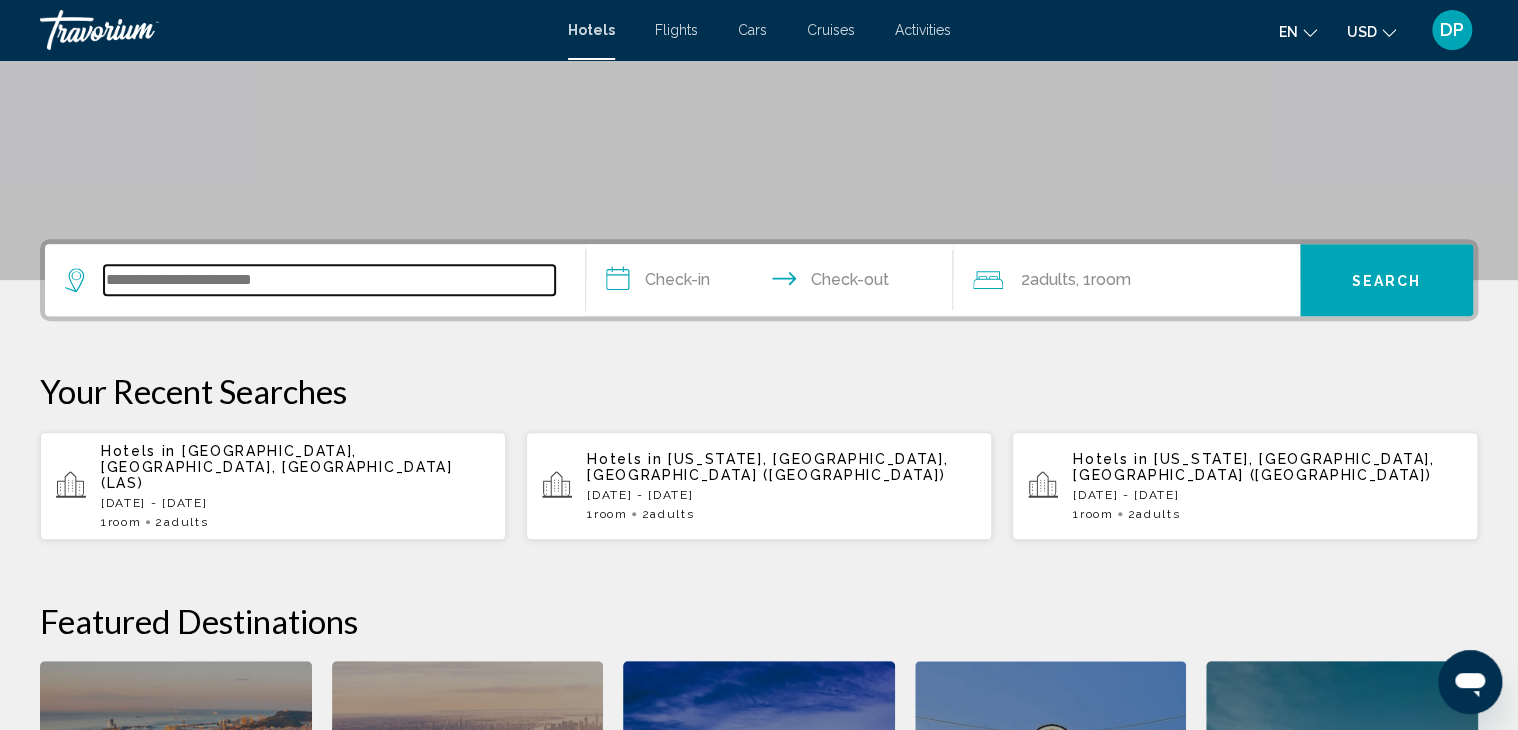 click at bounding box center (329, 280) 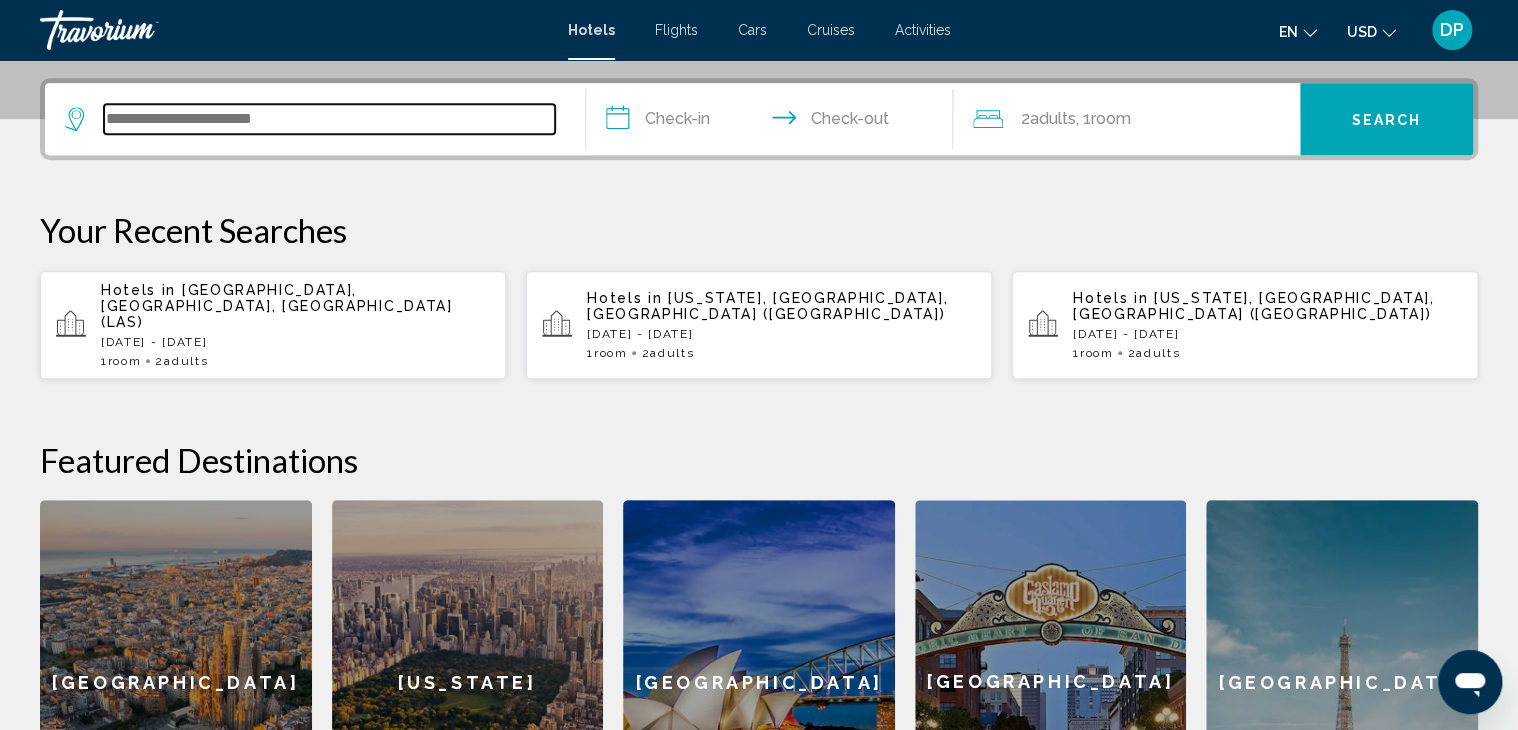 scroll, scrollTop: 493, scrollLeft: 0, axis: vertical 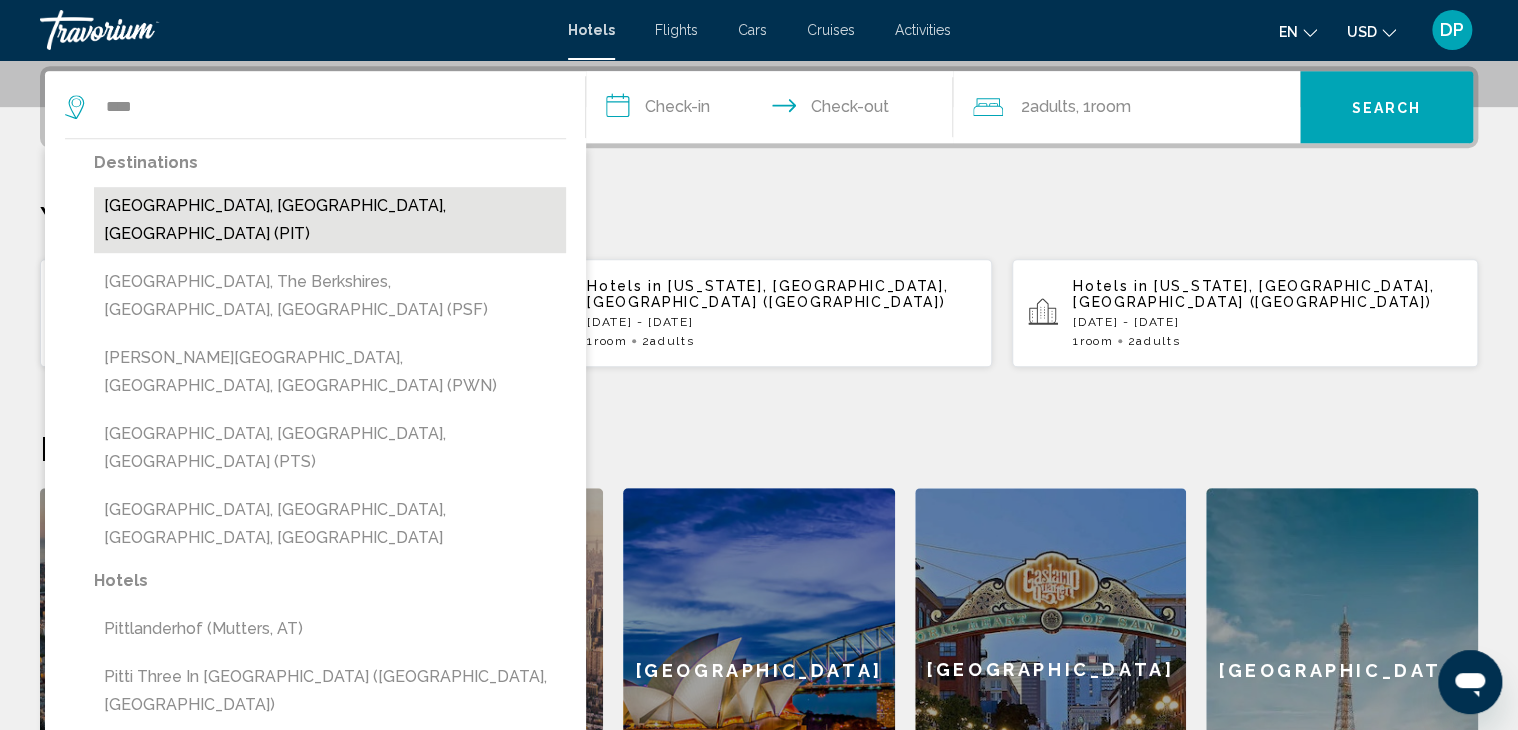 click on "[GEOGRAPHIC_DATA], [GEOGRAPHIC_DATA], [GEOGRAPHIC_DATA] (PIT)" at bounding box center [330, 220] 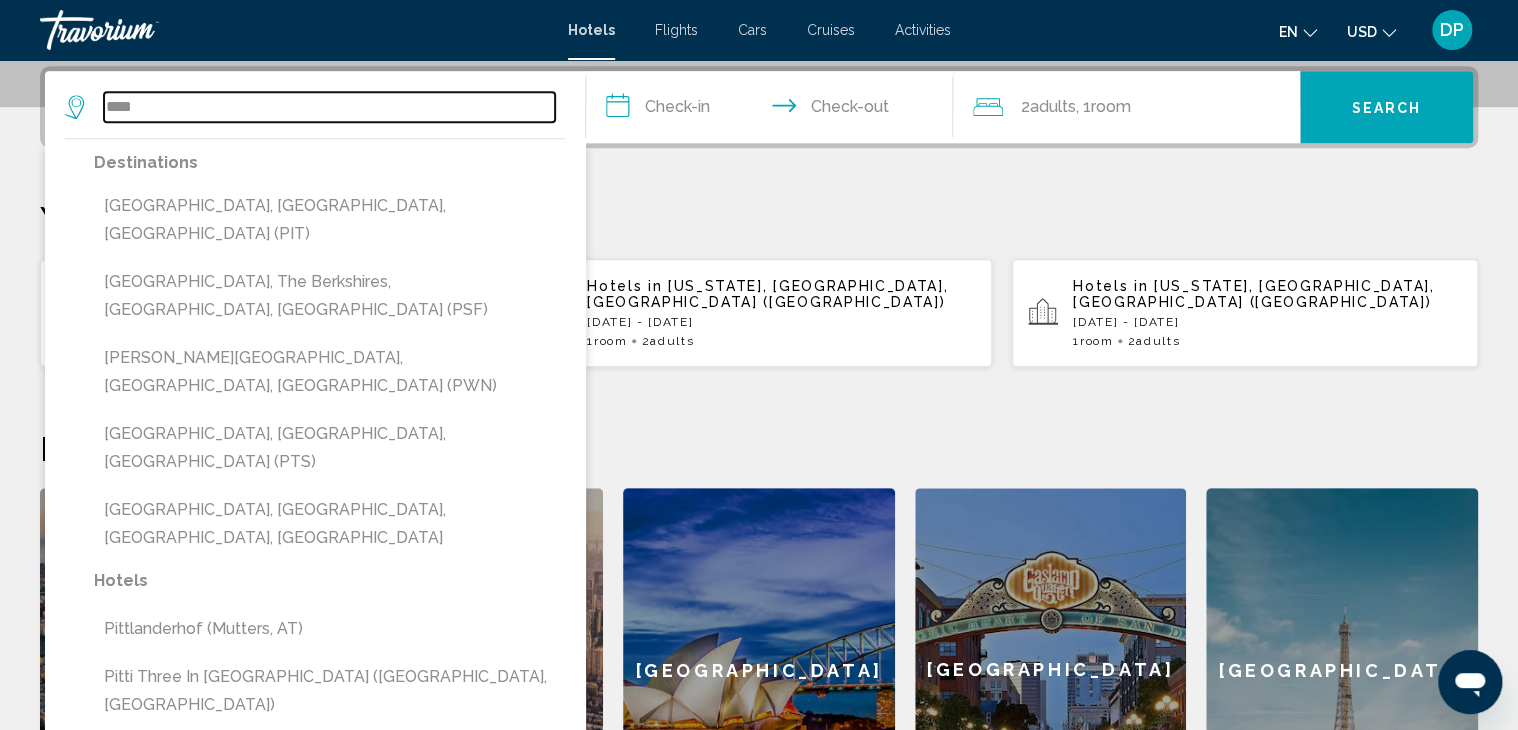 type on "**********" 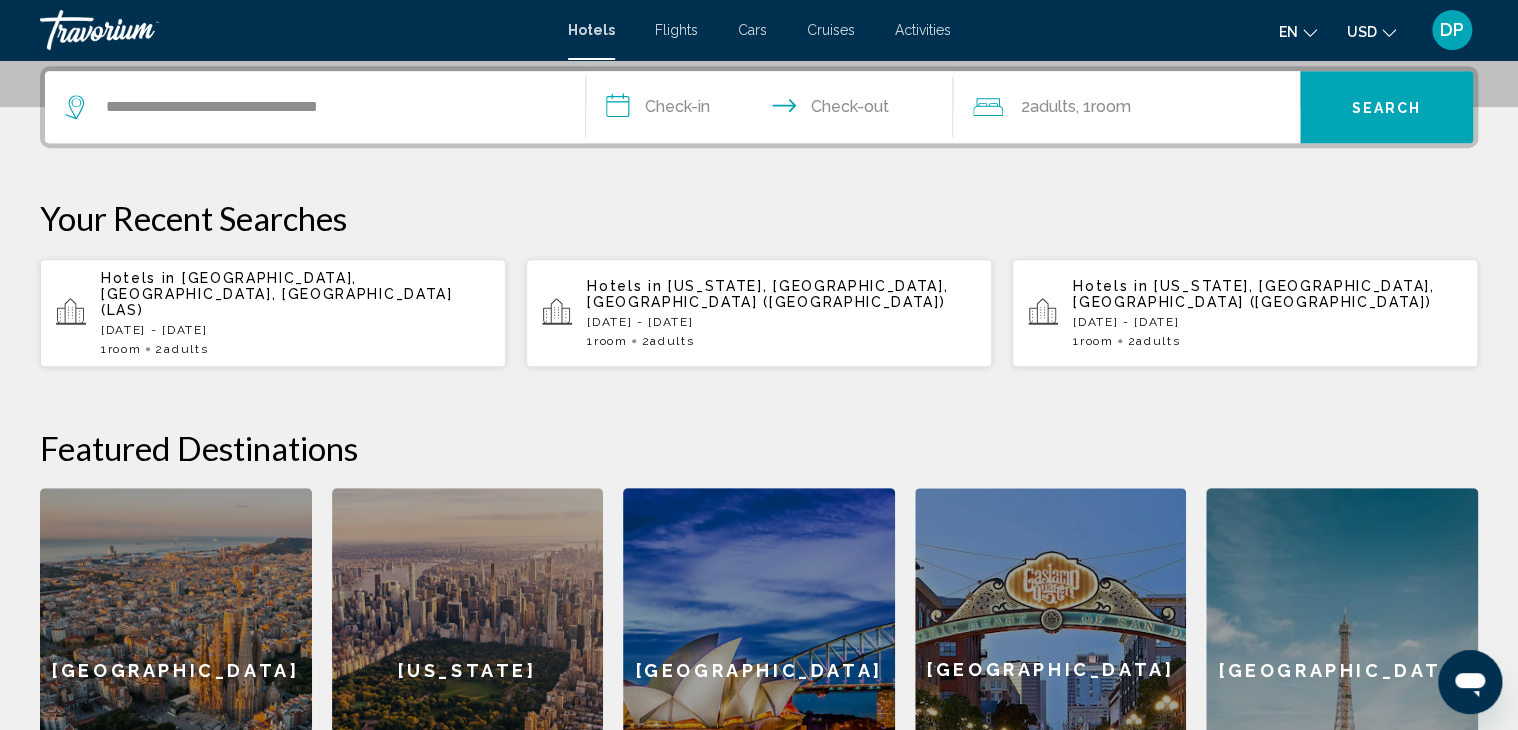 click on "**********" at bounding box center [773, 110] 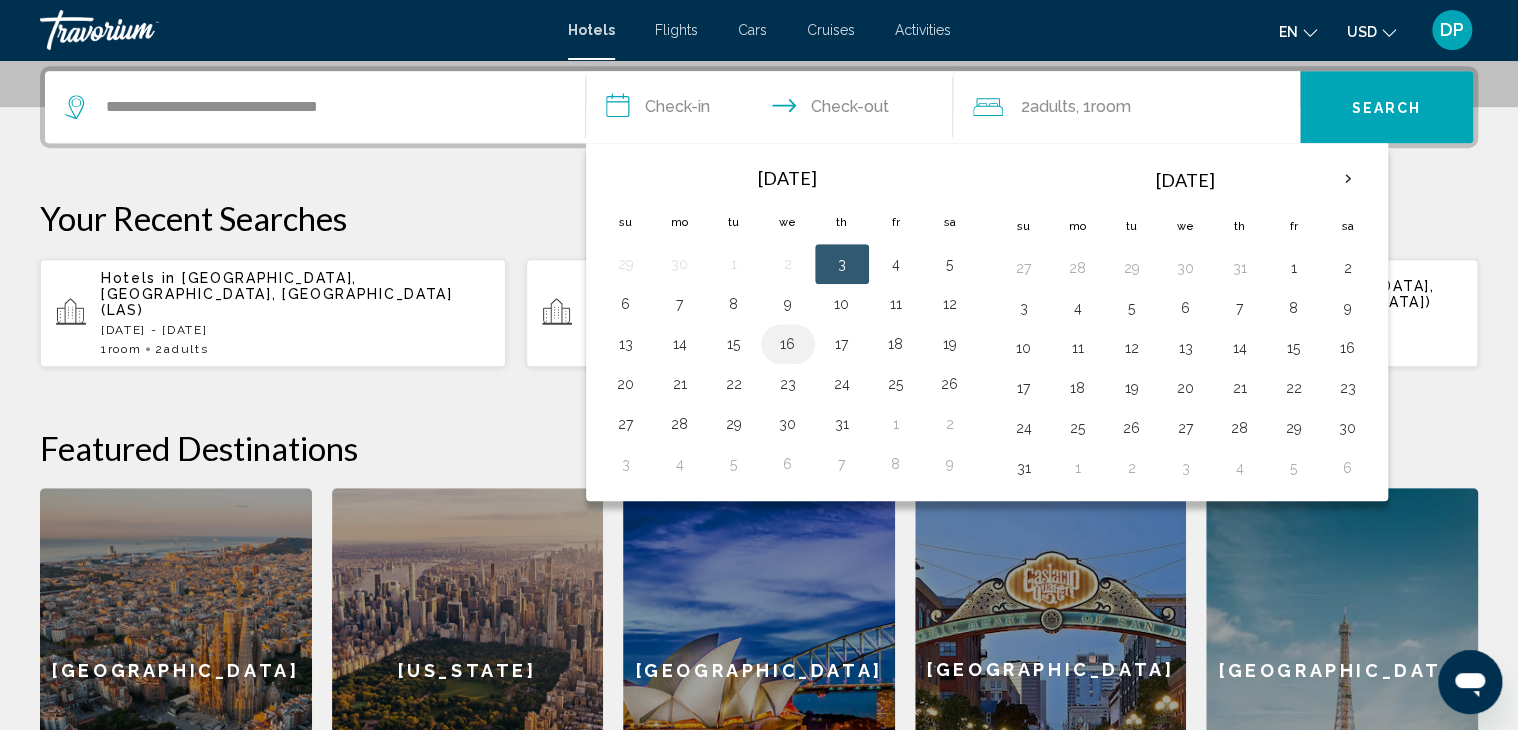 click on "16" at bounding box center (788, 344) 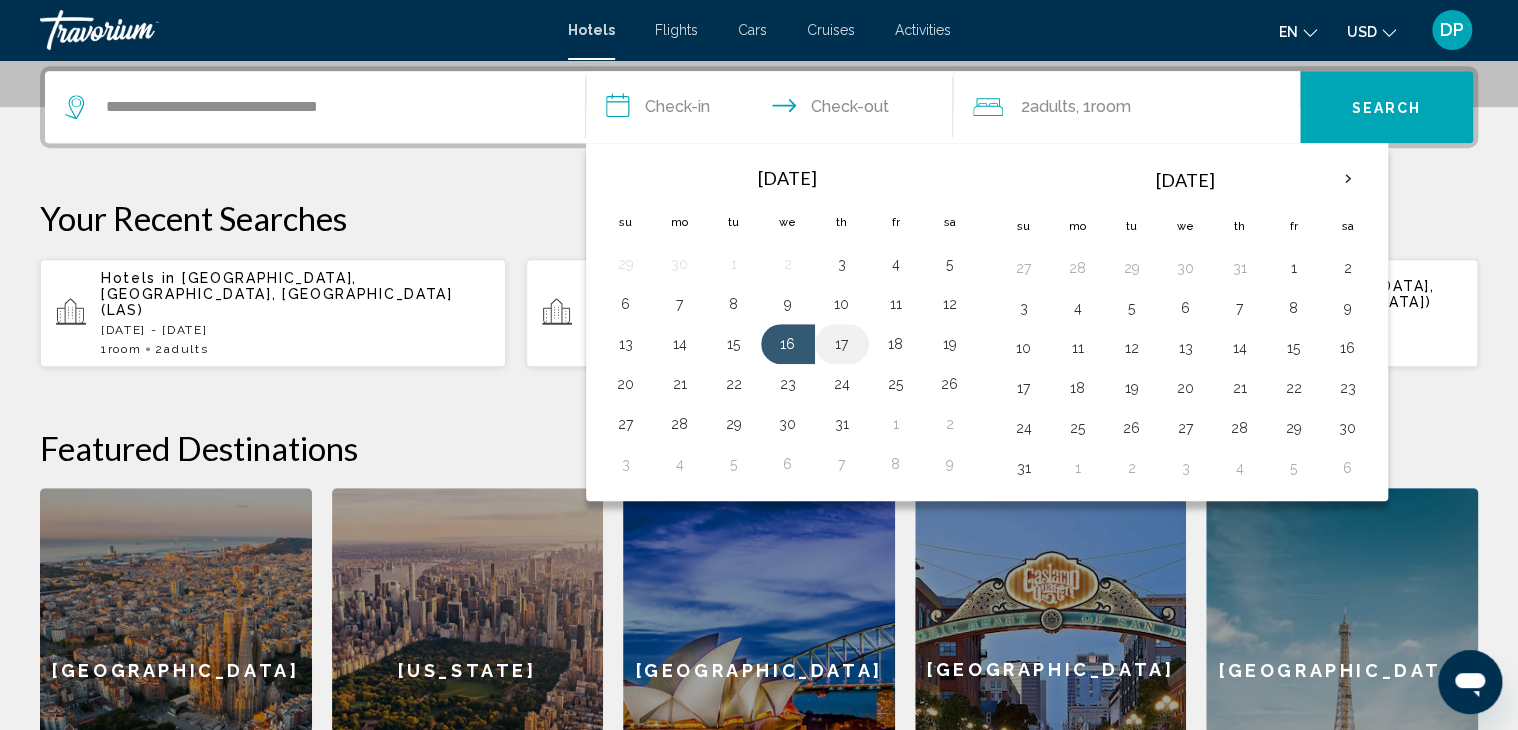 click on "17" at bounding box center (842, 344) 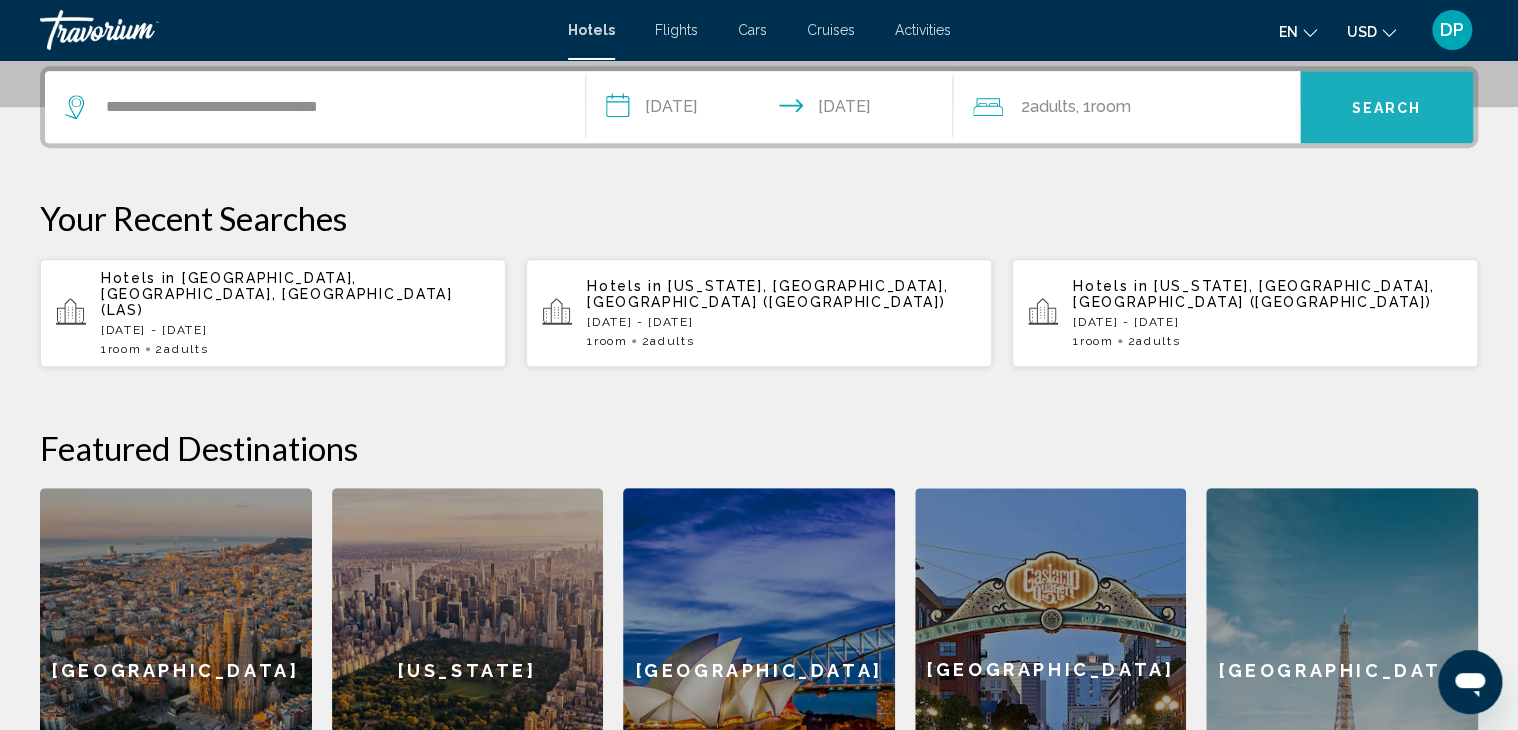 click on "Search" at bounding box center (1386, 108) 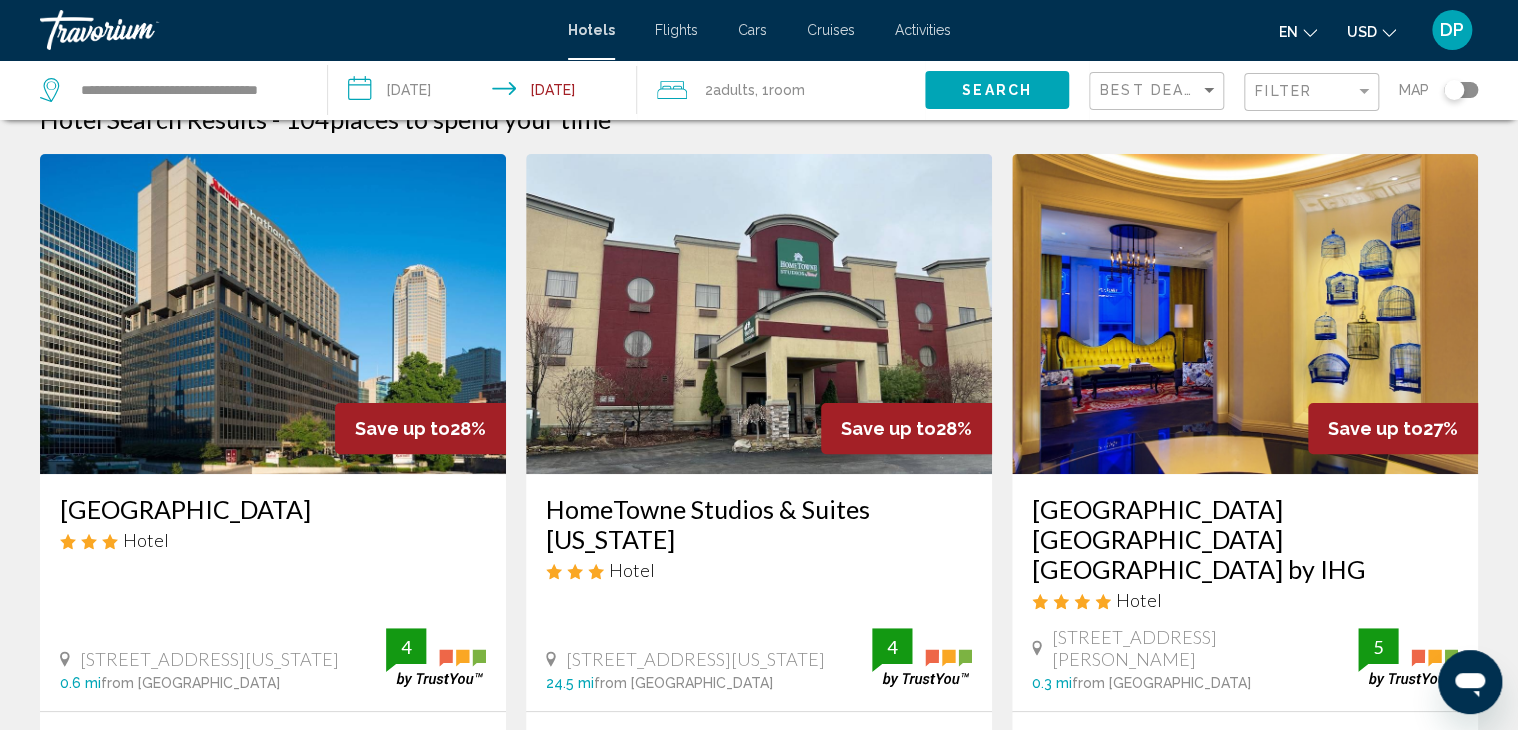 scroll, scrollTop: 0, scrollLeft: 0, axis: both 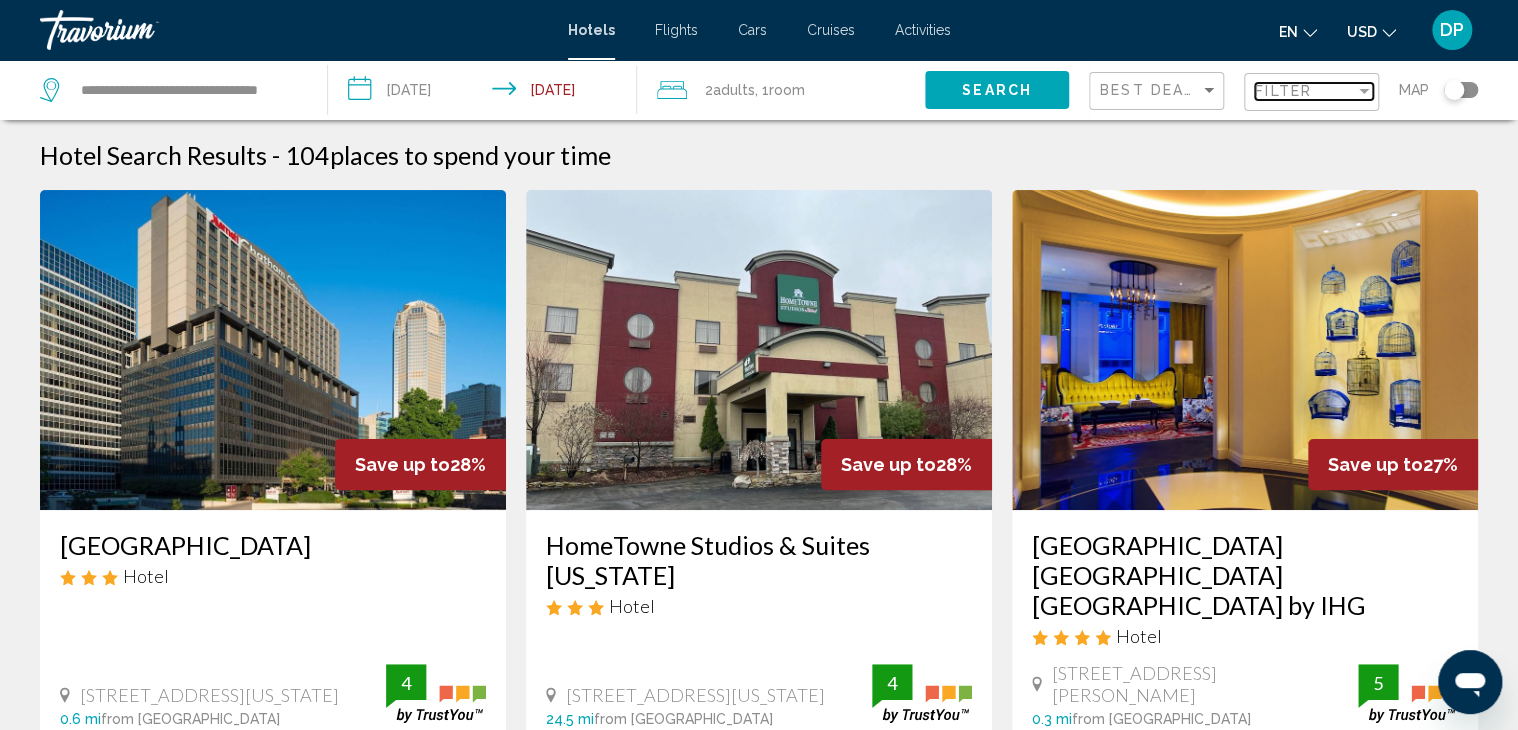 click at bounding box center [1364, 91] 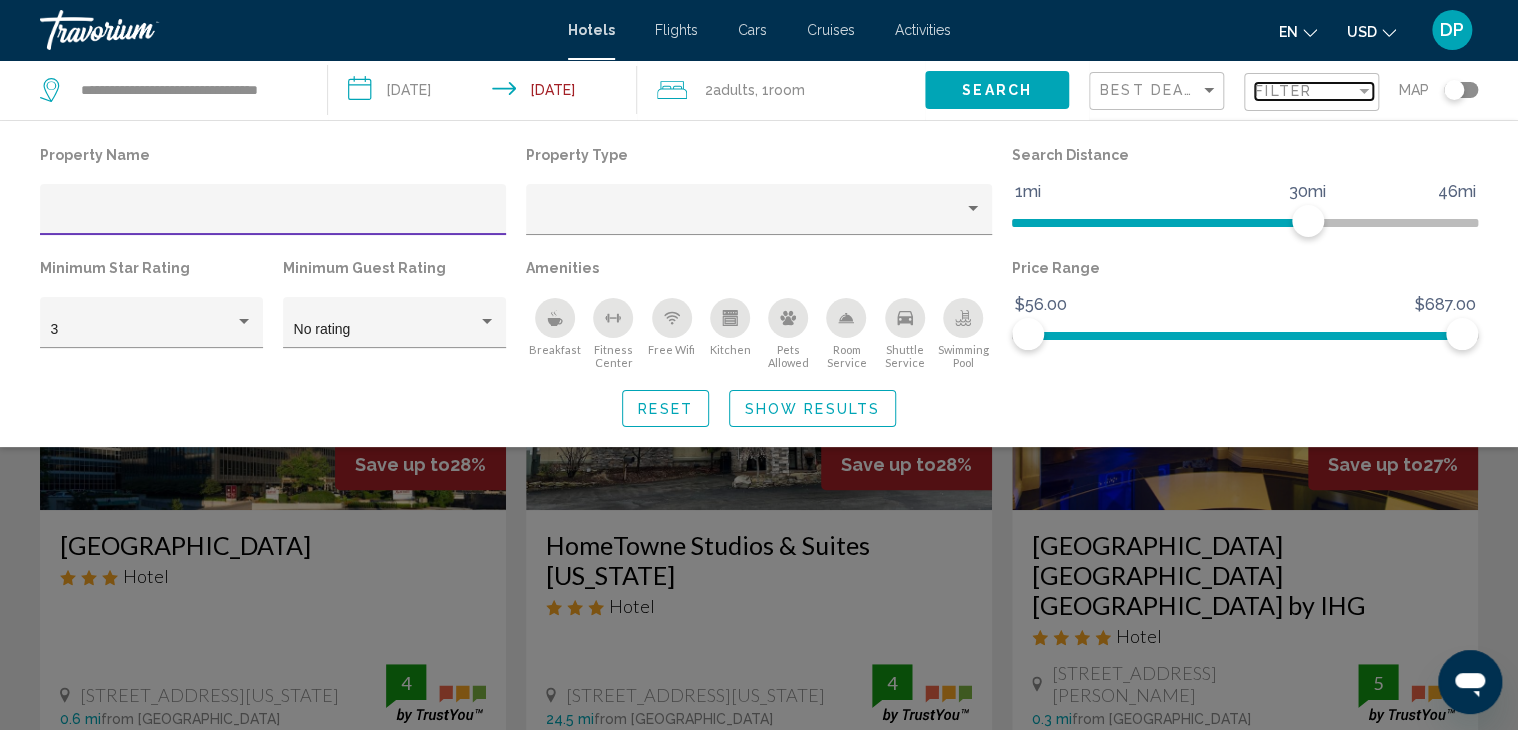 click at bounding box center [1364, 91] 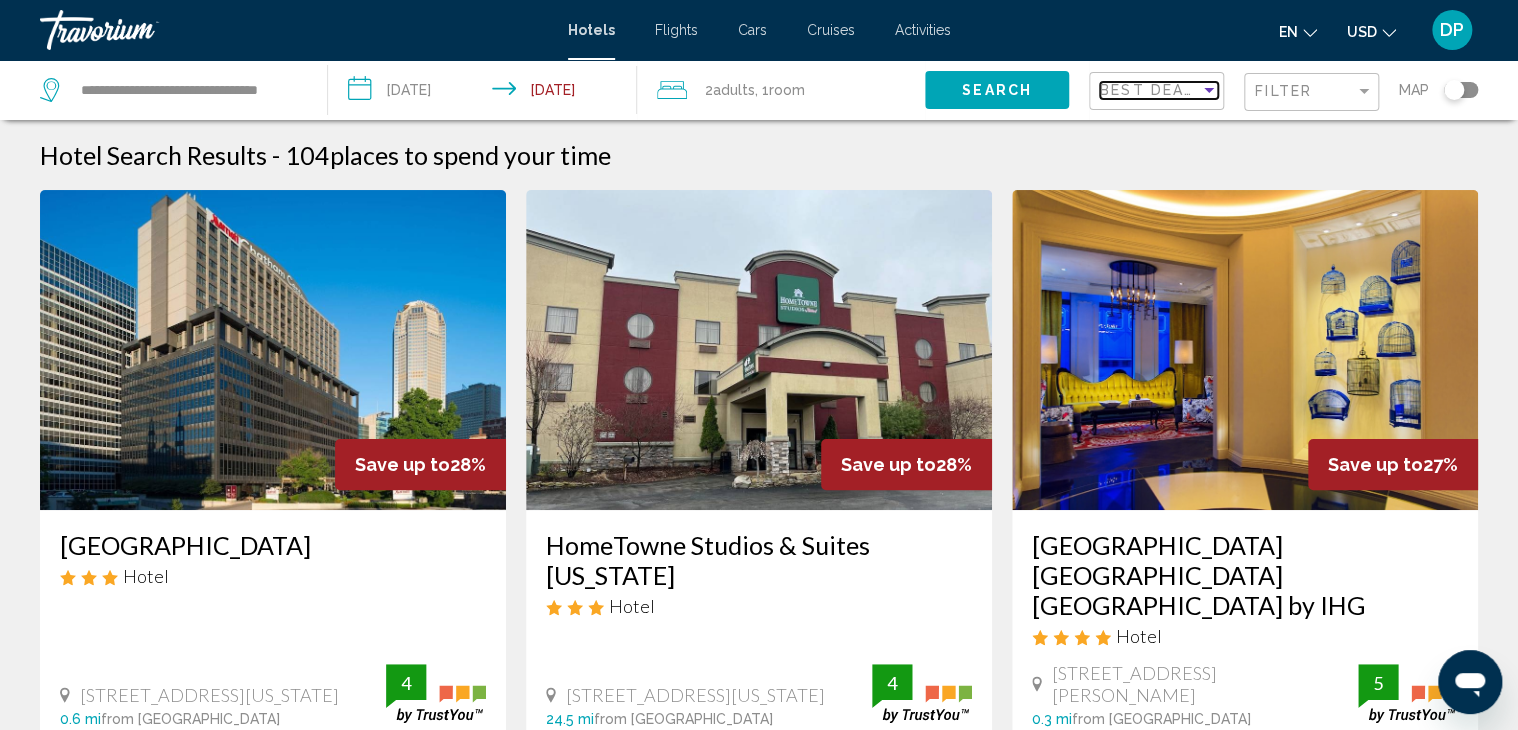 click at bounding box center [1209, 90] 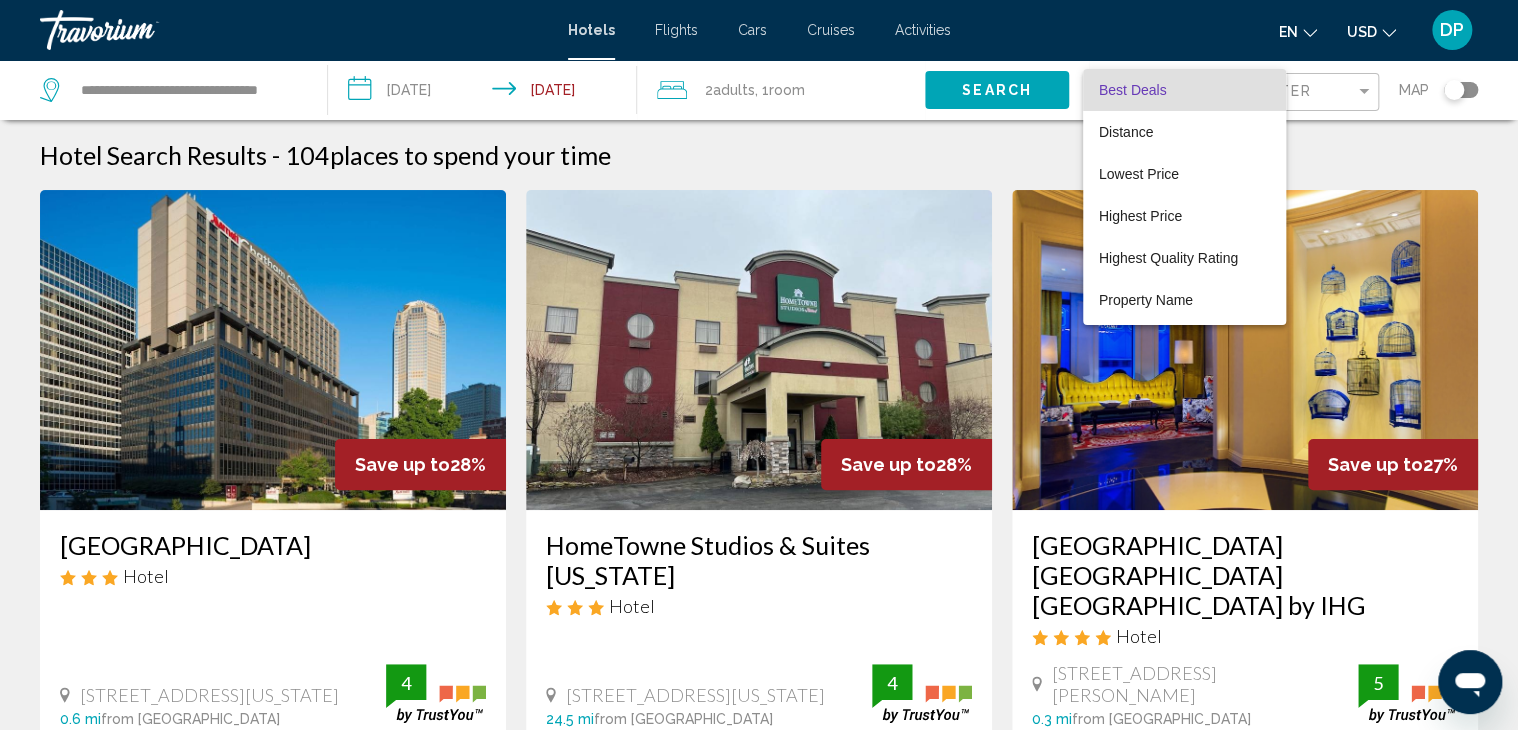 scroll, scrollTop: 32, scrollLeft: 0, axis: vertical 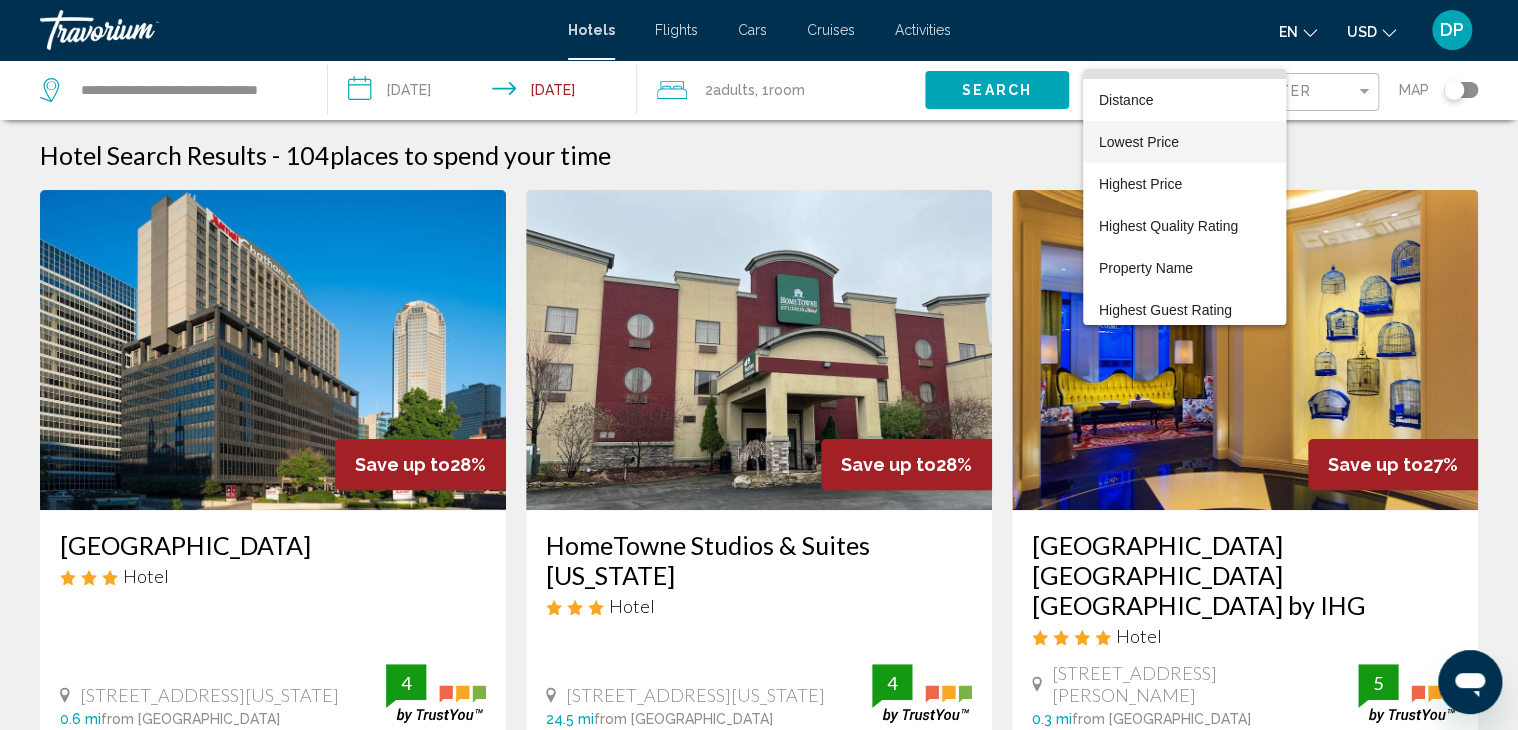 click on "Lowest Price" at bounding box center [1139, 142] 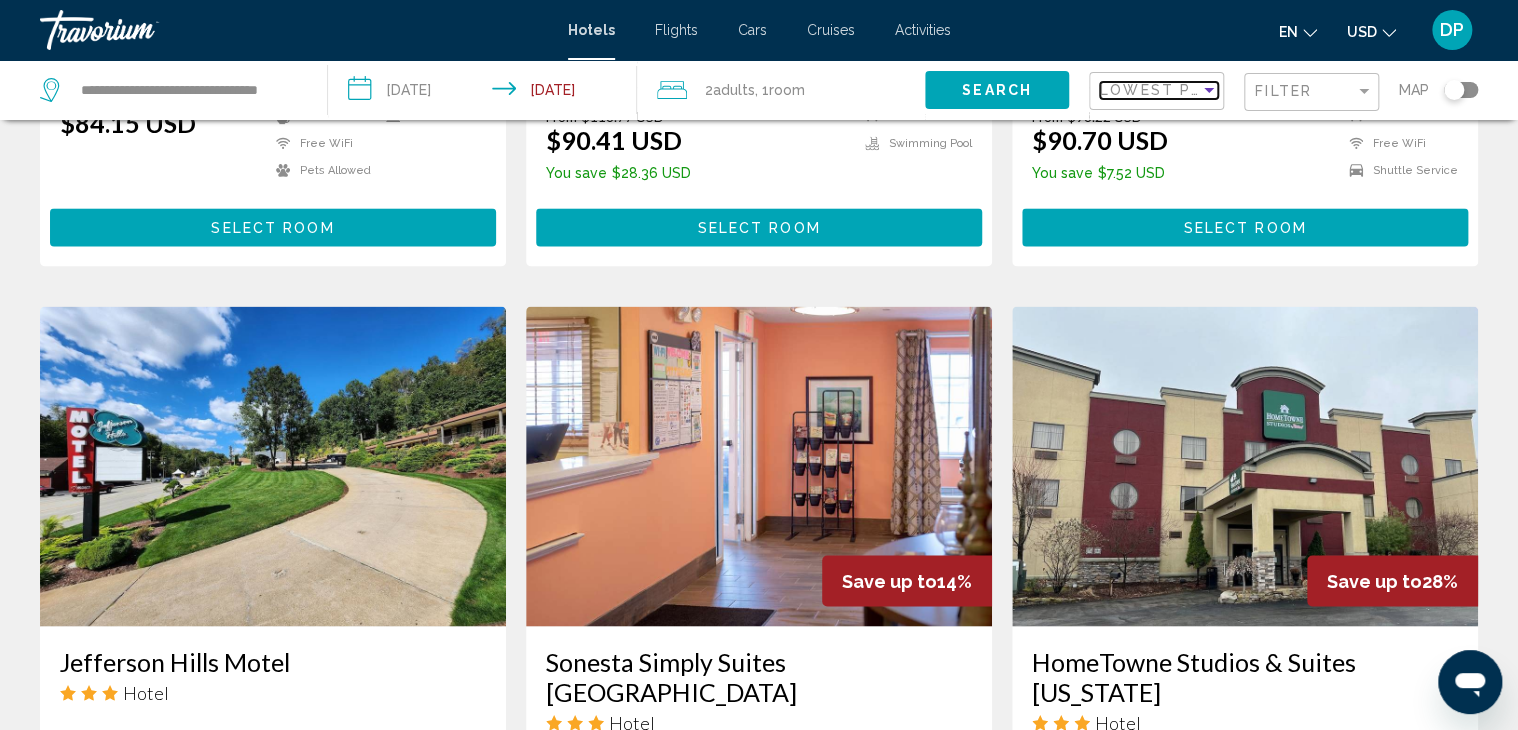 scroll, scrollTop: 1360, scrollLeft: 0, axis: vertical 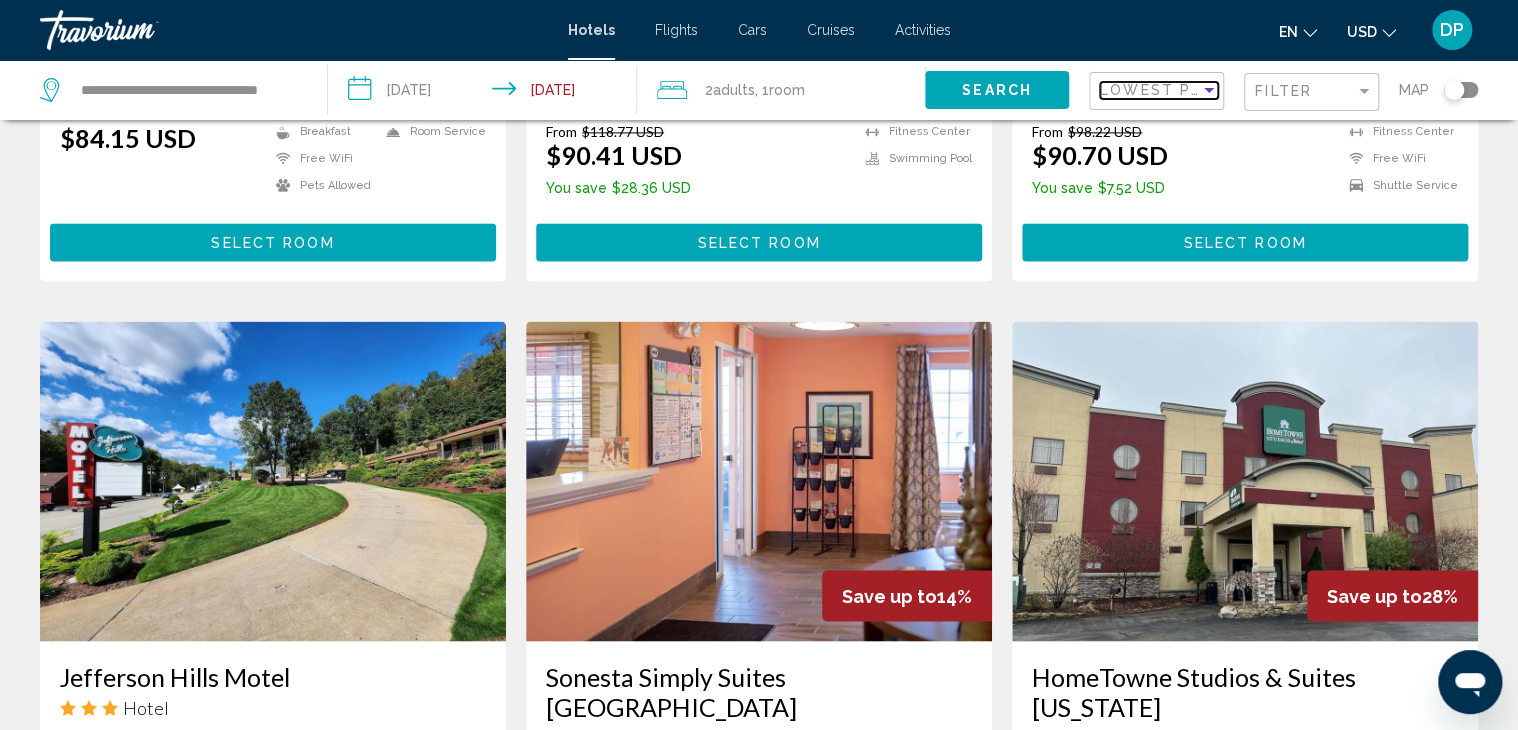 click at bounding box center [1209, 90] 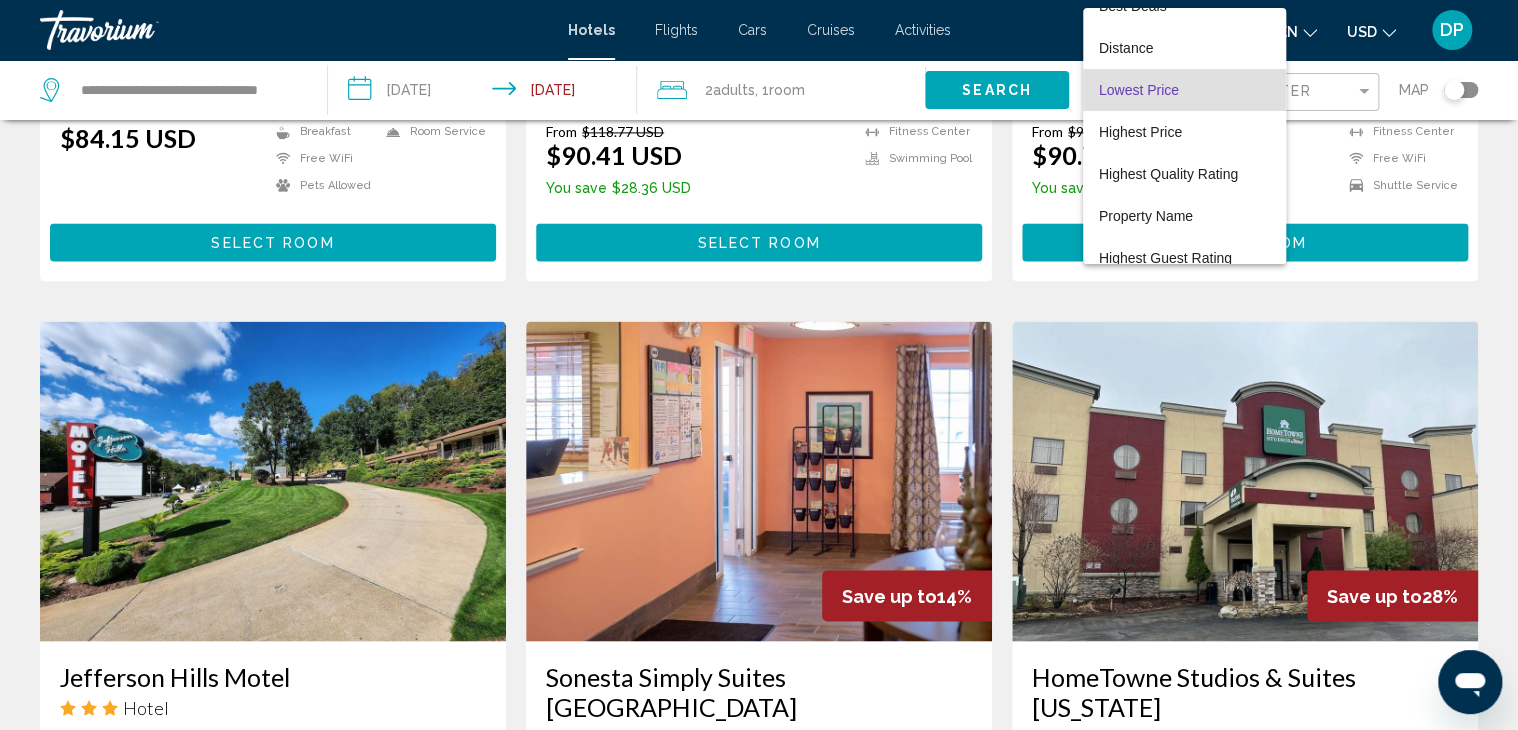 scroll, scrollTop: 0, scrollLeft: 0, axis: both 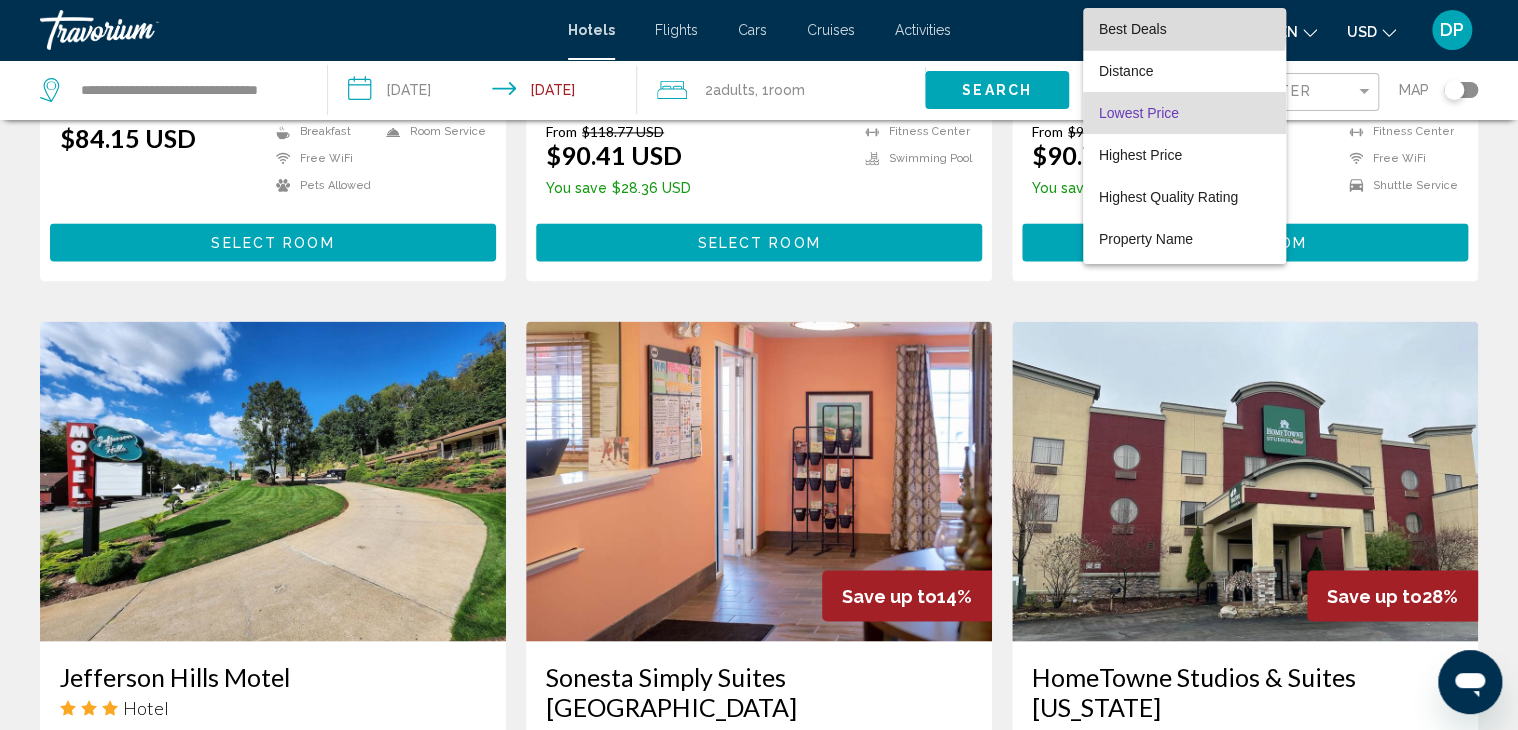 click on "Best Deals" at bounding box center (1133, 29) 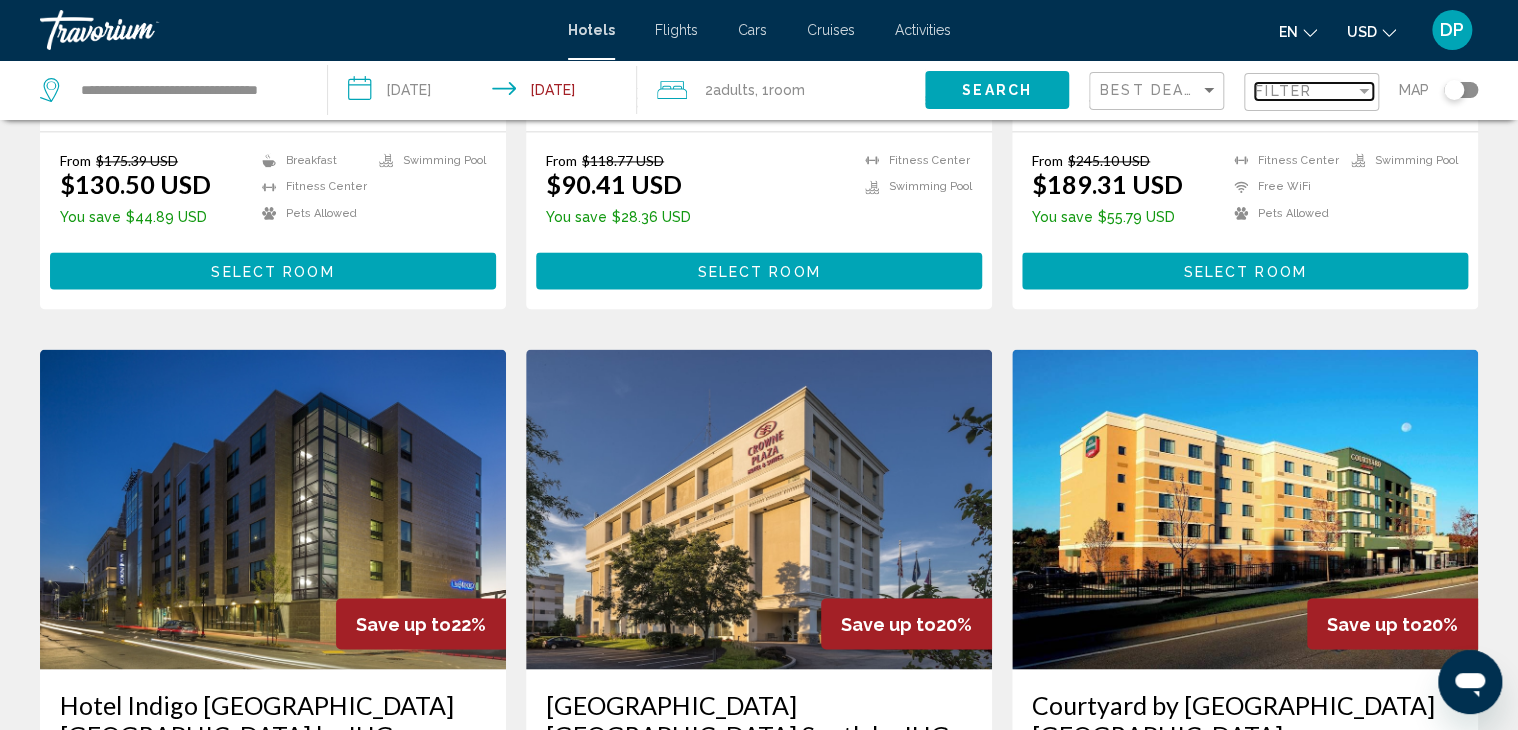 click at bounding box center (1364, 91) 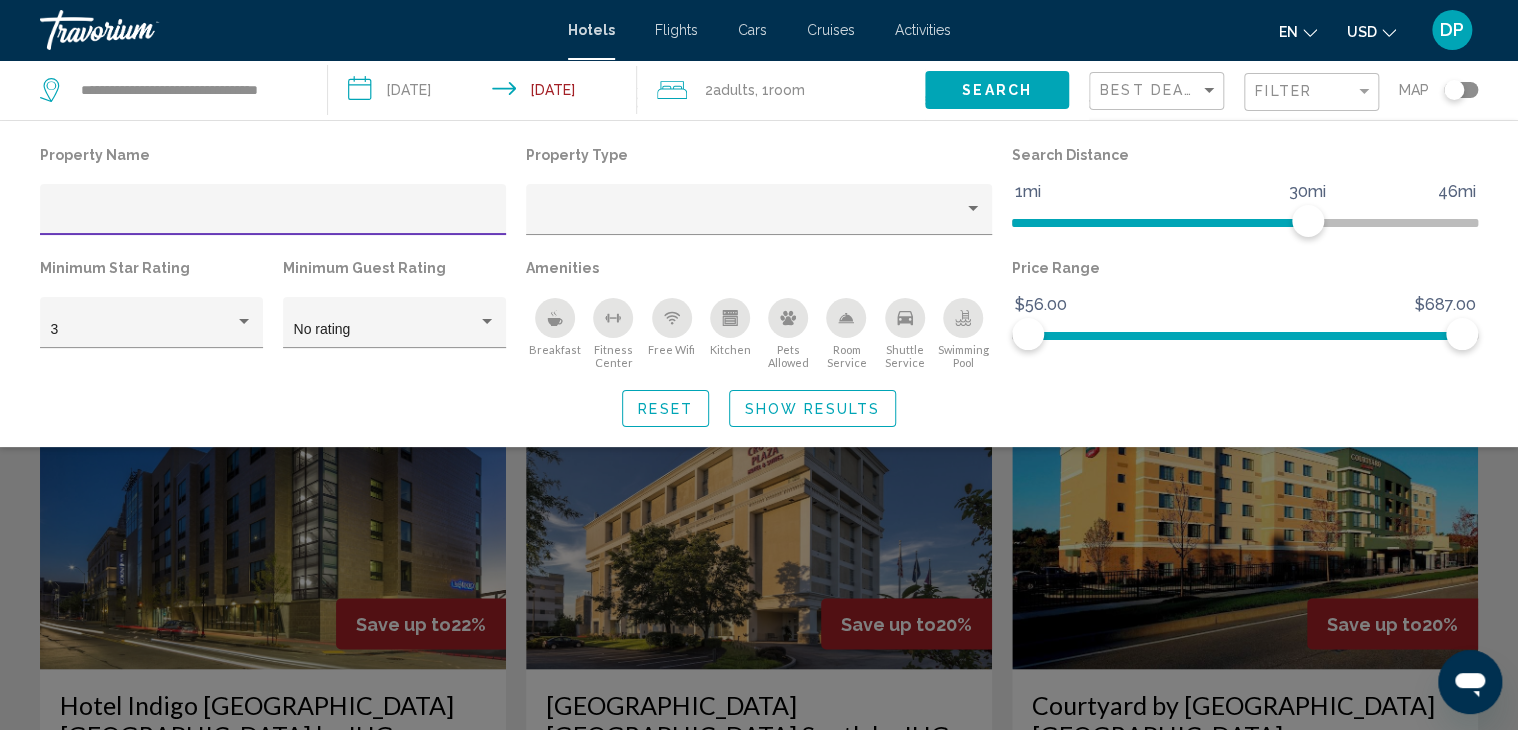 click on "Property Name Property Type Search Distance 1mi 46mi 30mi Minimum Star Rating 3 Minimum Guest Rating No rating Amenities
Breakfast
[GEOGRAPHIC_DATA]
Free Wifi
Kitchen
Pets Allowed
Room Service
Shuttle Service
Swimming Pool Price Range $56.00 $687.00 $56.00 $687.00 Reset Show Results" 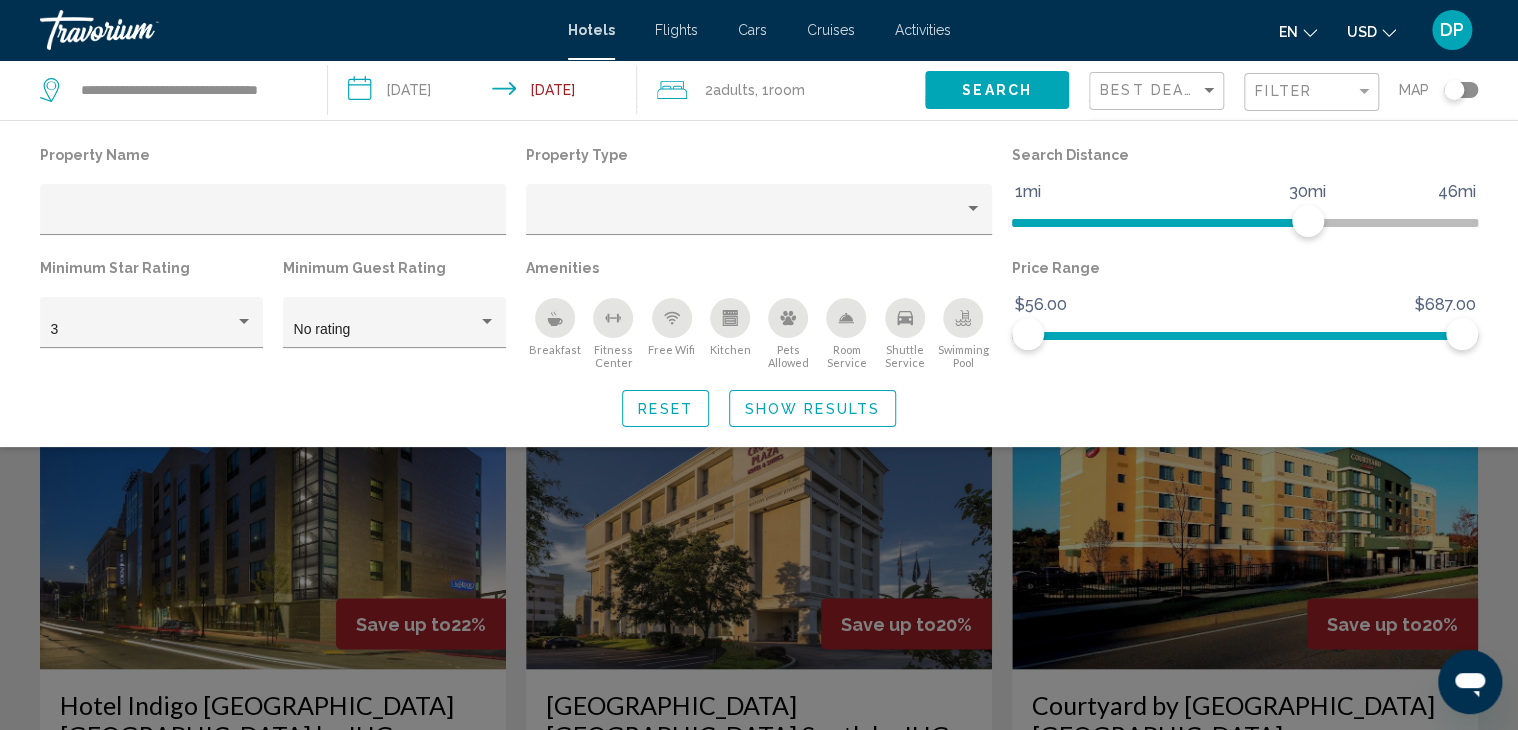 click on "Property Name Property Type Search Distance 1mi 46mi 30mi Minimum Star Rating 3 Minimum Guest Rating No rating Amenities
Breakfast
[GEOGRAPHIC_DATA]
Free Wifi
Kitchen
Pets Allowed
Room Service
Shuttle Service
Swimming Pool Price Range $56.00 $687.00 $56.00 $687.00 Reset Show Results" 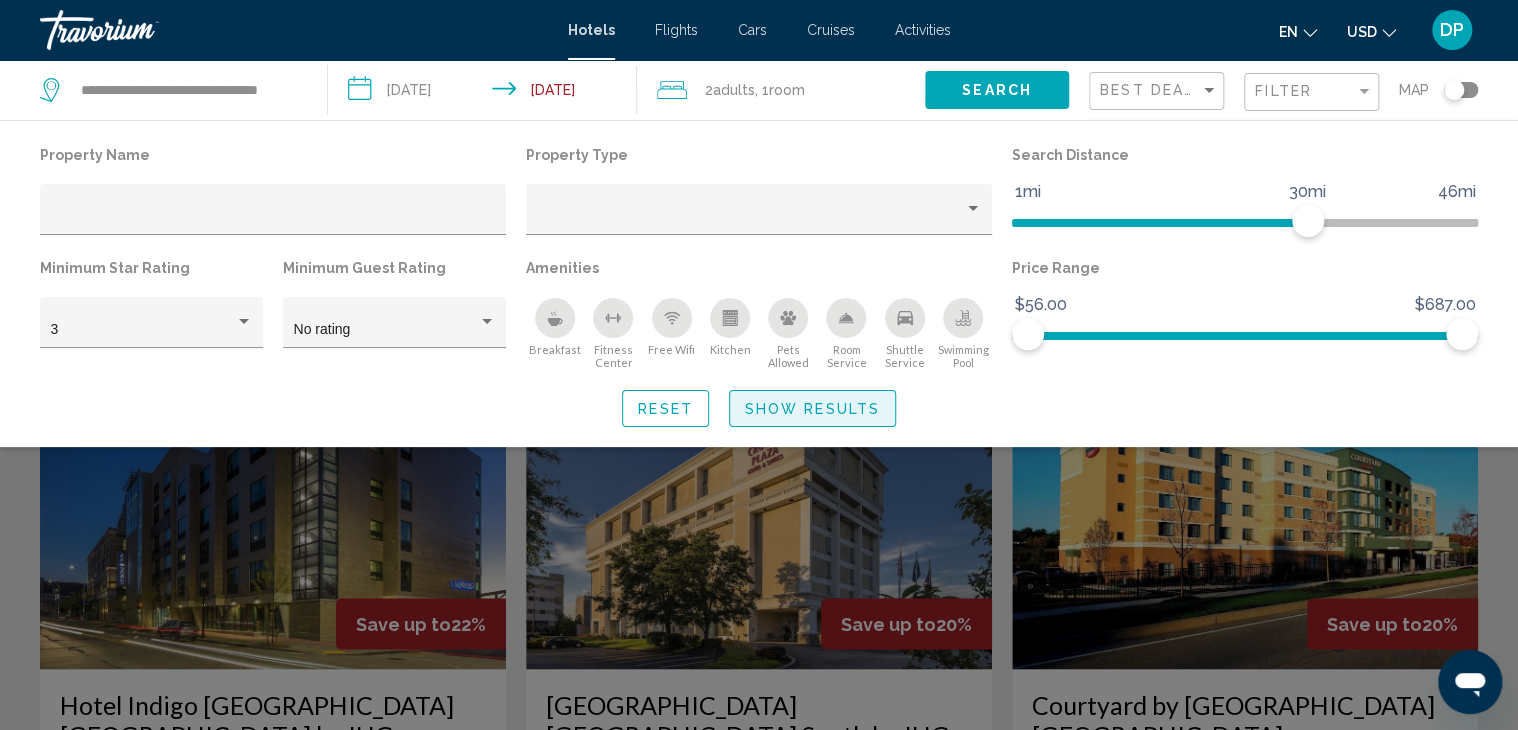 click on "Show Results" 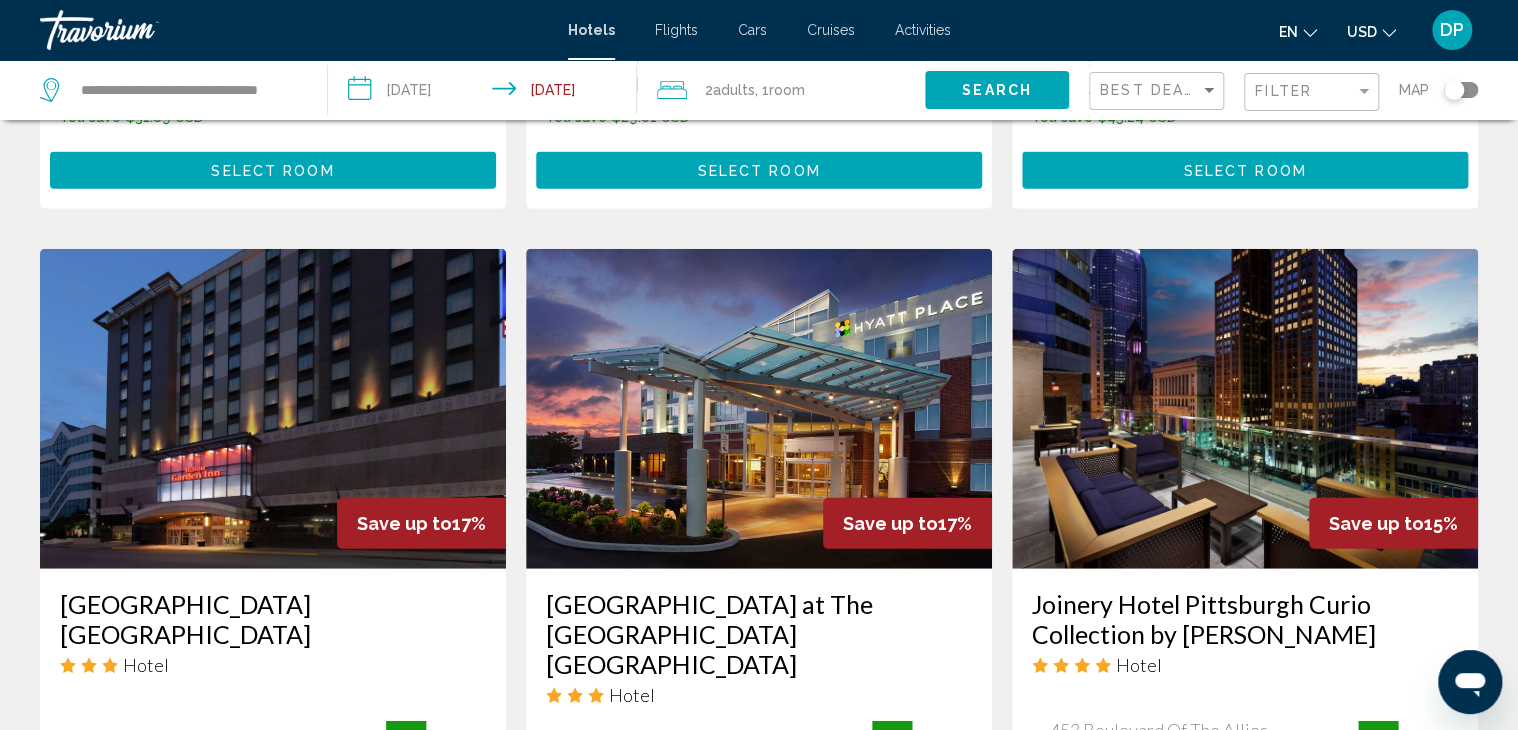 scroll, scrollTop: 2117, scrollLeft: 0, axis: vertical 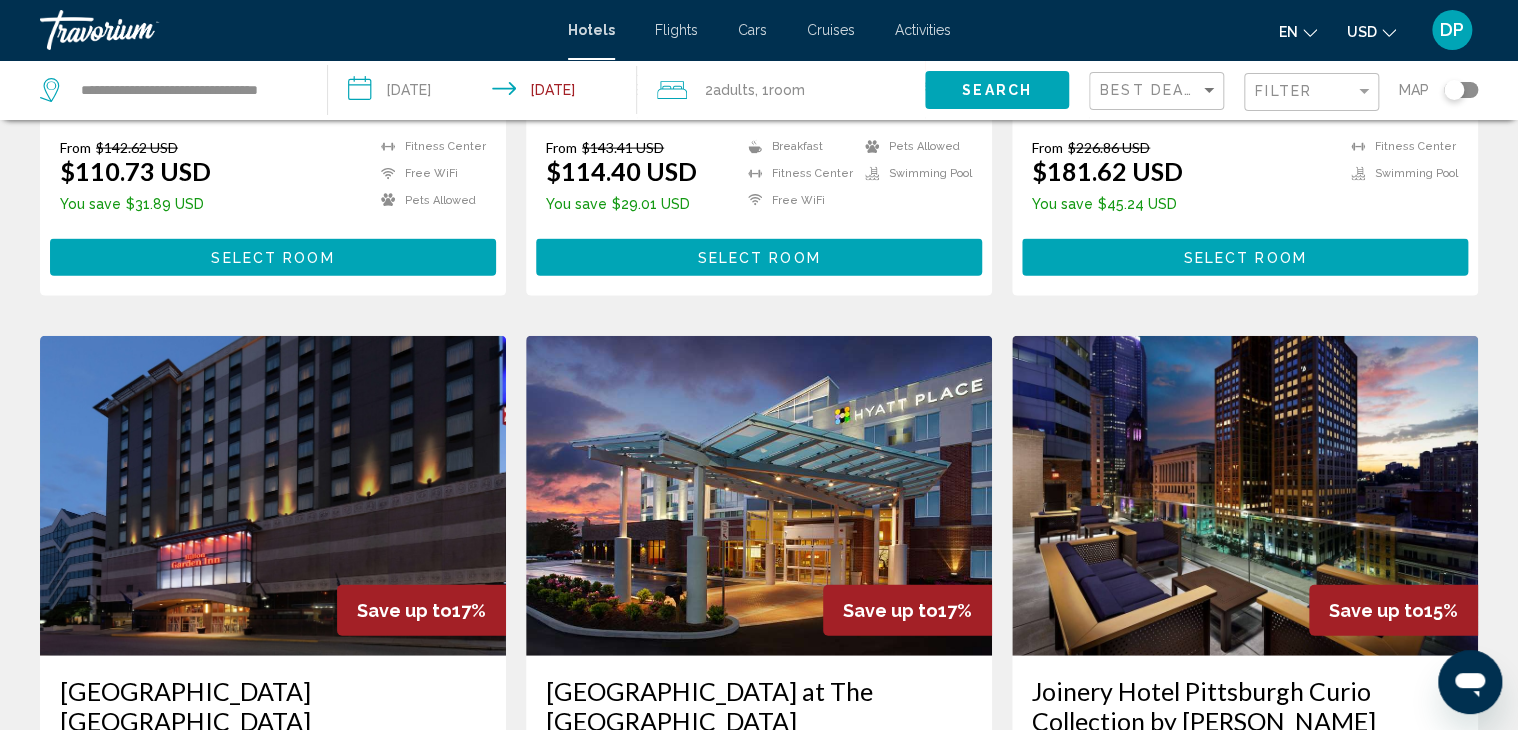 click at bounding box center (1245, 496) 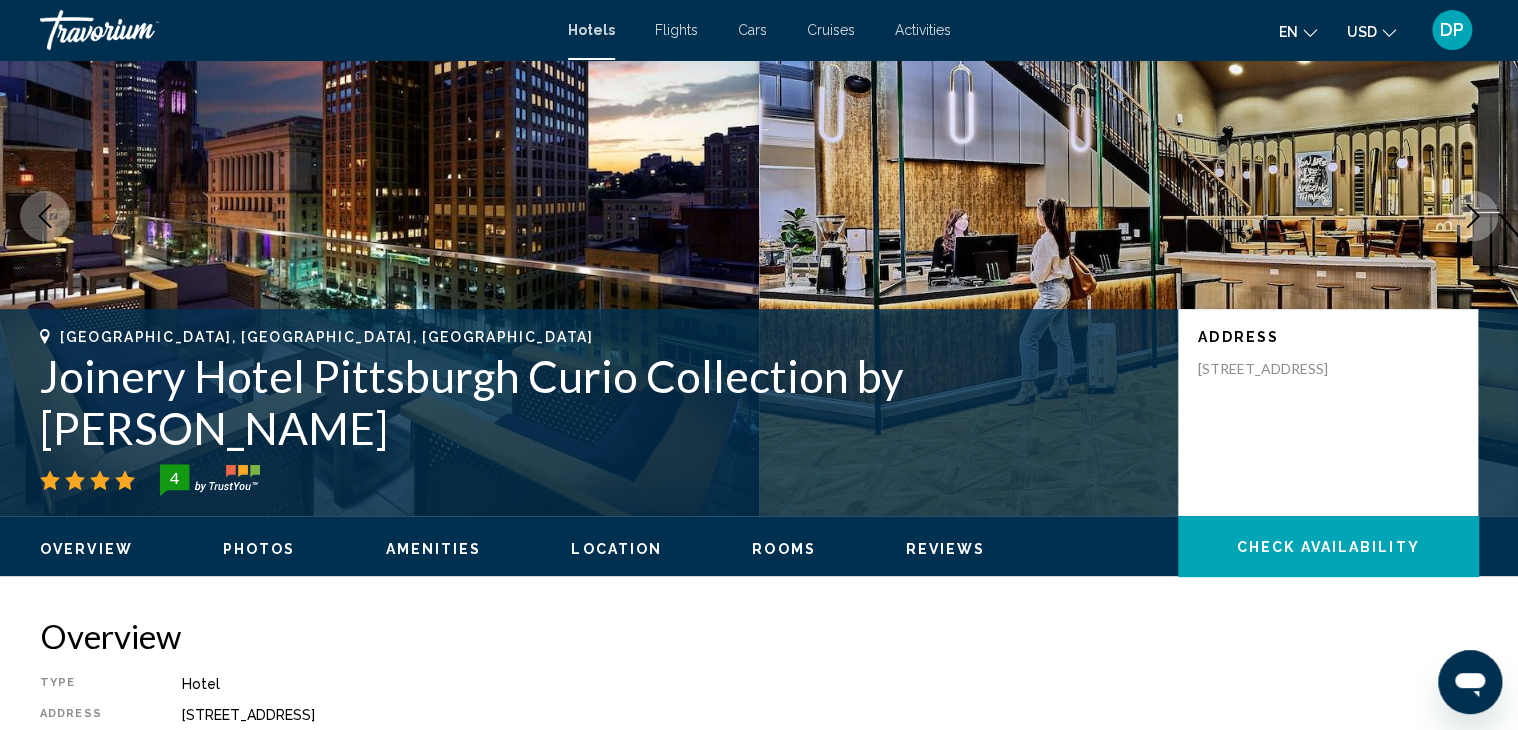 scroll, scrollTop: 160, scrollLeft: 0, axis: vertical 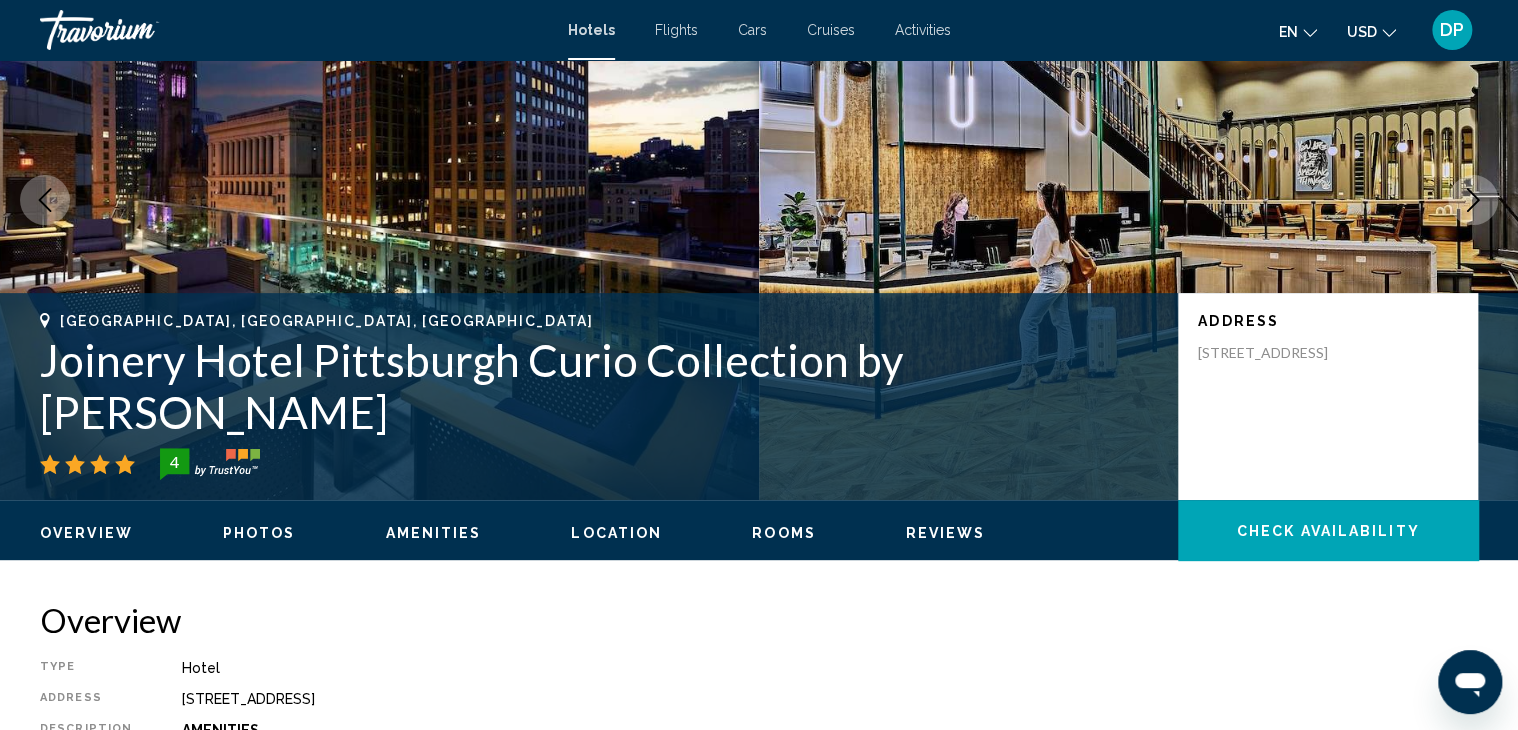 click on "Photos" at bounding box center [259, 533] 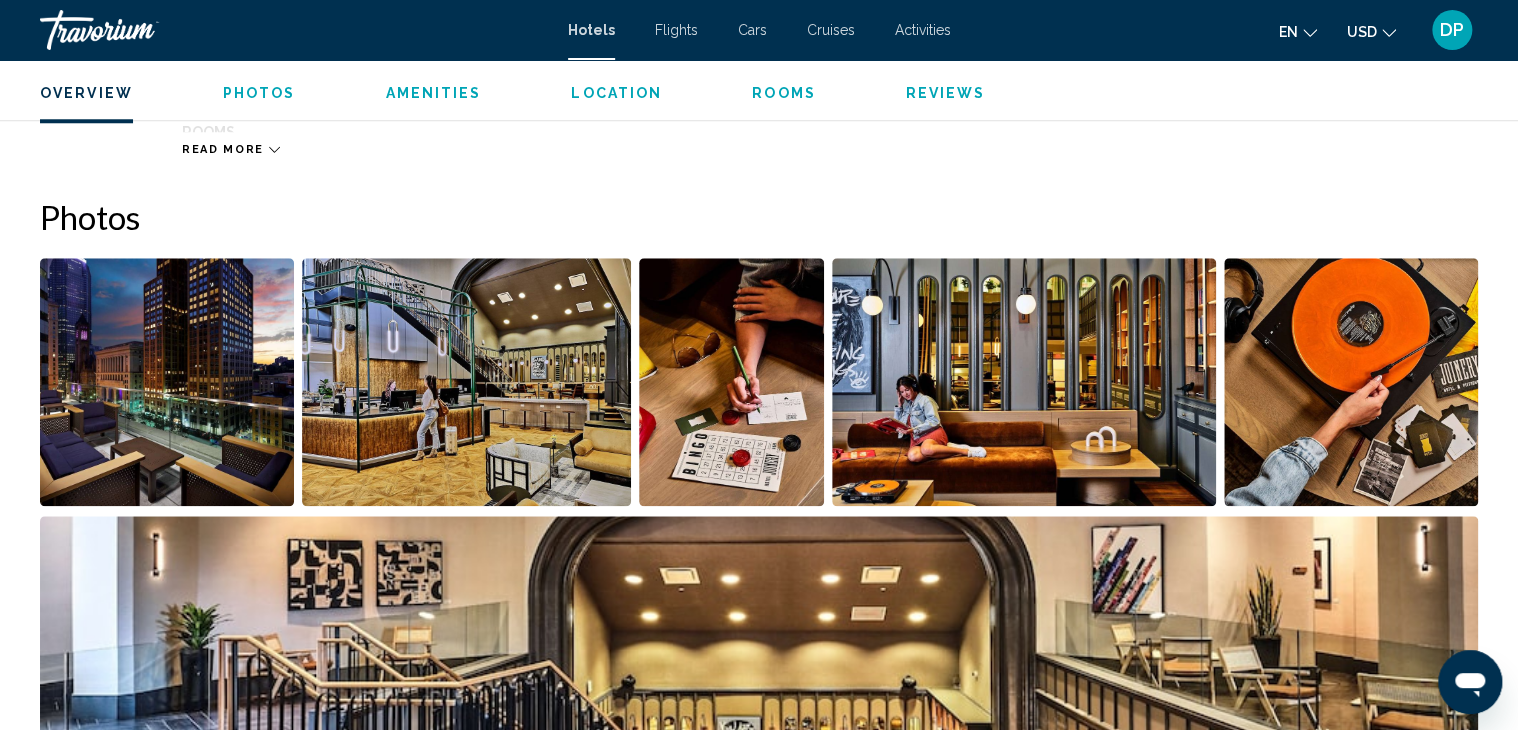 scroll, scrollTop: 896, scrollLeft: 0, axis: vertical 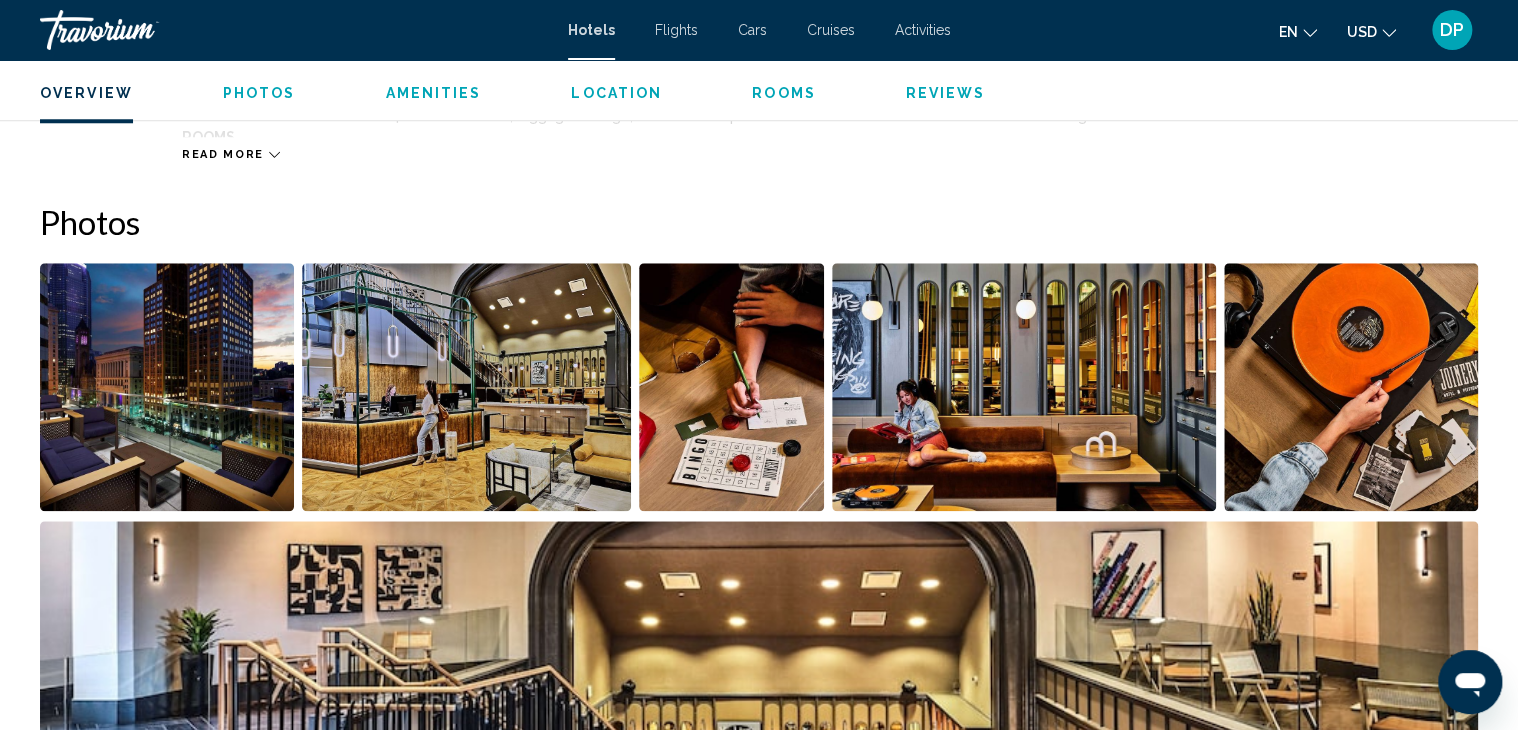 click on "Rooms" at bounding box center (784, 93) 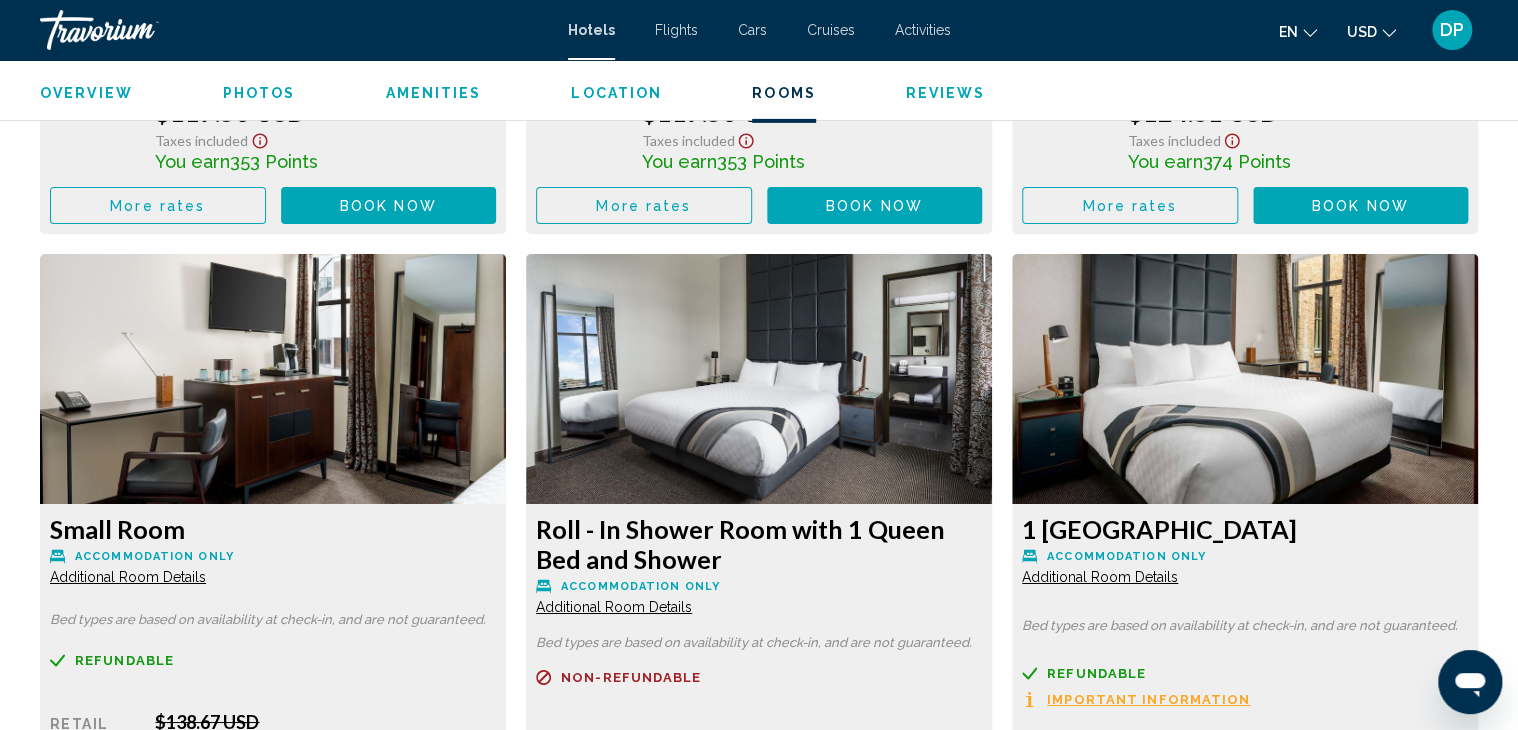 scroll, scrollTop: 3332, scrollLeft: 0, axis: vertical 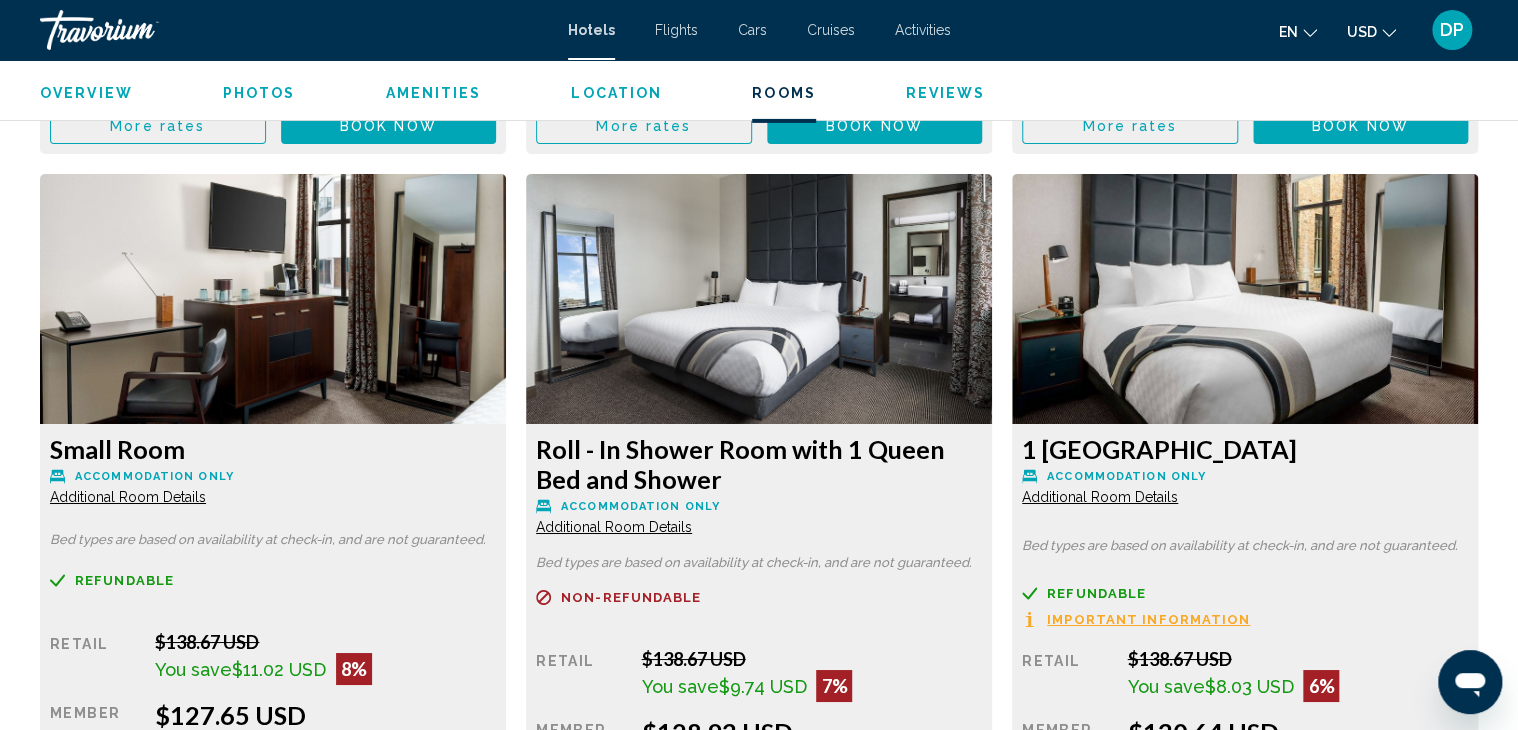 click at bounding box center (273, -375) 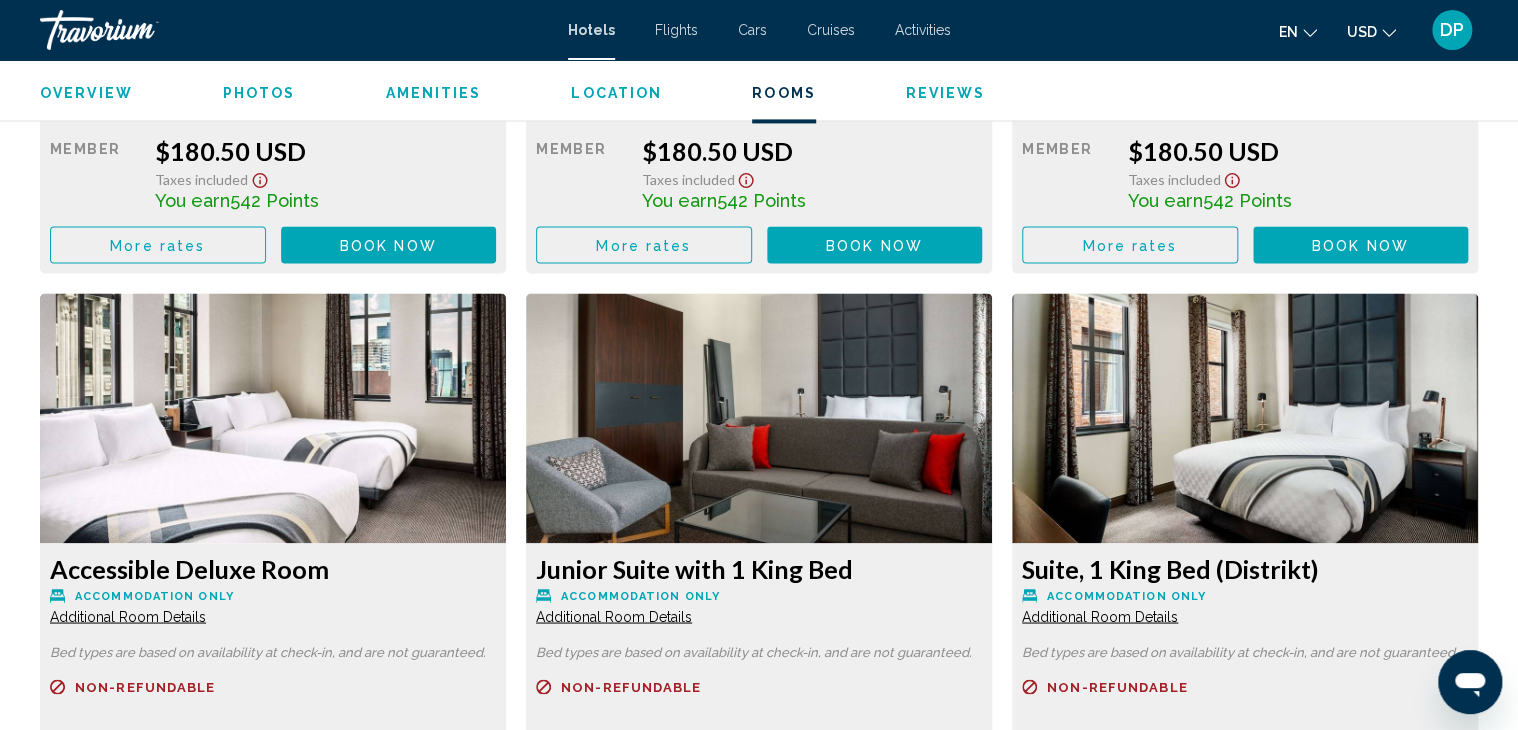 scroll, scrollTop: 5332, scrollLeft: 0, axis: vertical 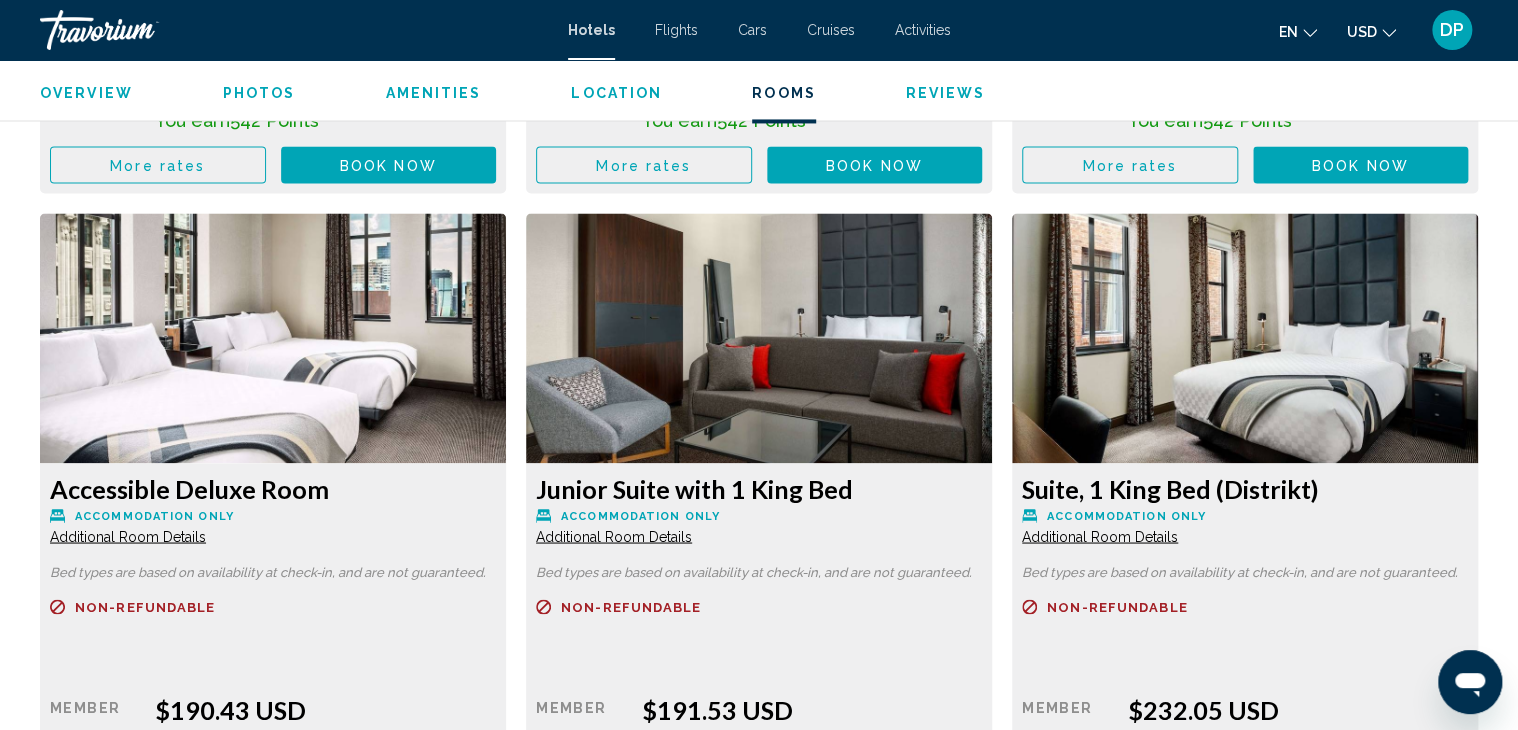 click at bounding box center [273, -2375] 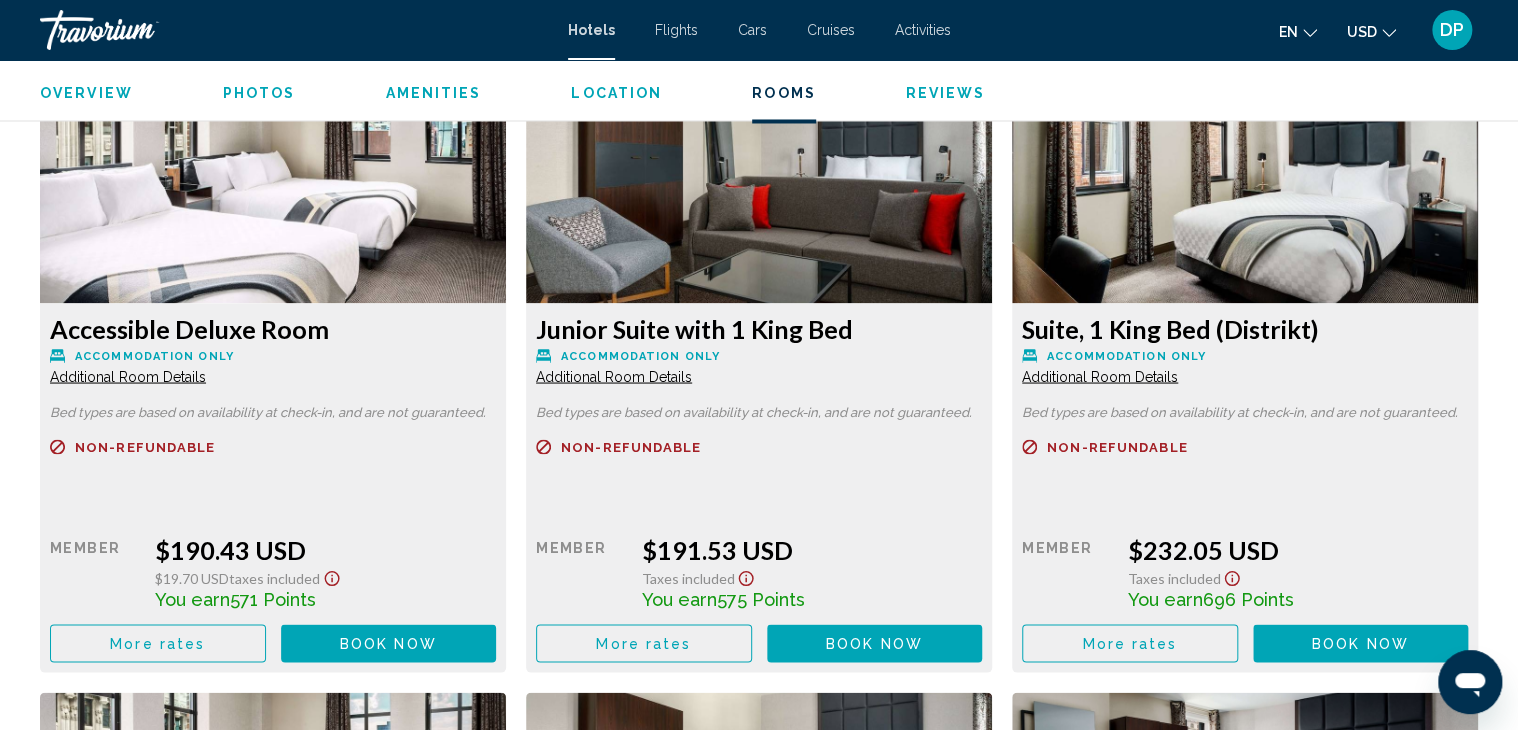 scroll, scrollTop: 5412, scrollLeft: 0, axis: vertical 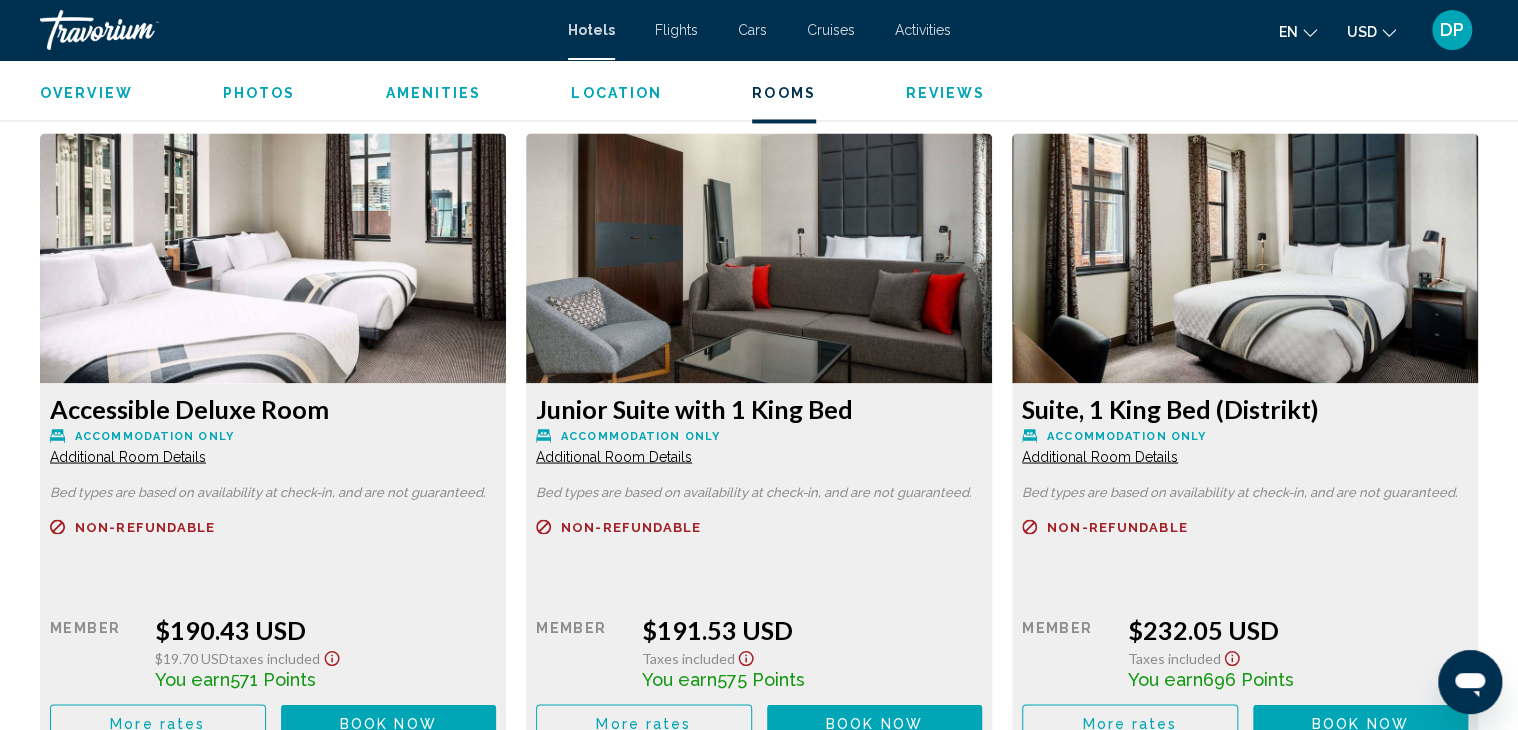 click on "Additional Room Details" at bounding box center (128, -2257) 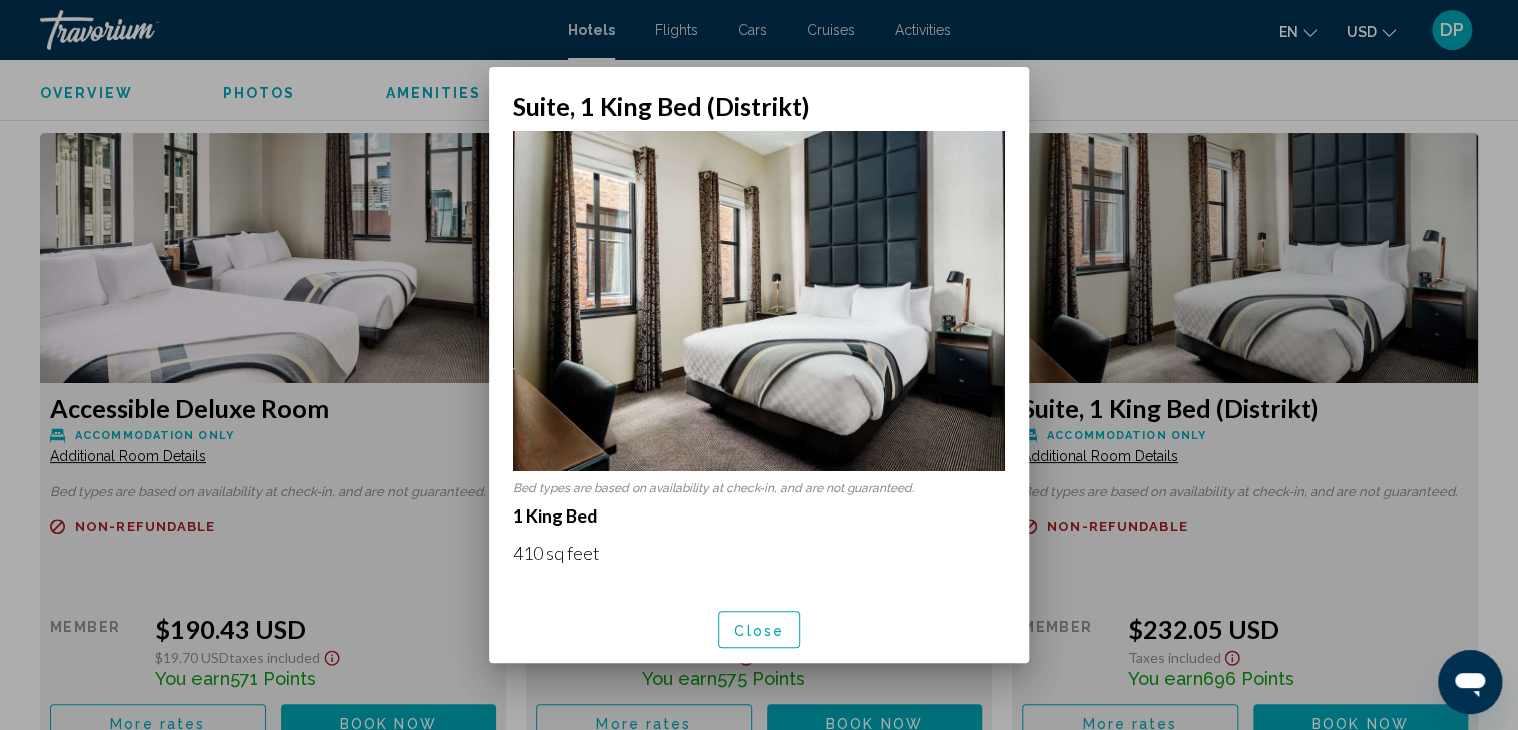 scroll, scrollTop: 0, scrollLeft: 0, axis: both 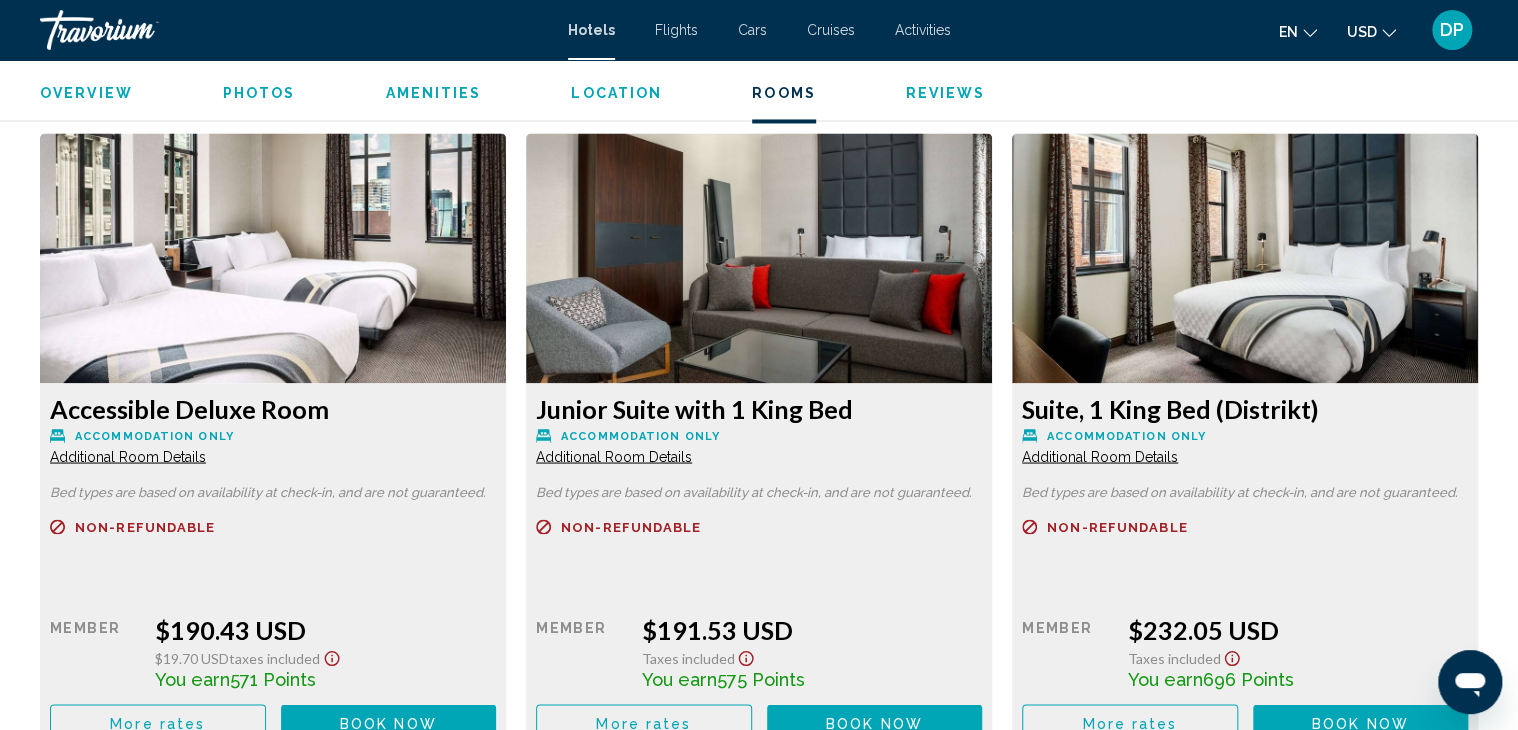 click at bounding box center (273, -2455) 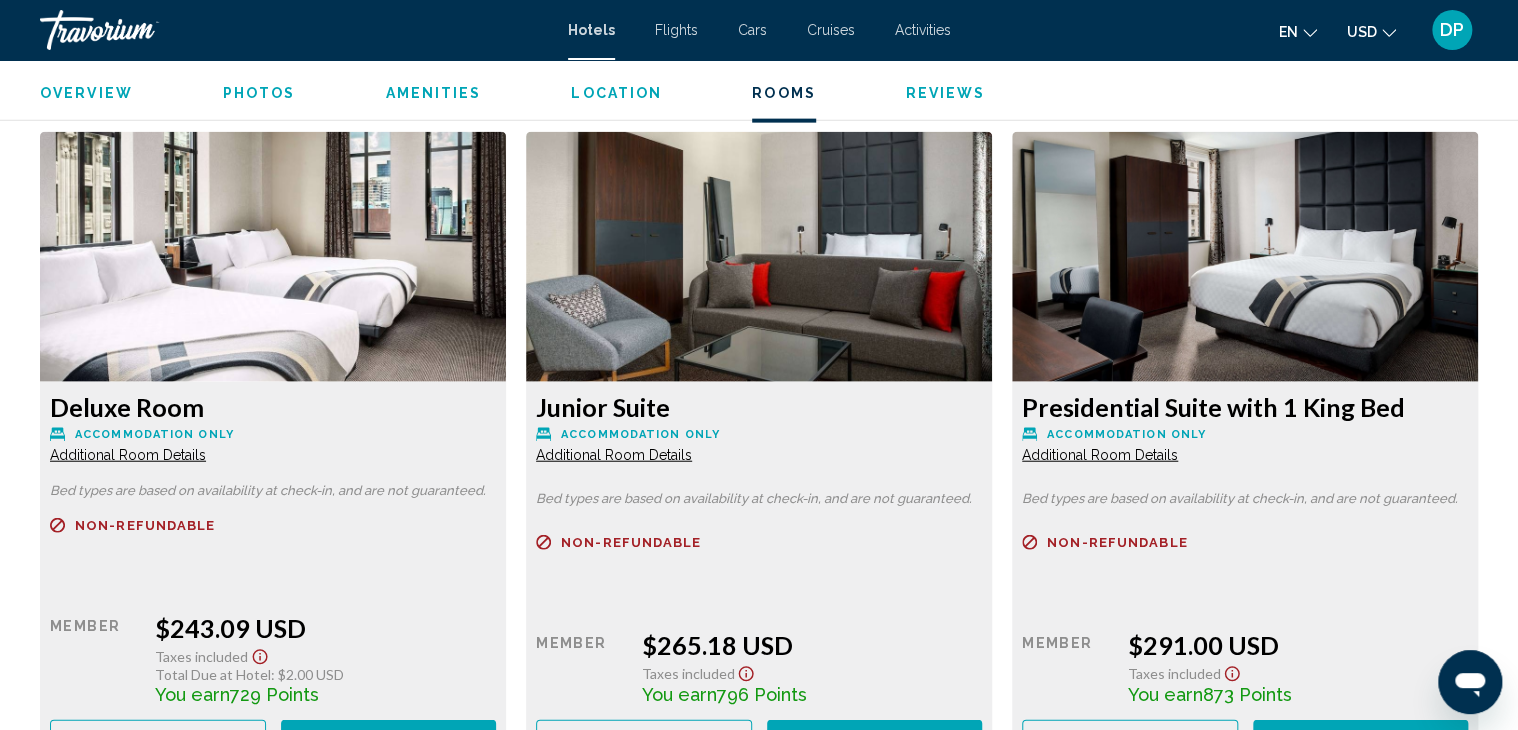 scroll, scrollTop: 6132, scrollLeft: 0, axis: vertical 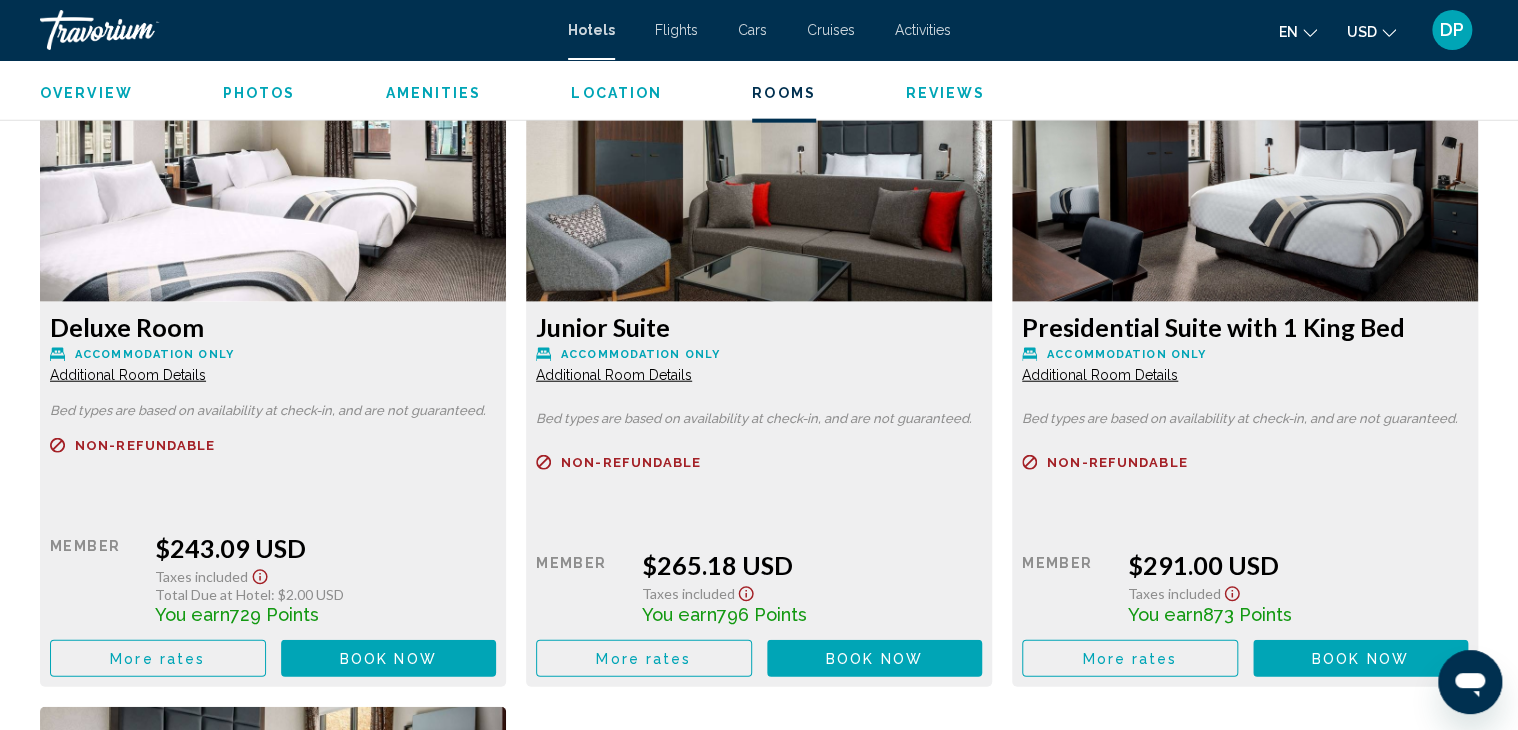 click on "Additional Room Details" at bounding box center (128, -2977) 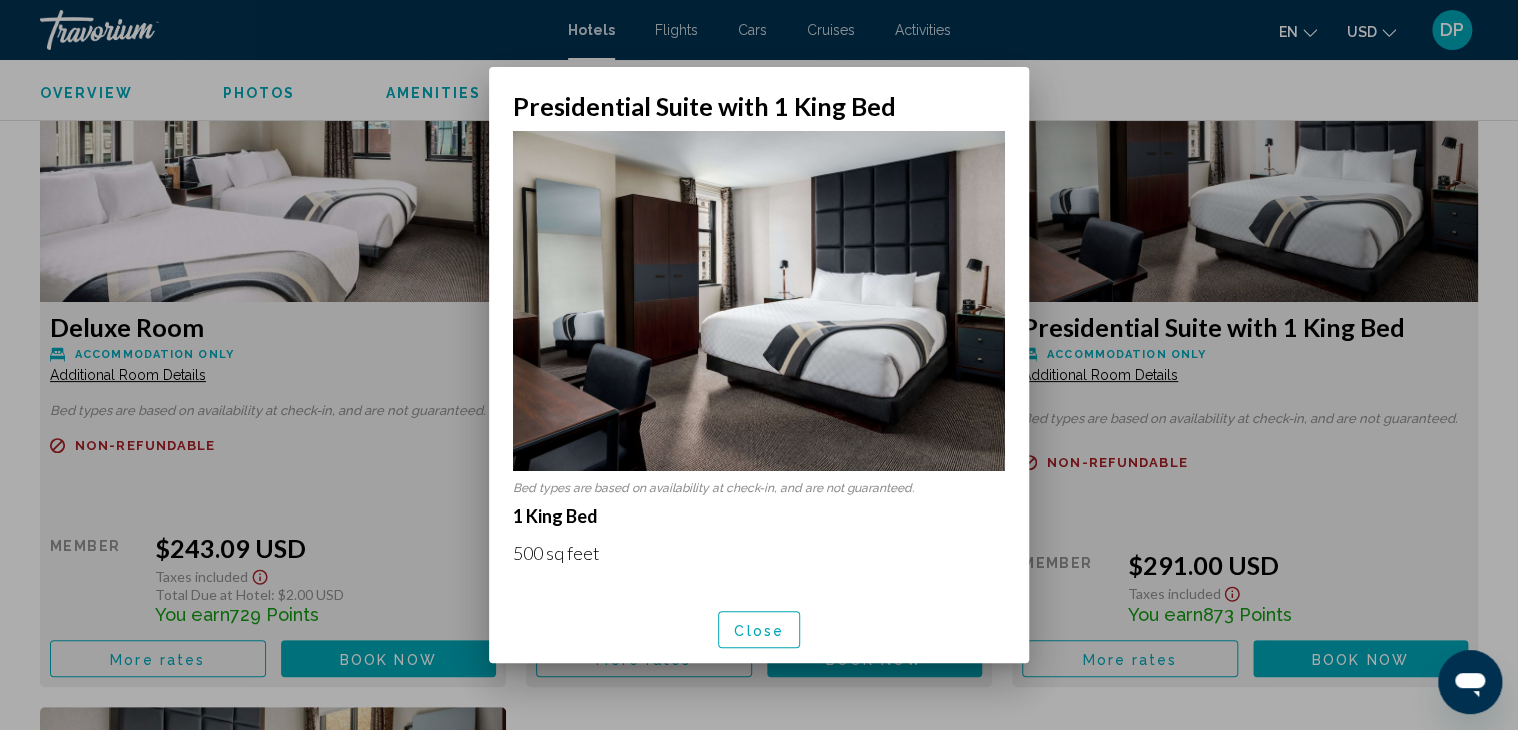 scroll, scrollTop: 0, scrollLeft: 0, axis: both 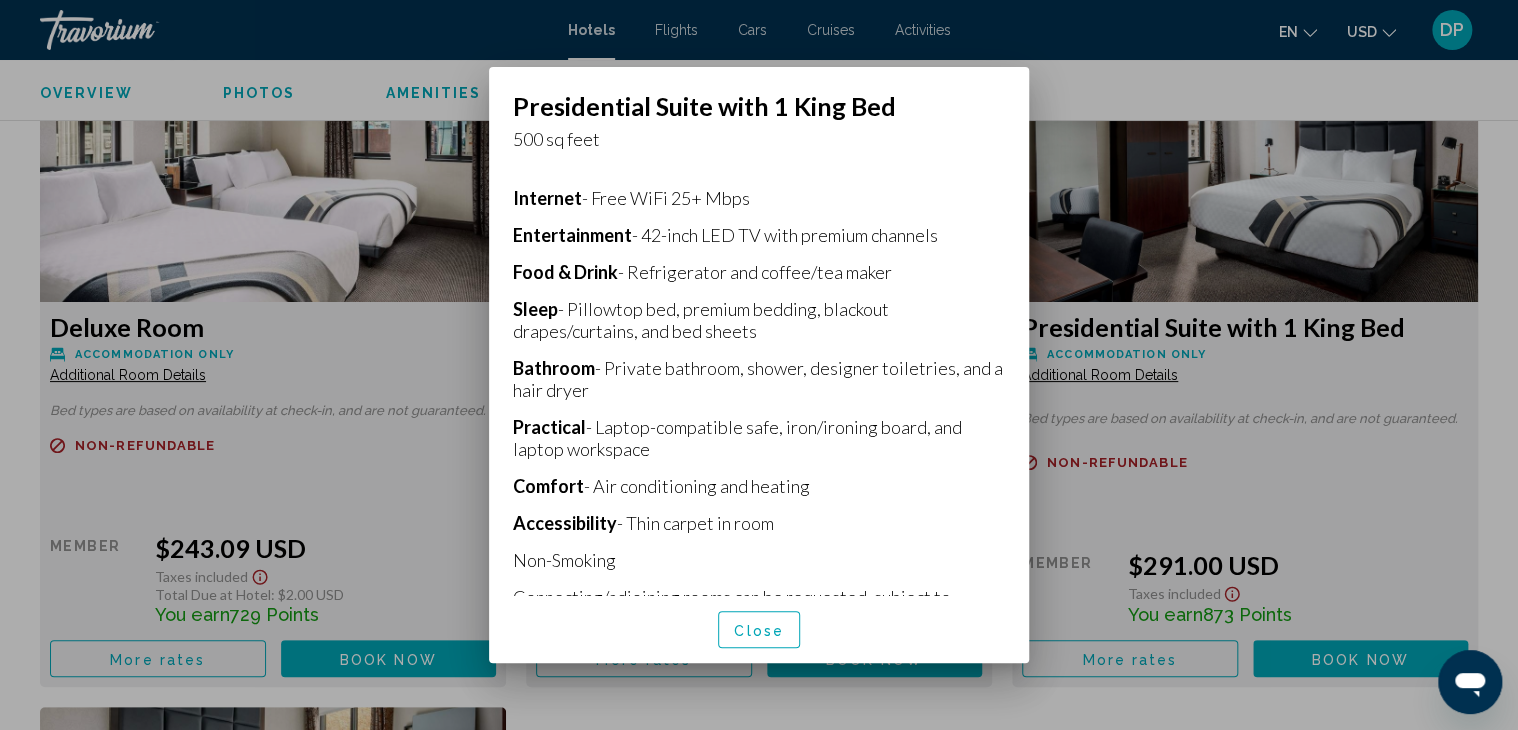 drag, startPoint x: 1001, startPoint y: 580, endPoint x: 992, endPoint y: 600, distance: 21.931713 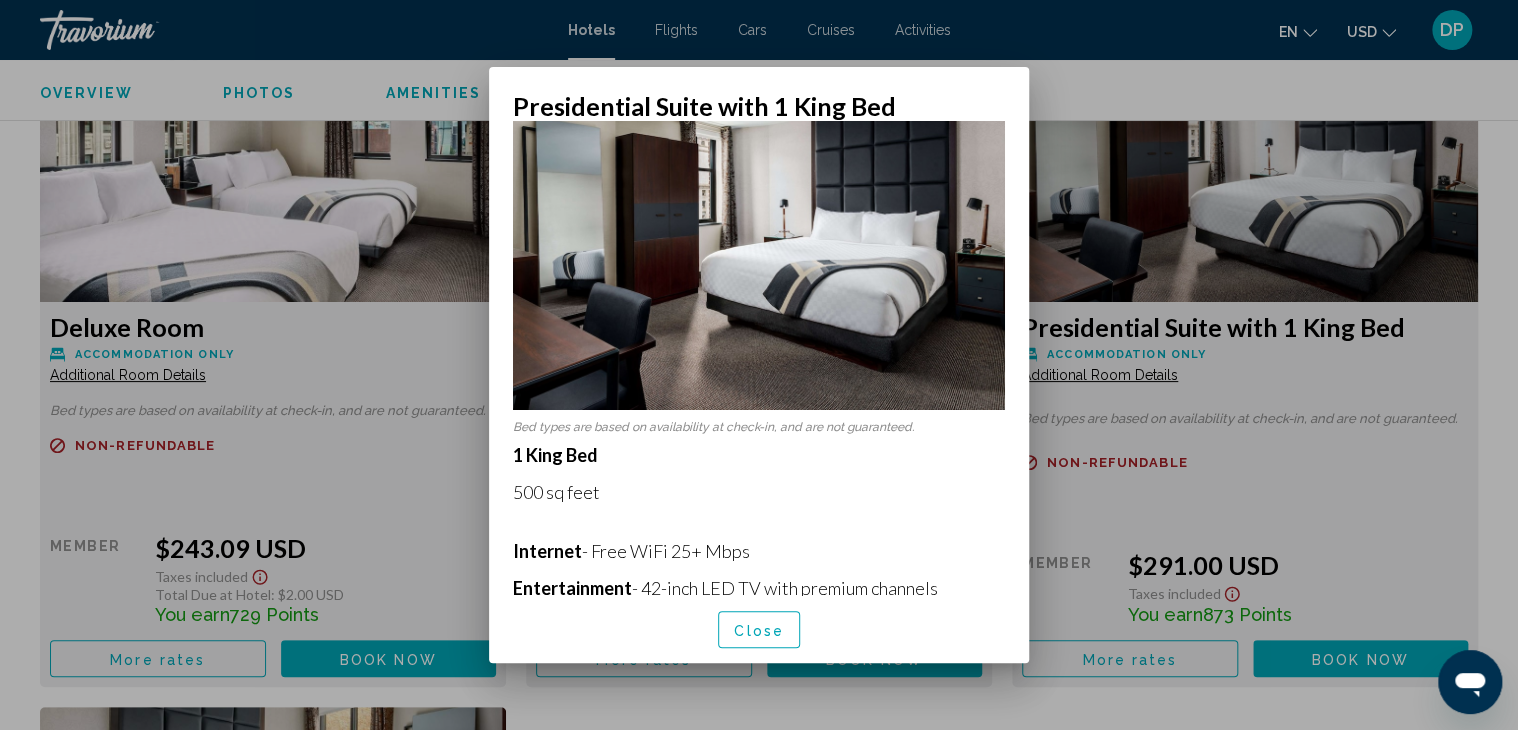 scroll, scrollTop: 0, scrollLeft: 0, axis: both 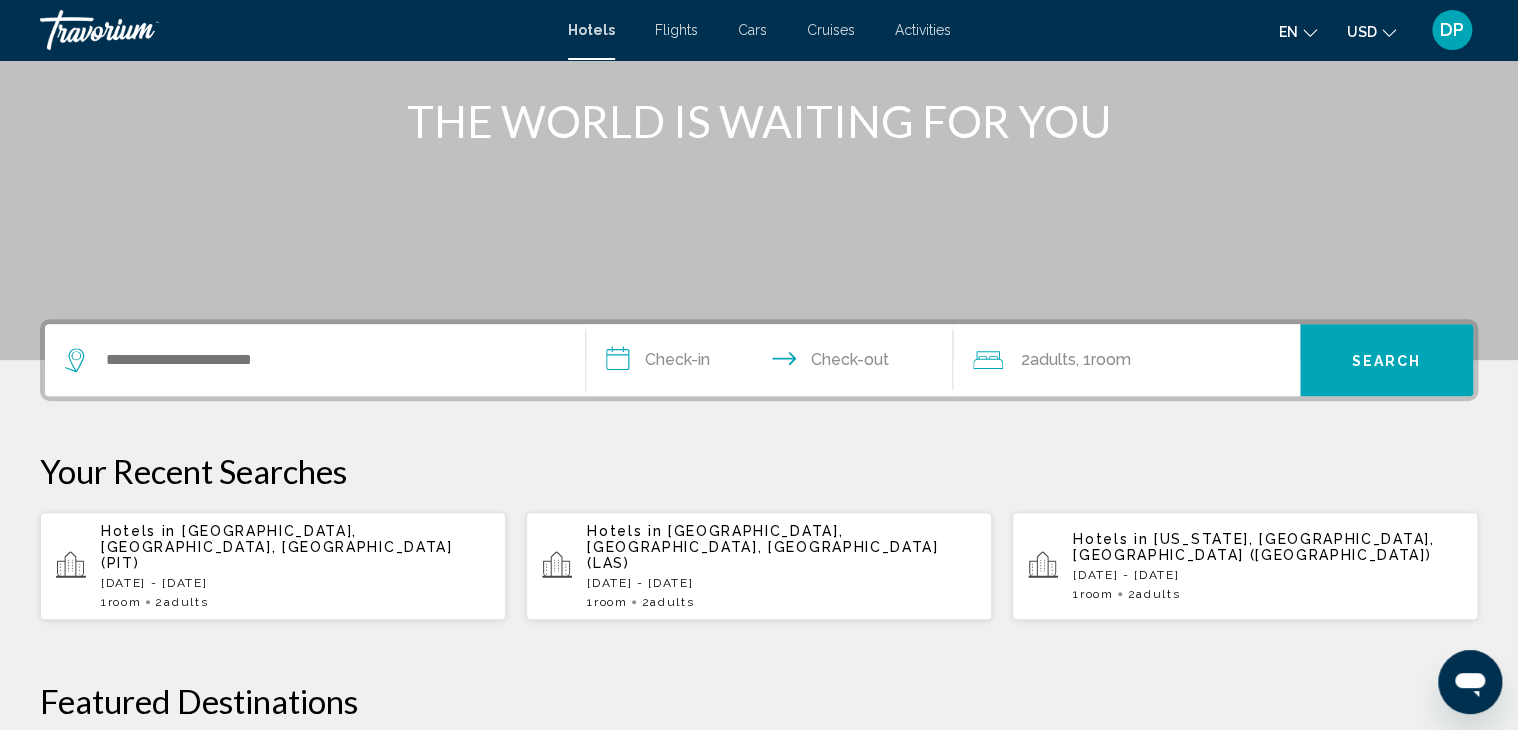 click on "Wed, 16 Jul - Thu, 17 Jul" at bounding box center [295, 583] 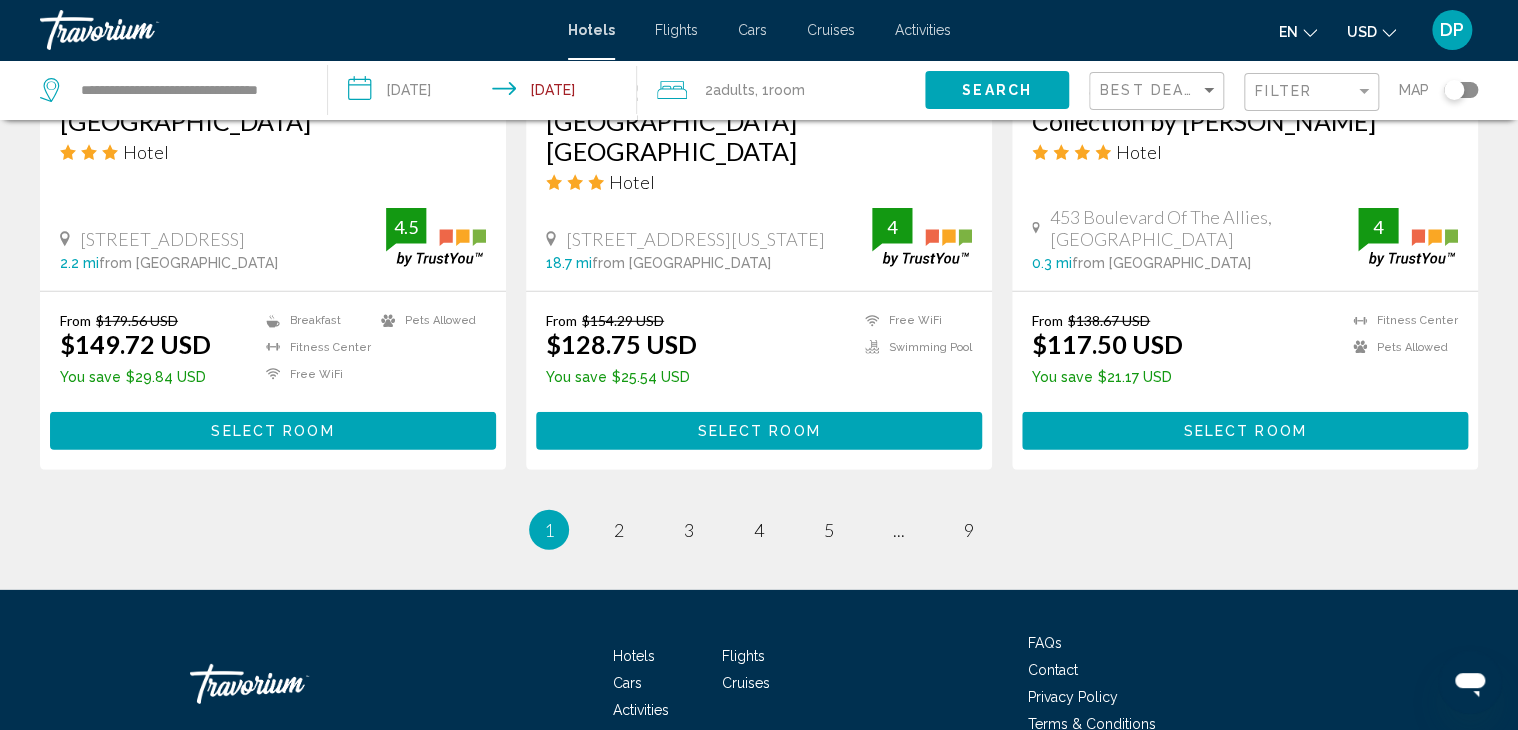 scroll, scrollTop: 2720, scrollLeft: 0, axis: vertical 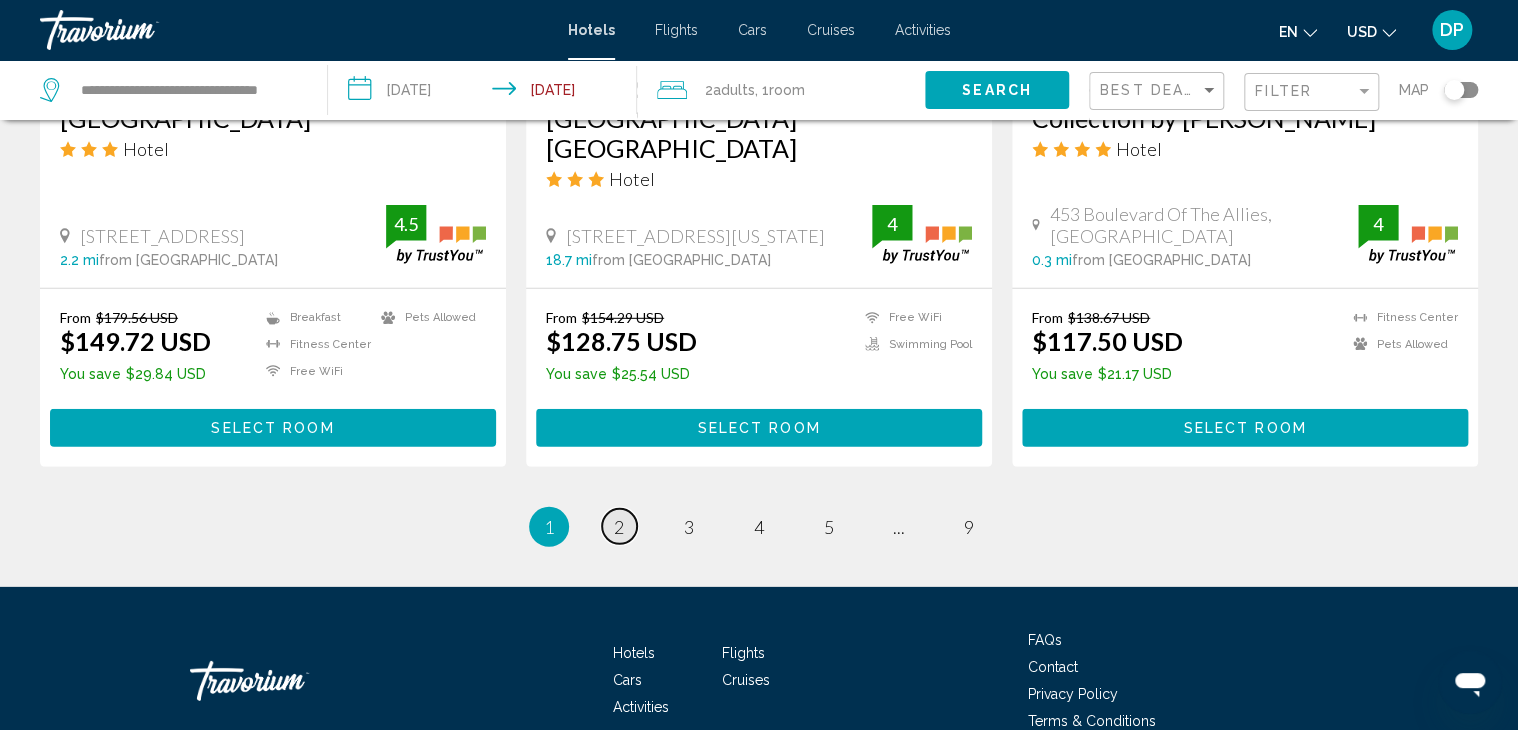 click on "2" at bounding box center [619, 527] 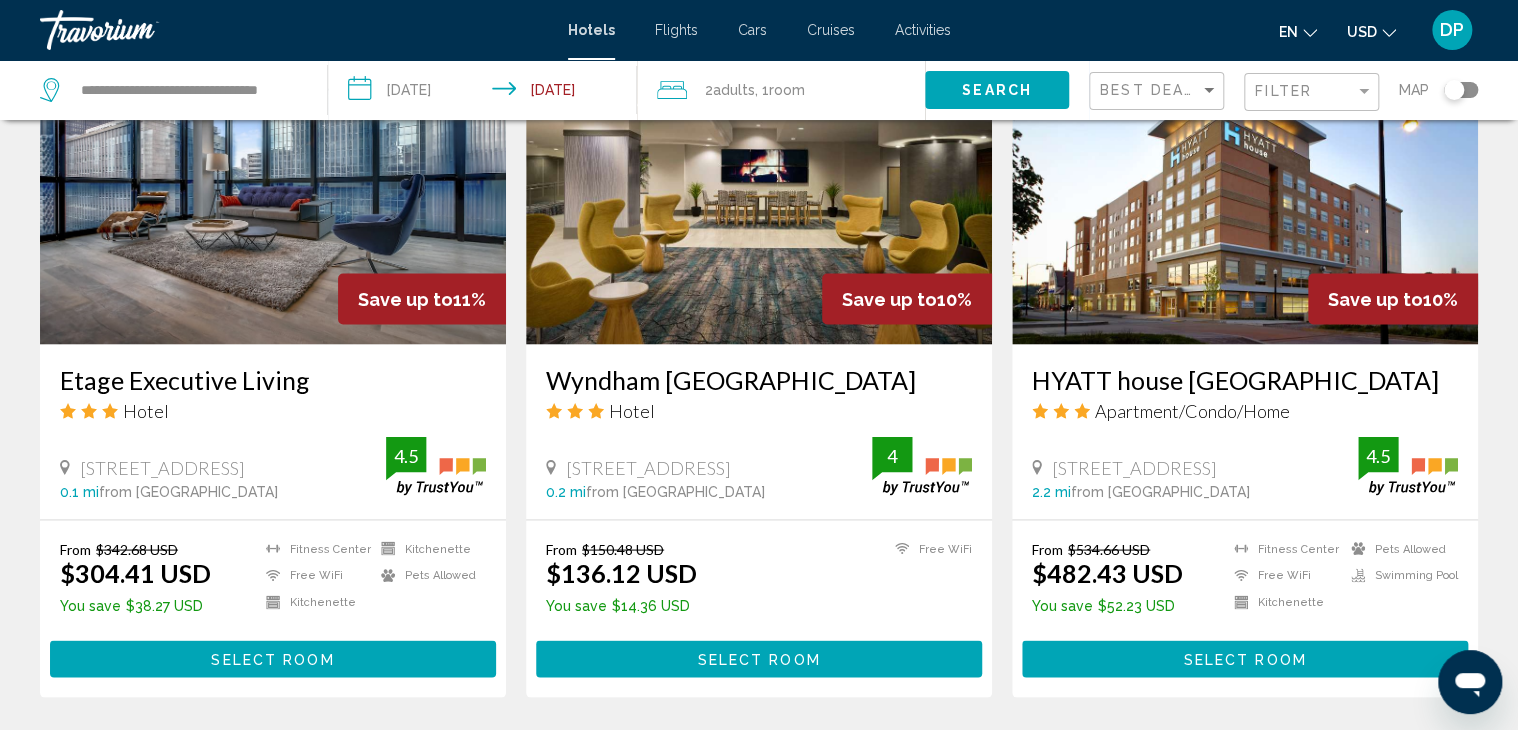 scroll, scrollTop: 1680, scrollLeft: 0, axis: vertical 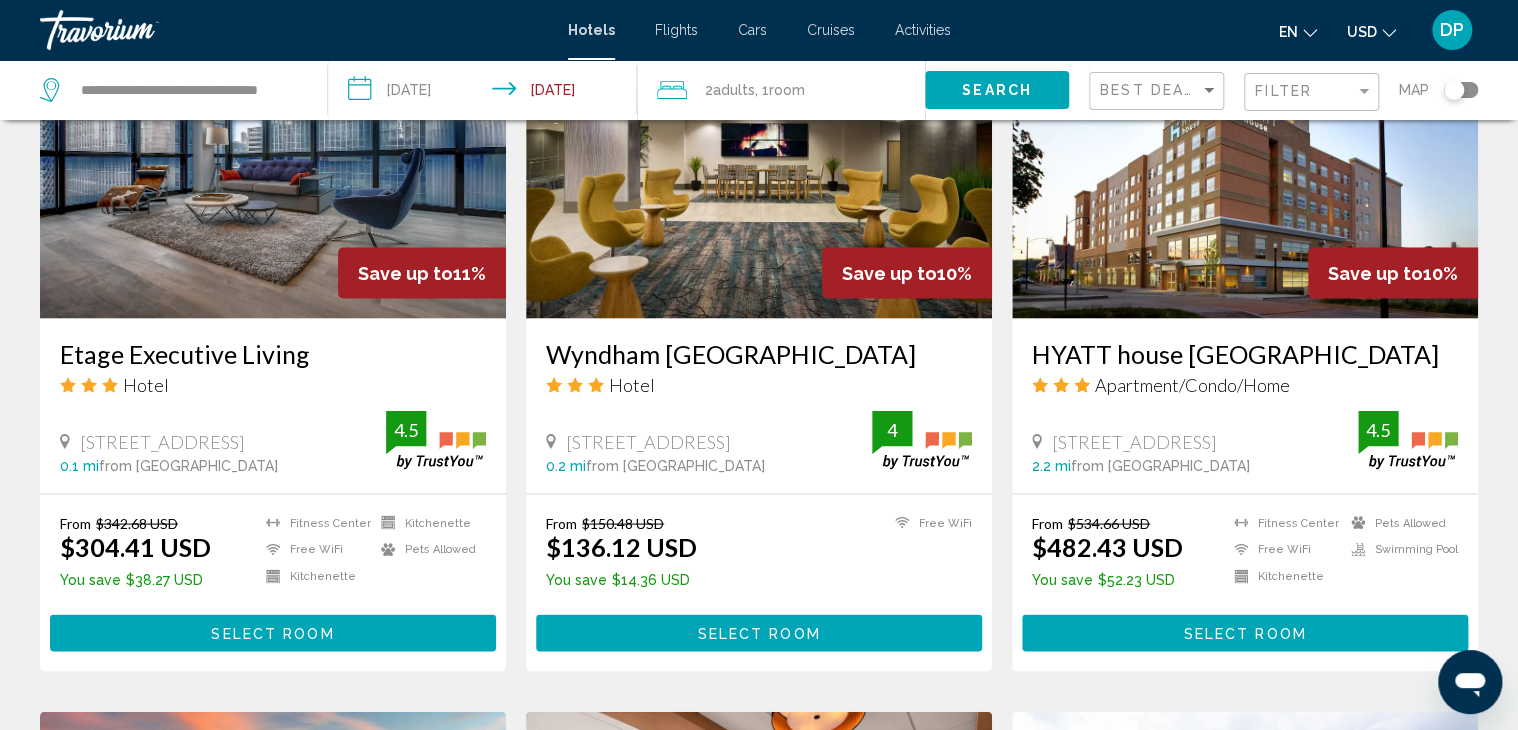 click at bounding box center (273, 158) 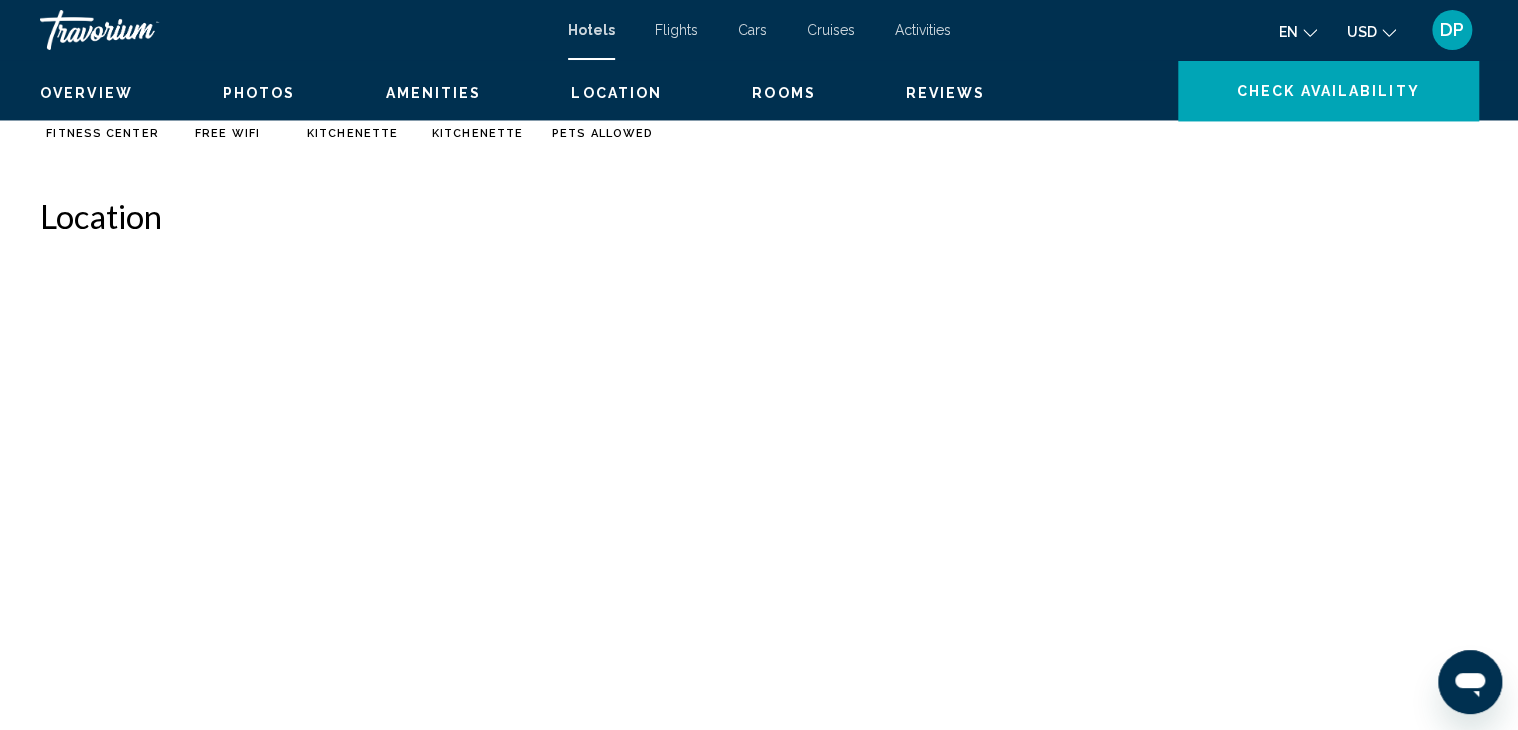 scroll, scrollTop: 0, scrollLeft: 0, axis: both 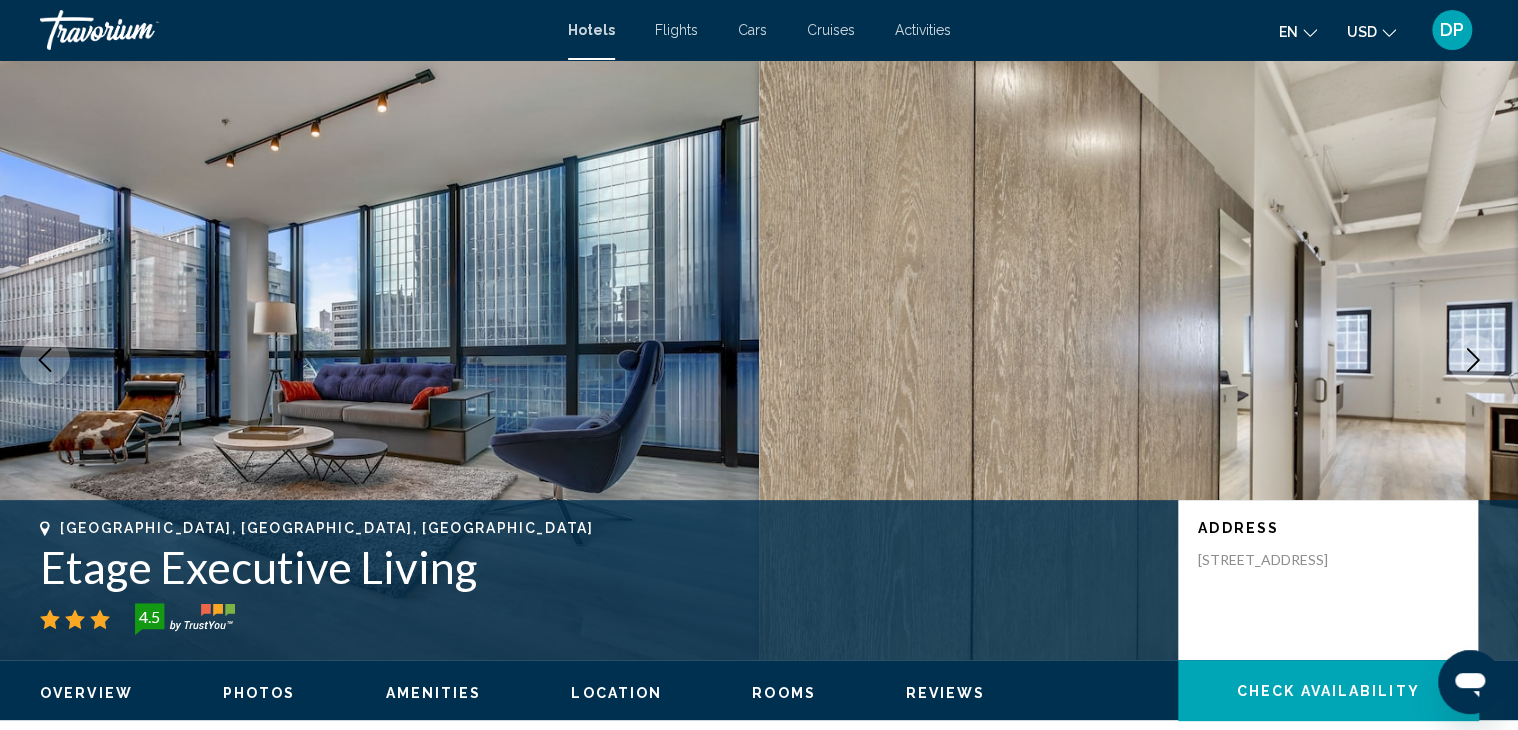 click on "Rooms" at bounding box center [784, 693] 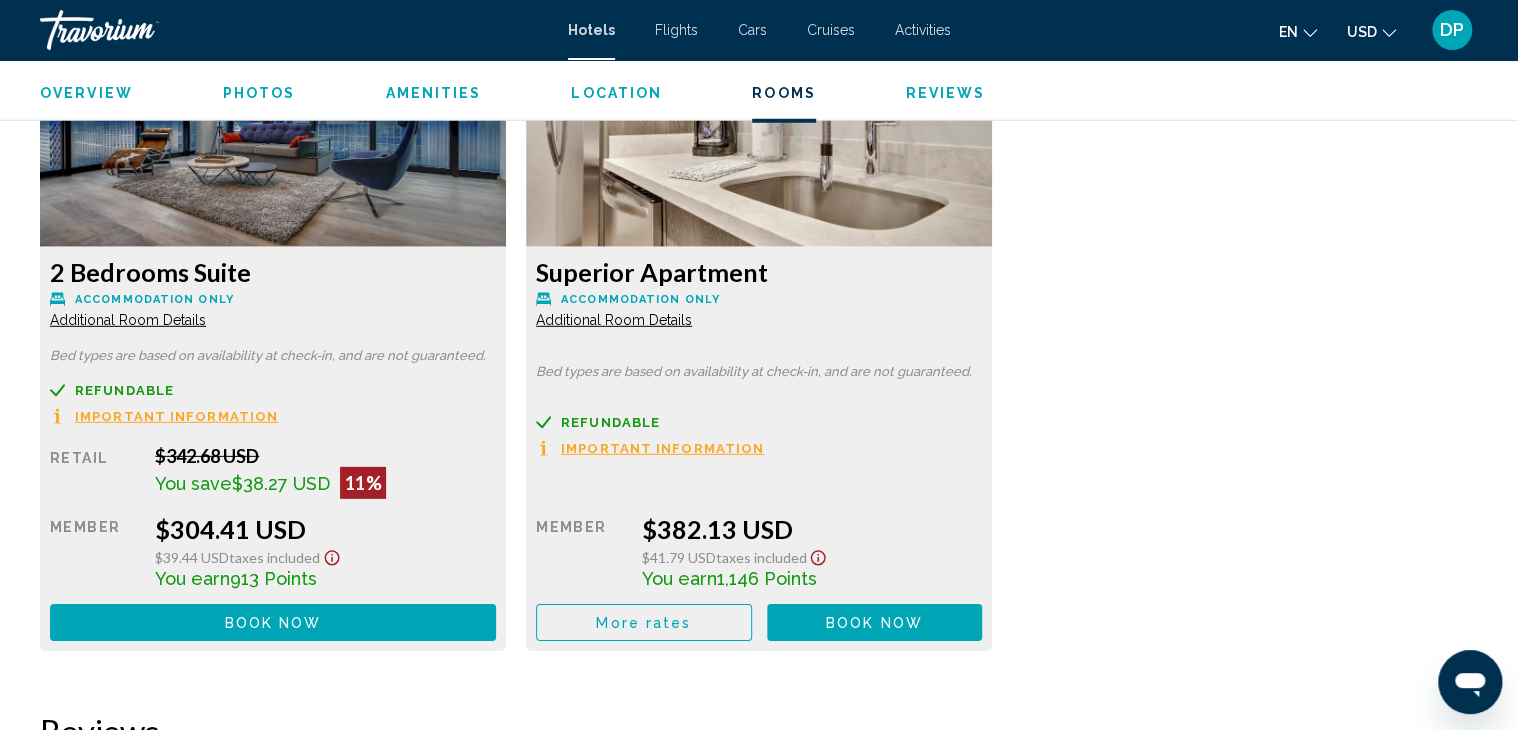 scroll, scrollTop: 2679, scrollLeft: 0, axis: vertical 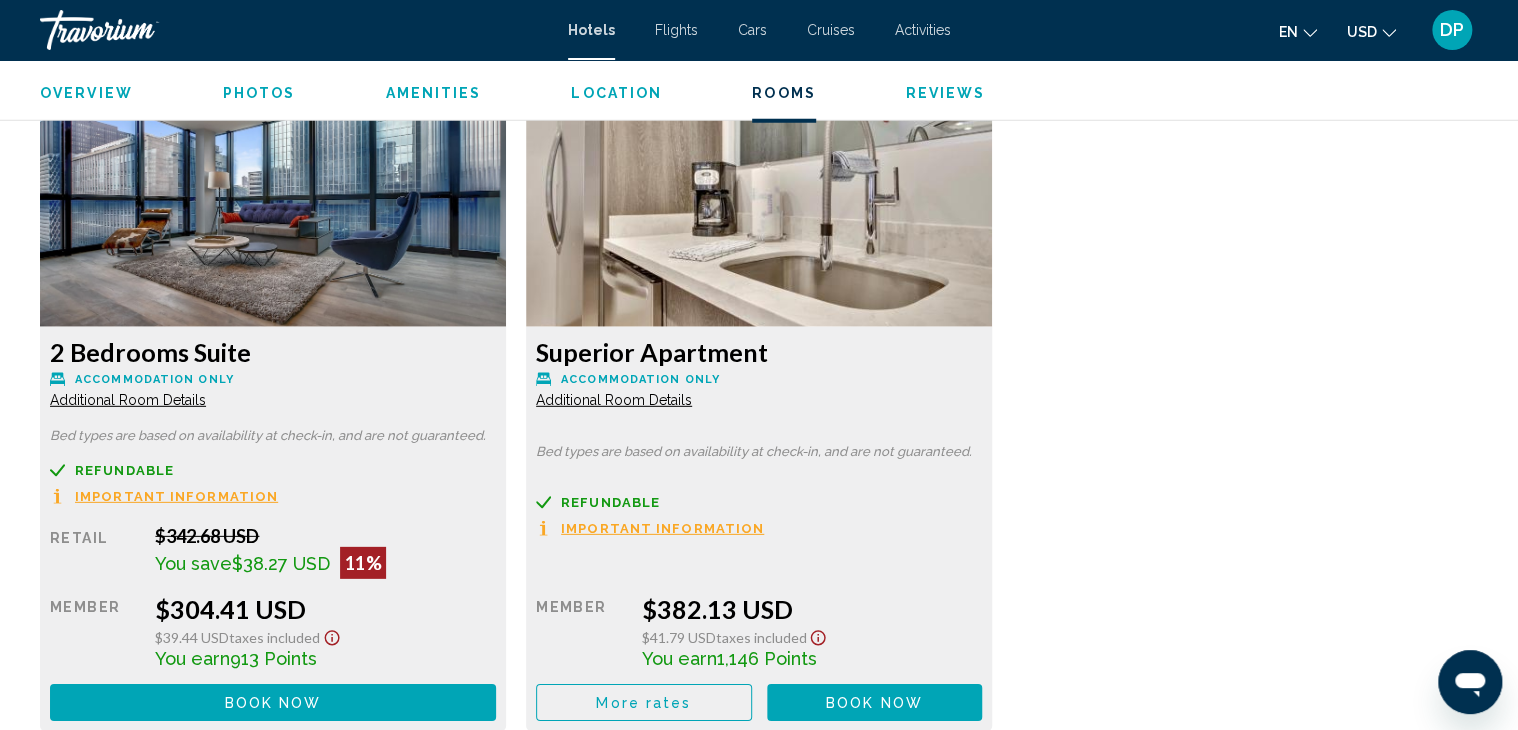 click on "Photos" at bounding box center [259, 93] 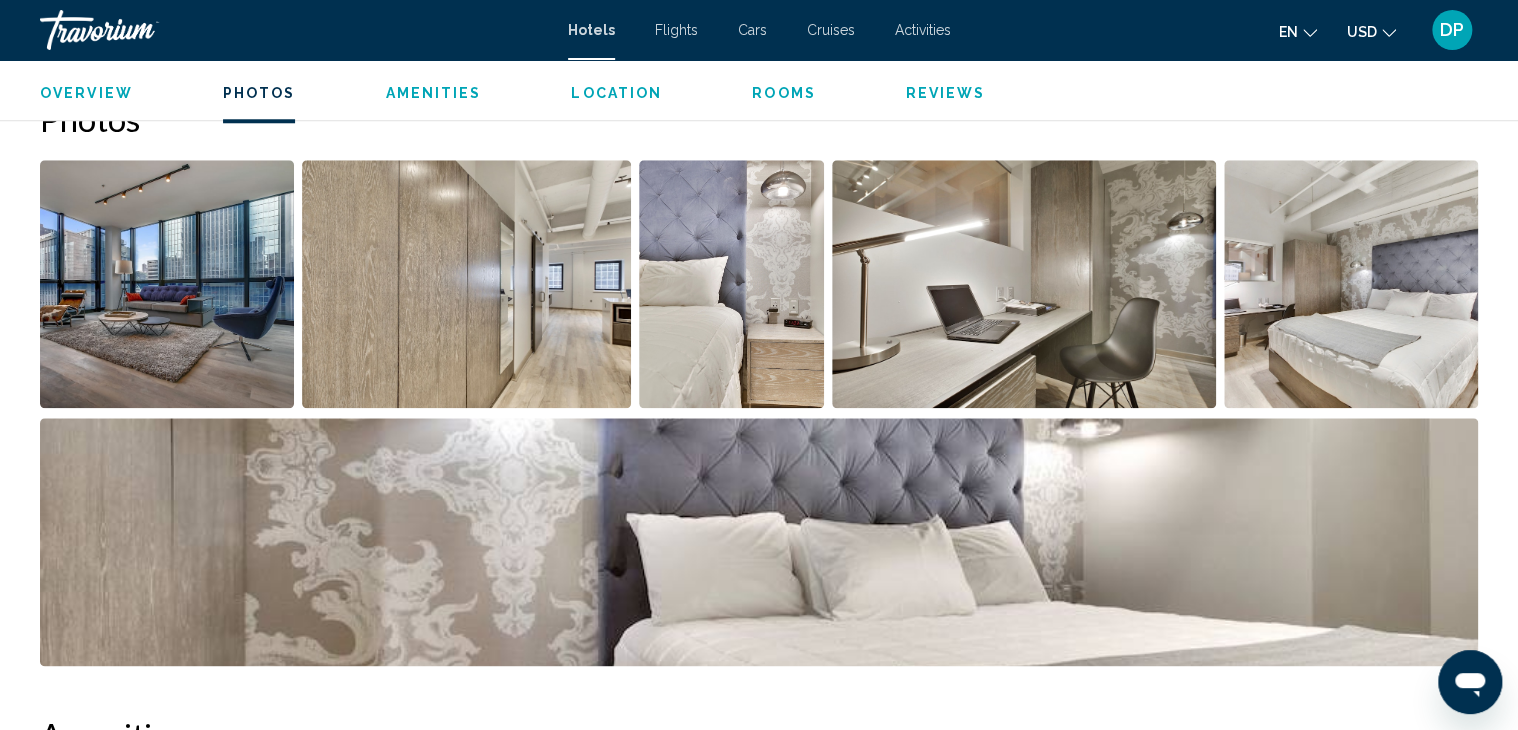 scroll, scrollTop: 885, scrollLeft: 0, axis: vertical 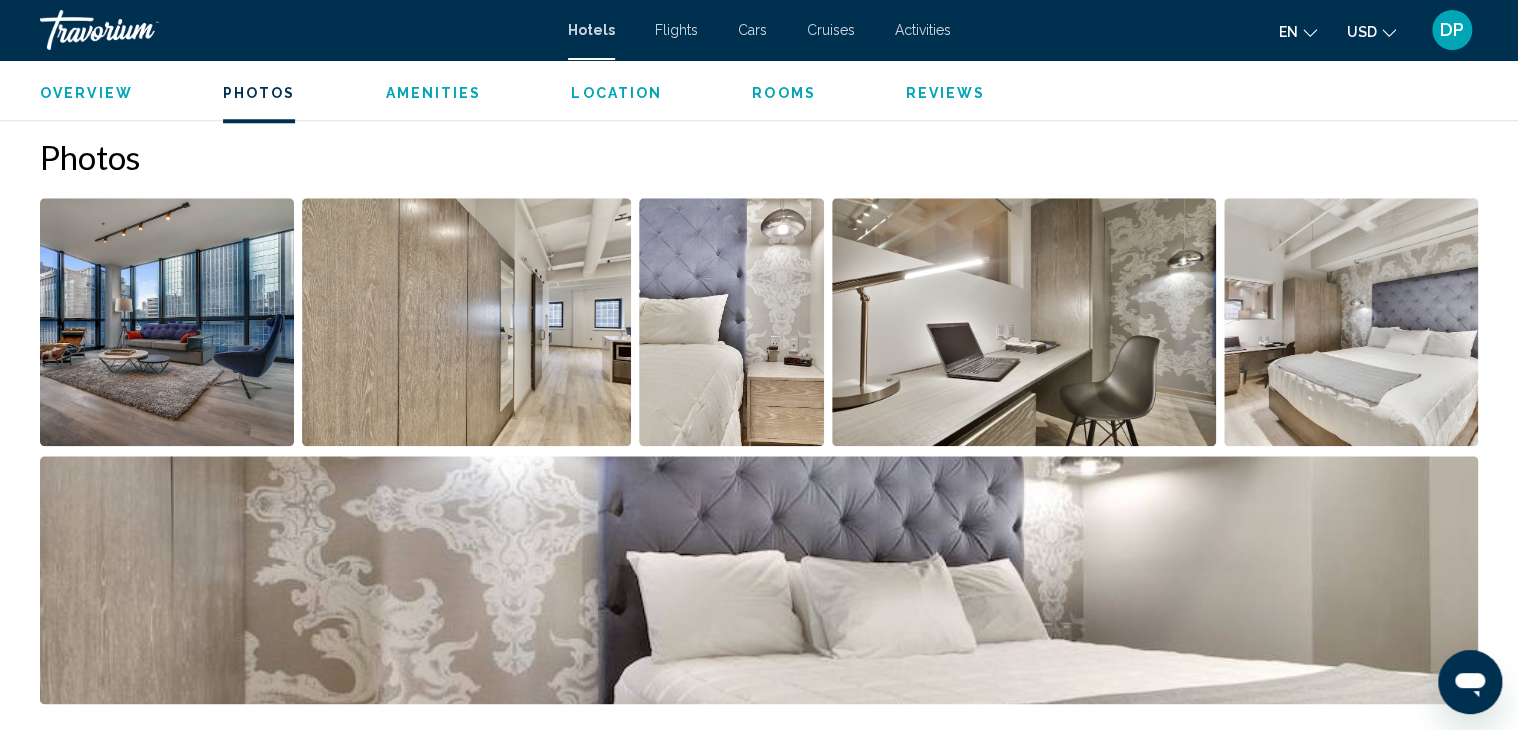 click at bounding box center [167, 322] 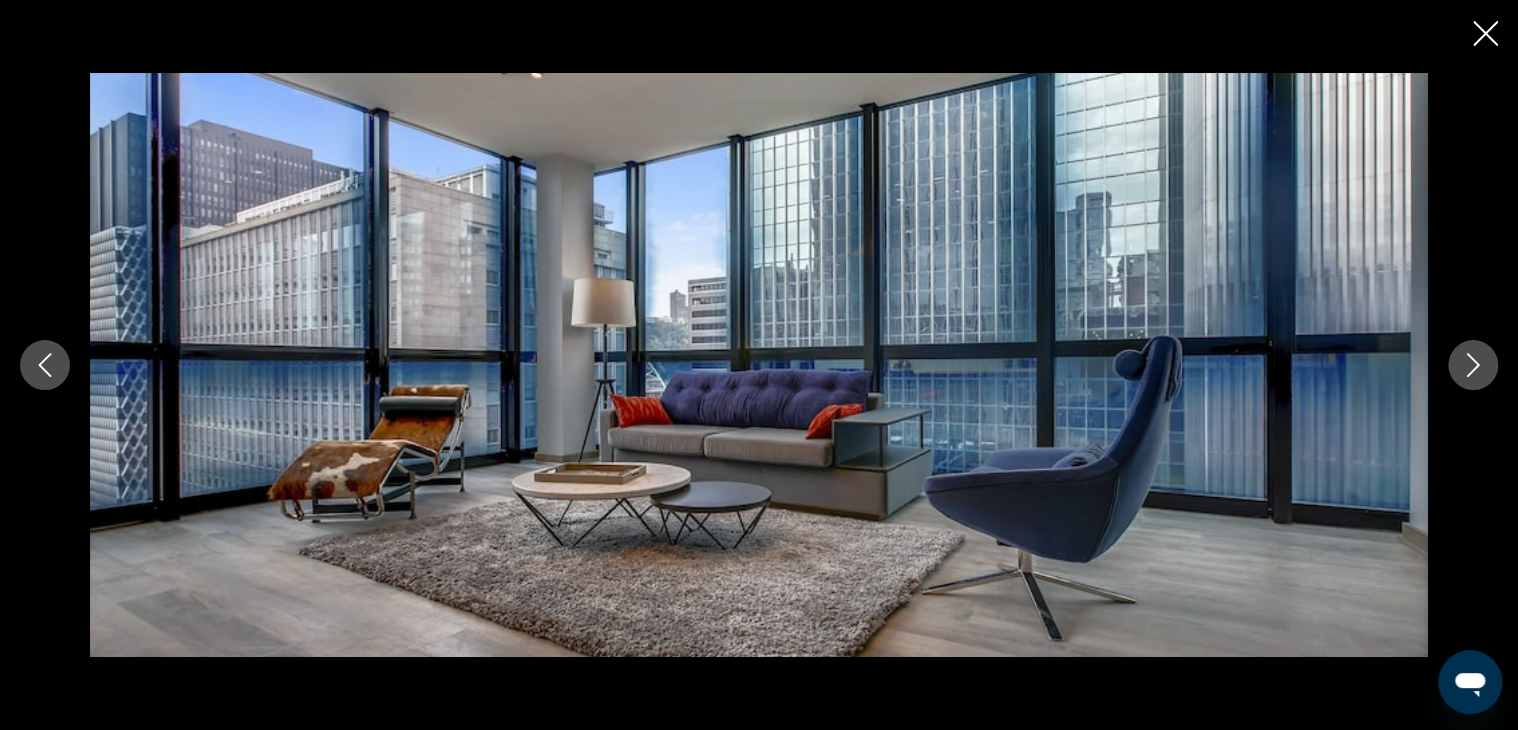 click 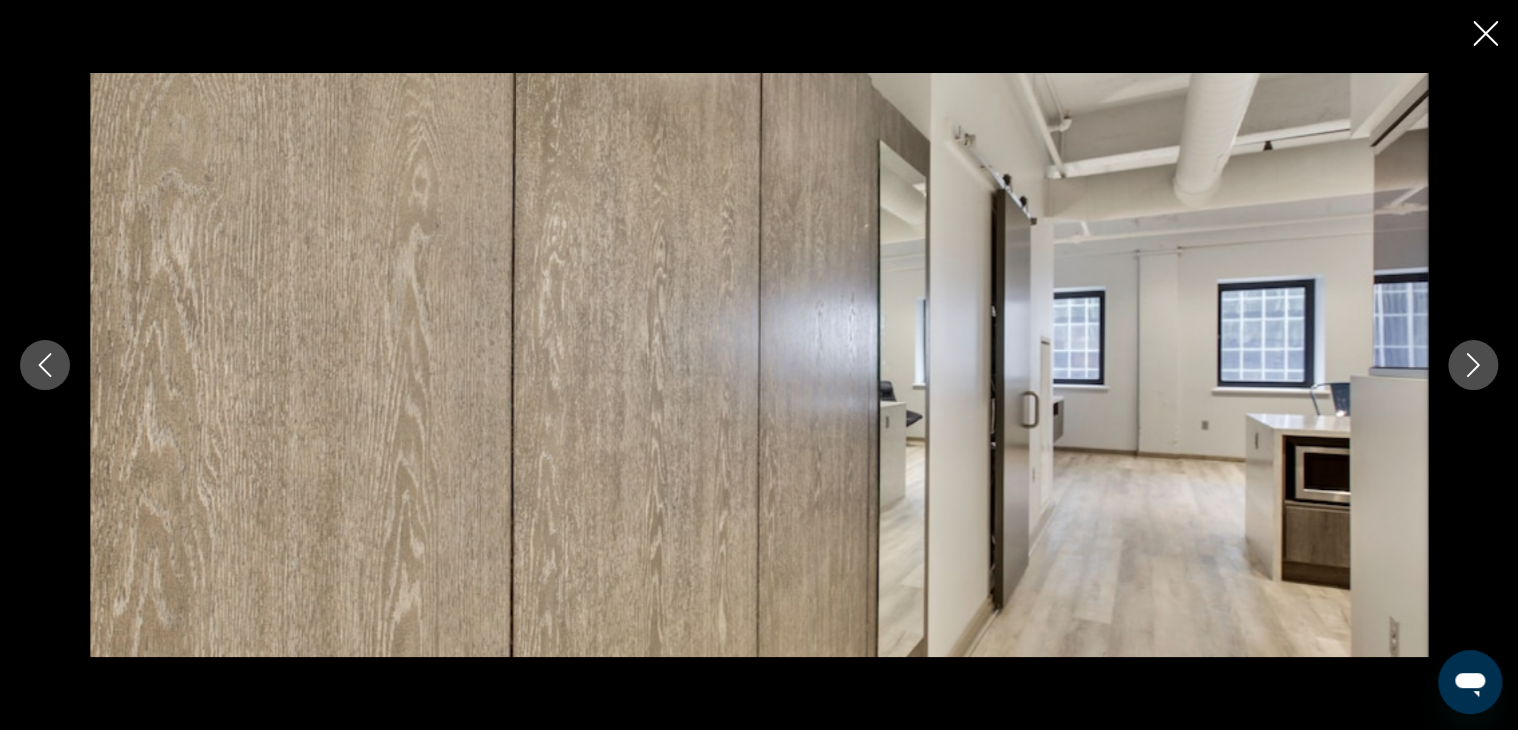 click 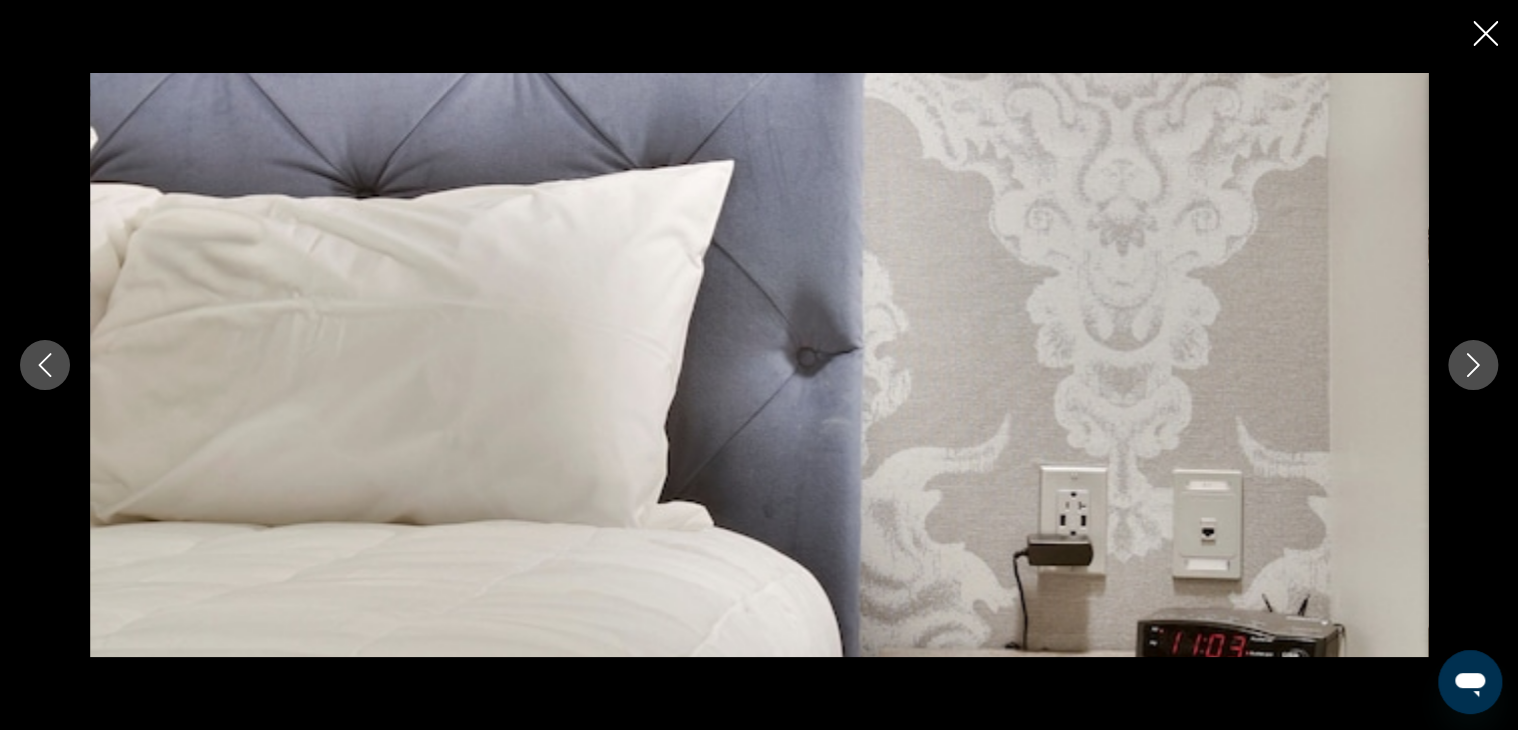 click 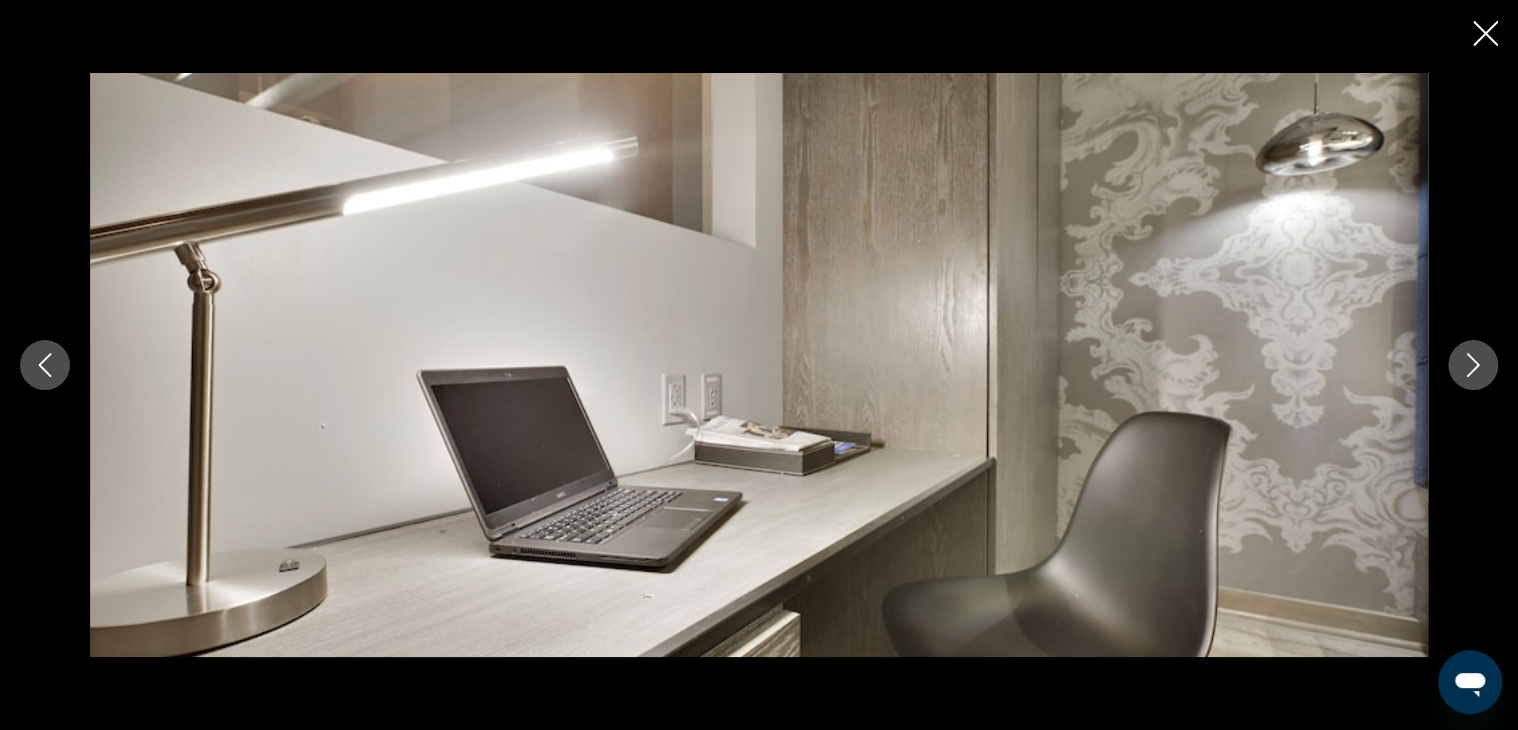 click 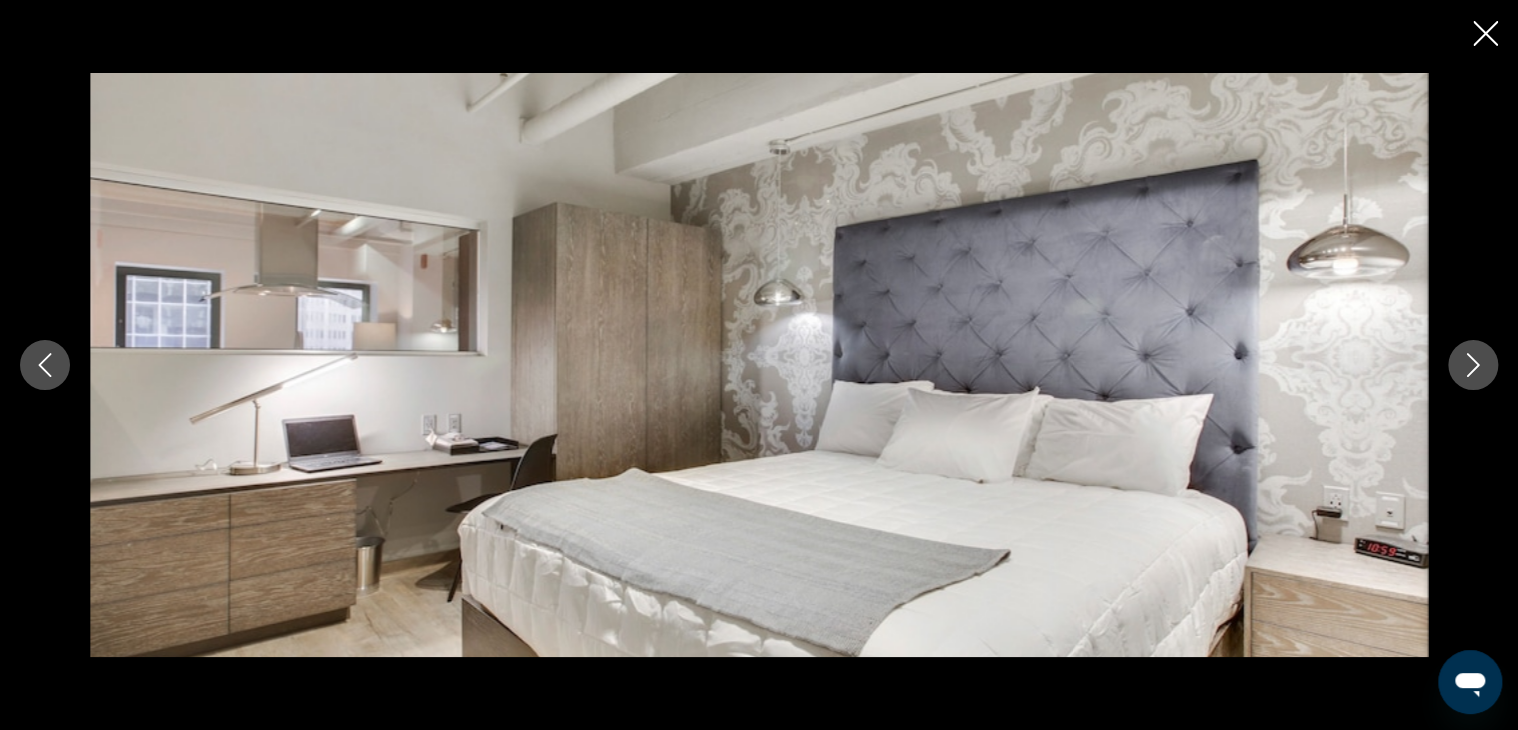 click 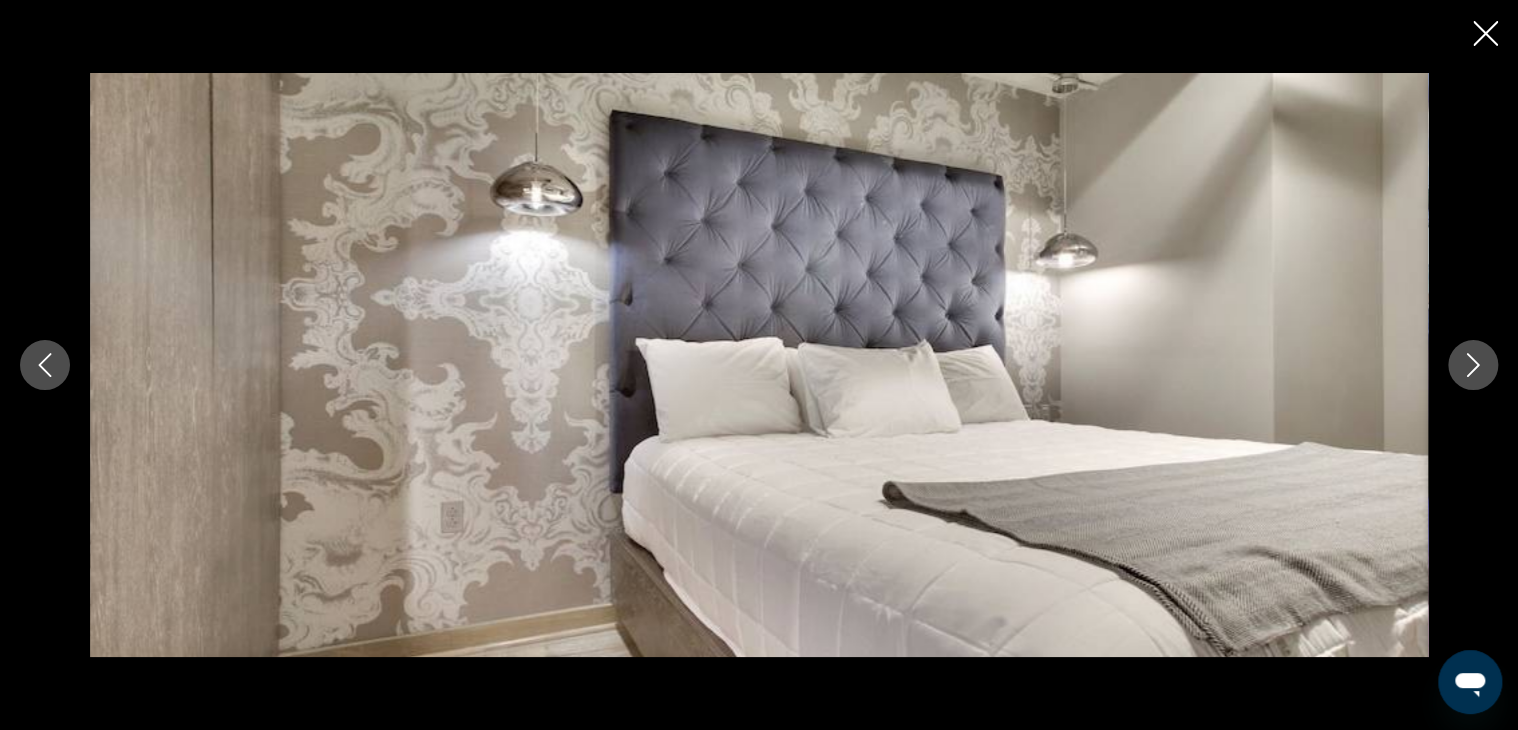 click 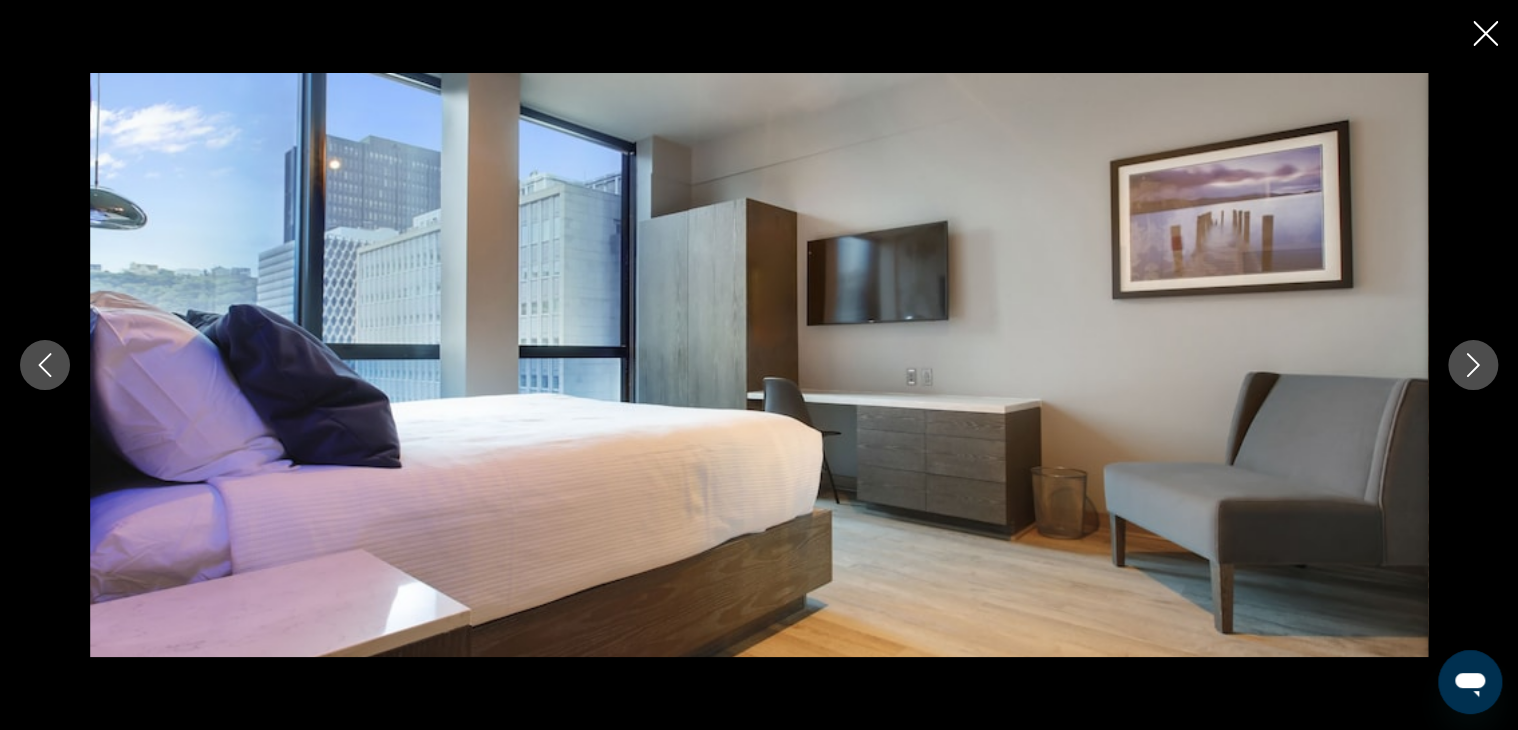 click 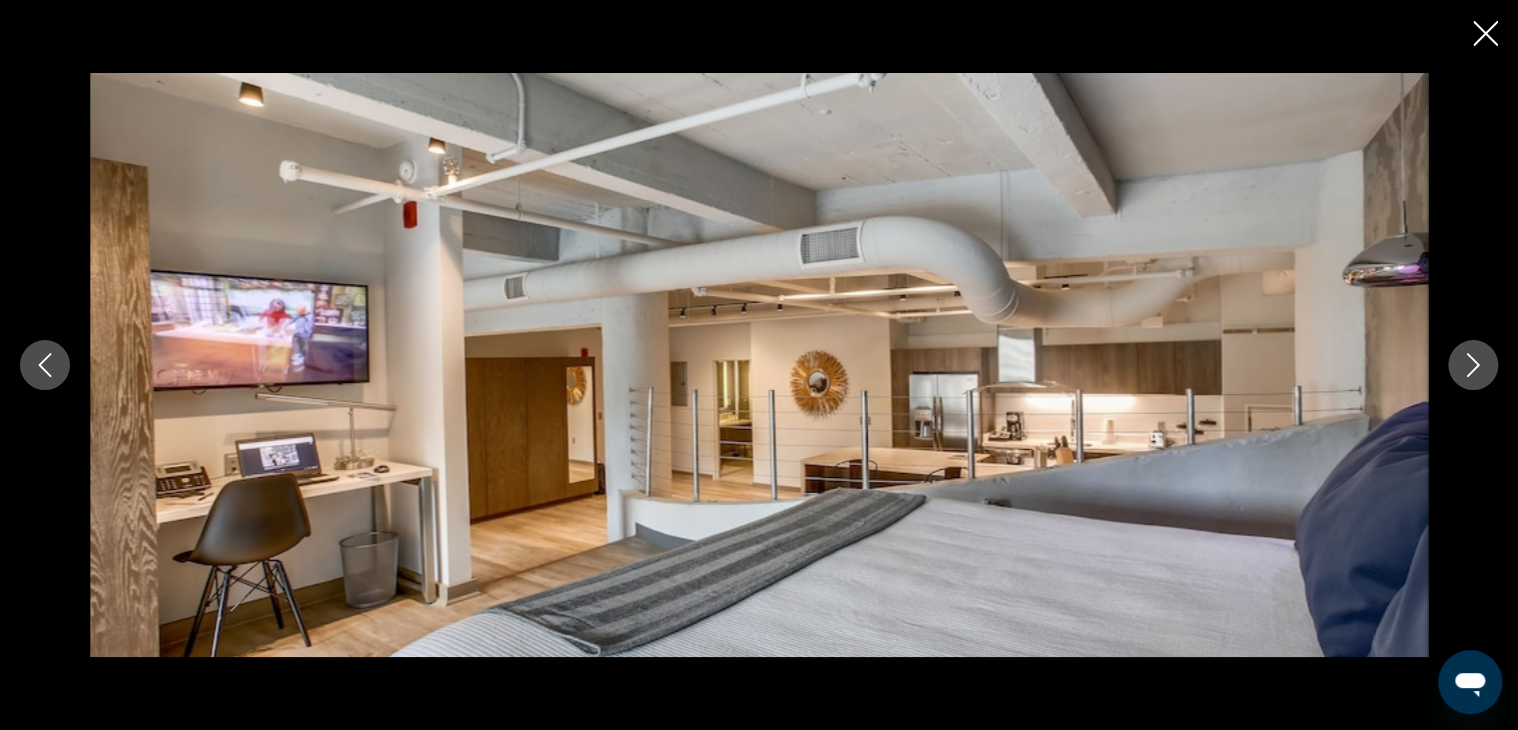 click 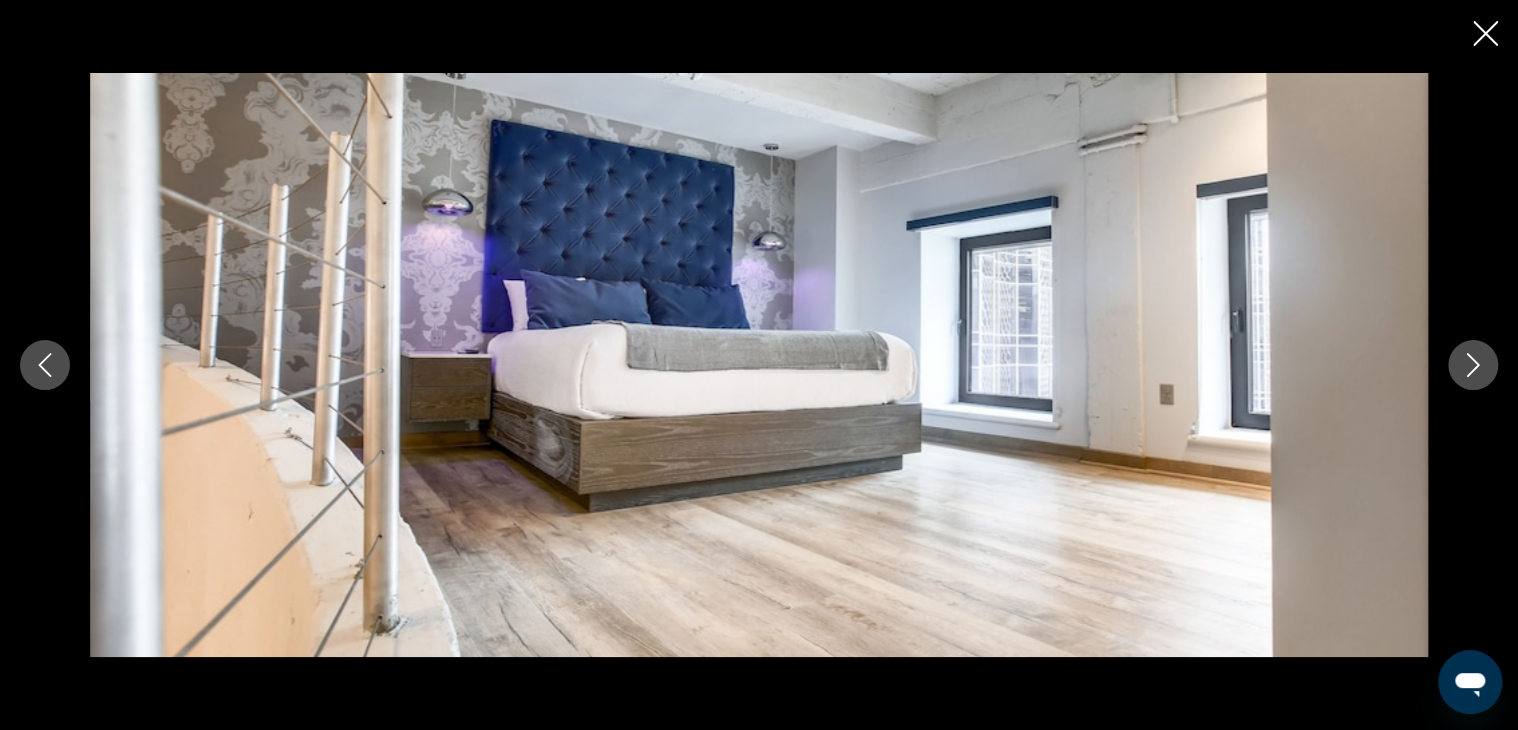 click 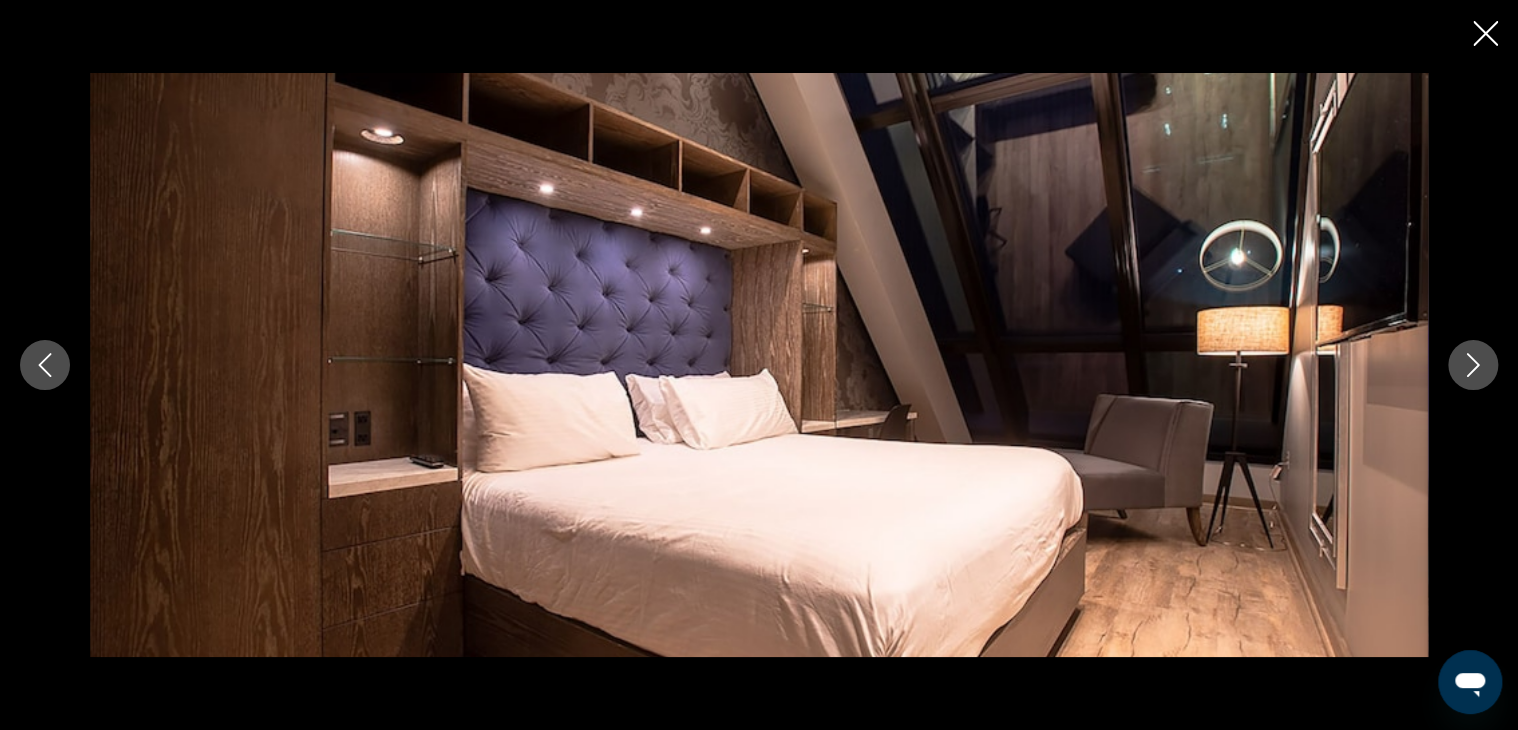 click 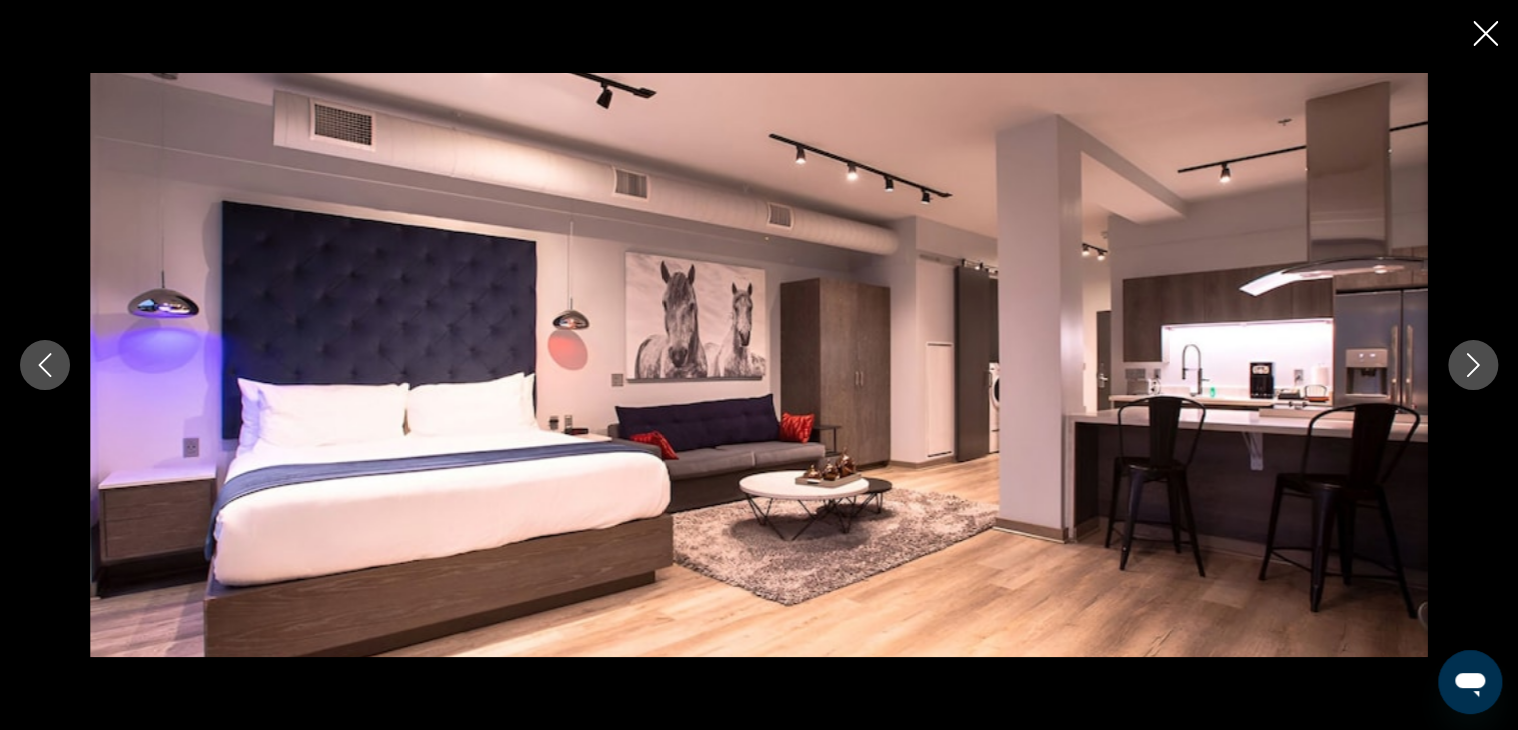 click 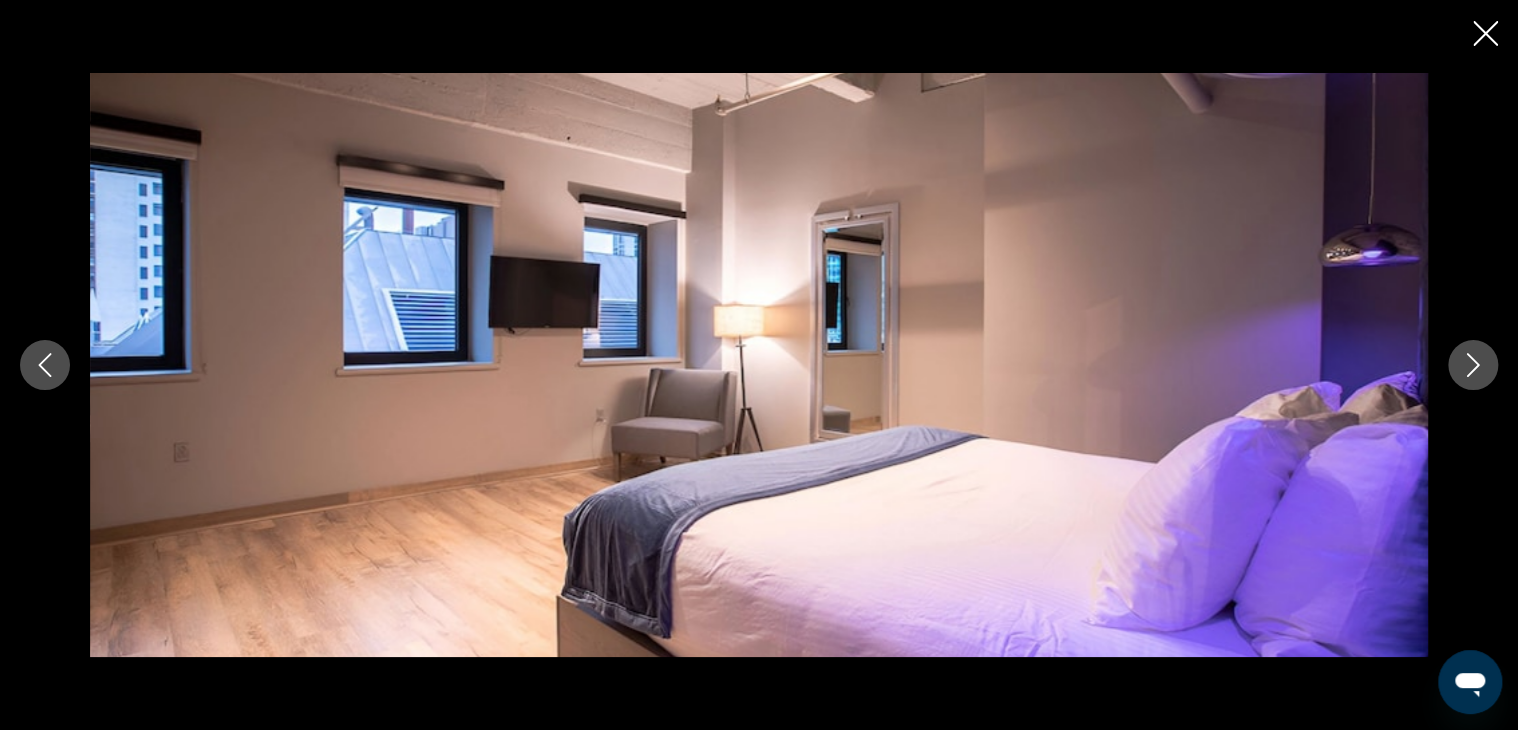 click 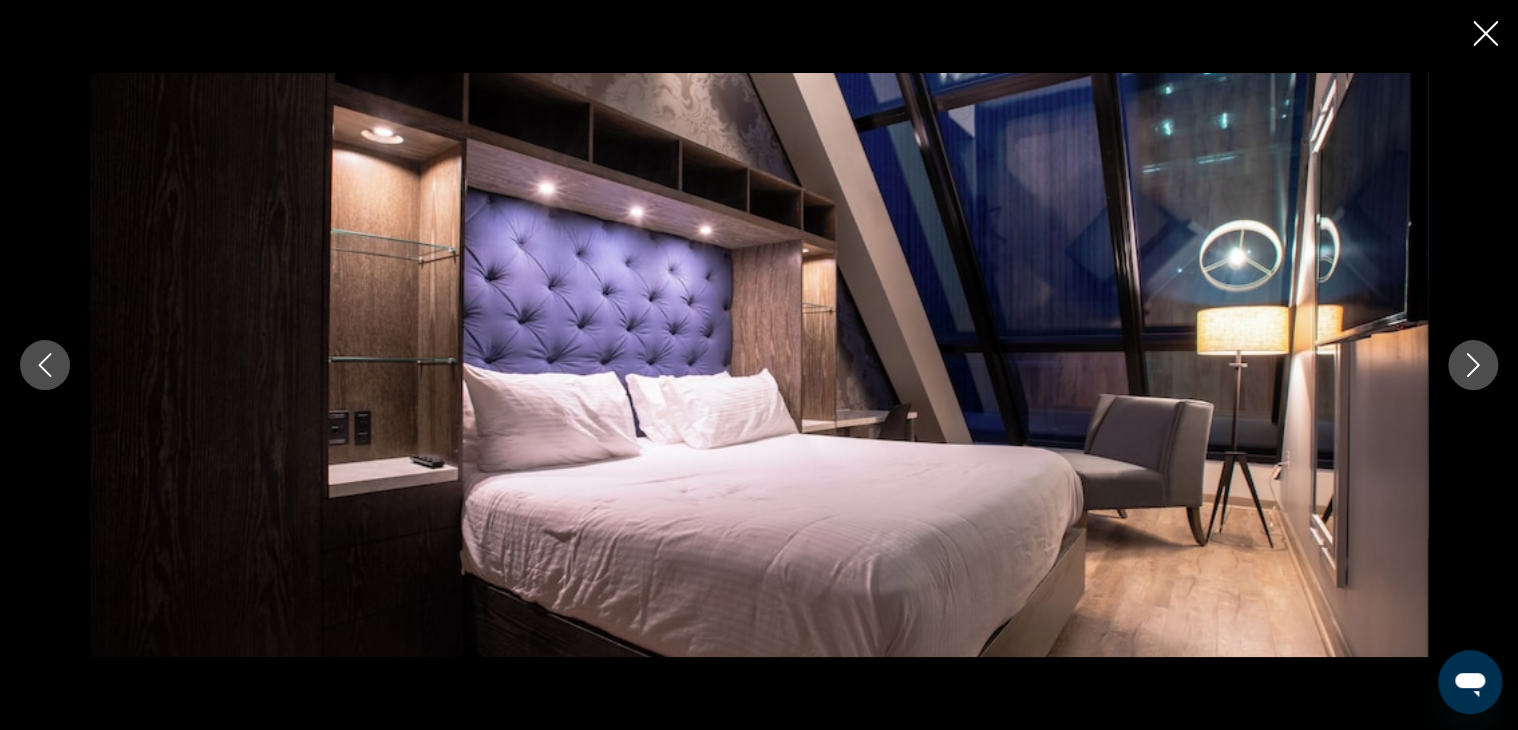 click 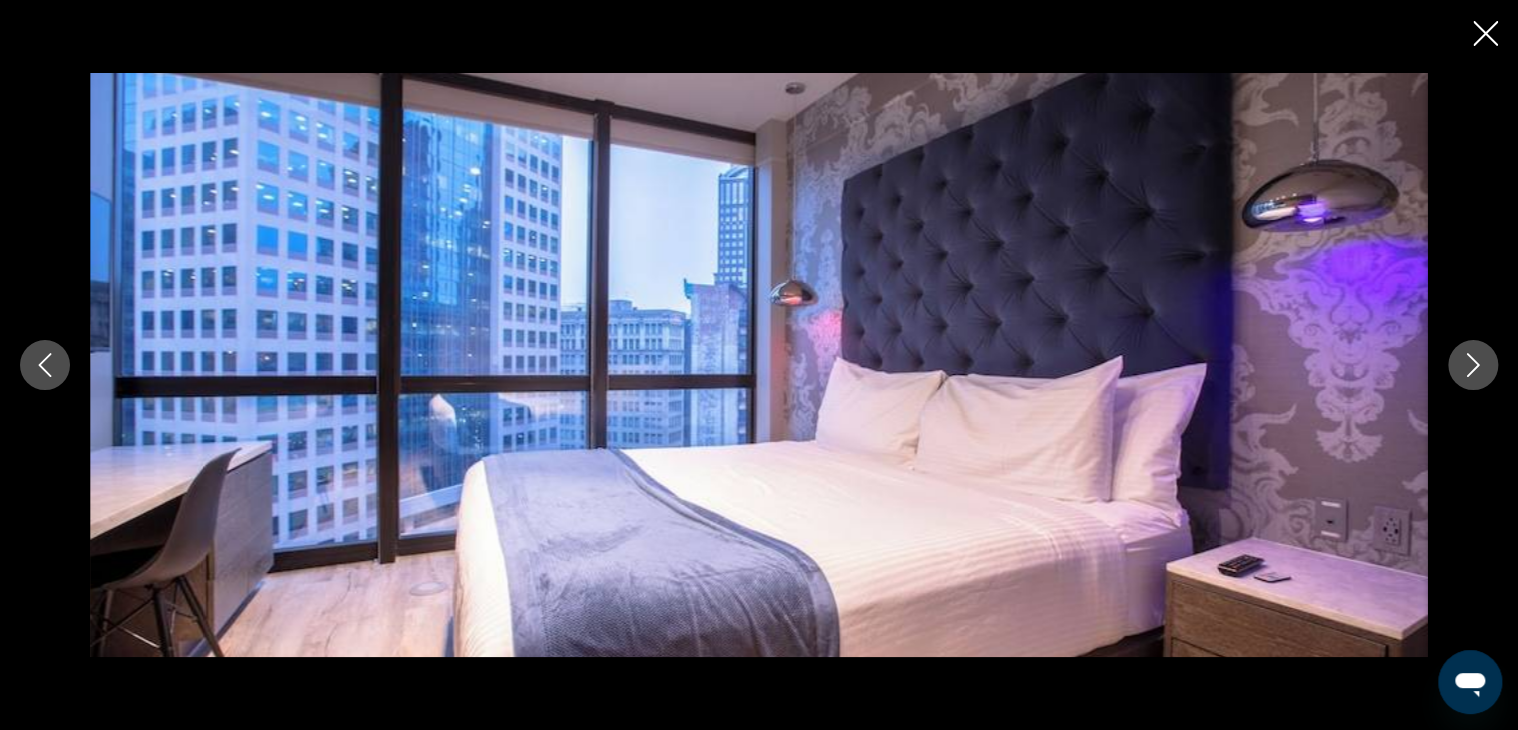 click 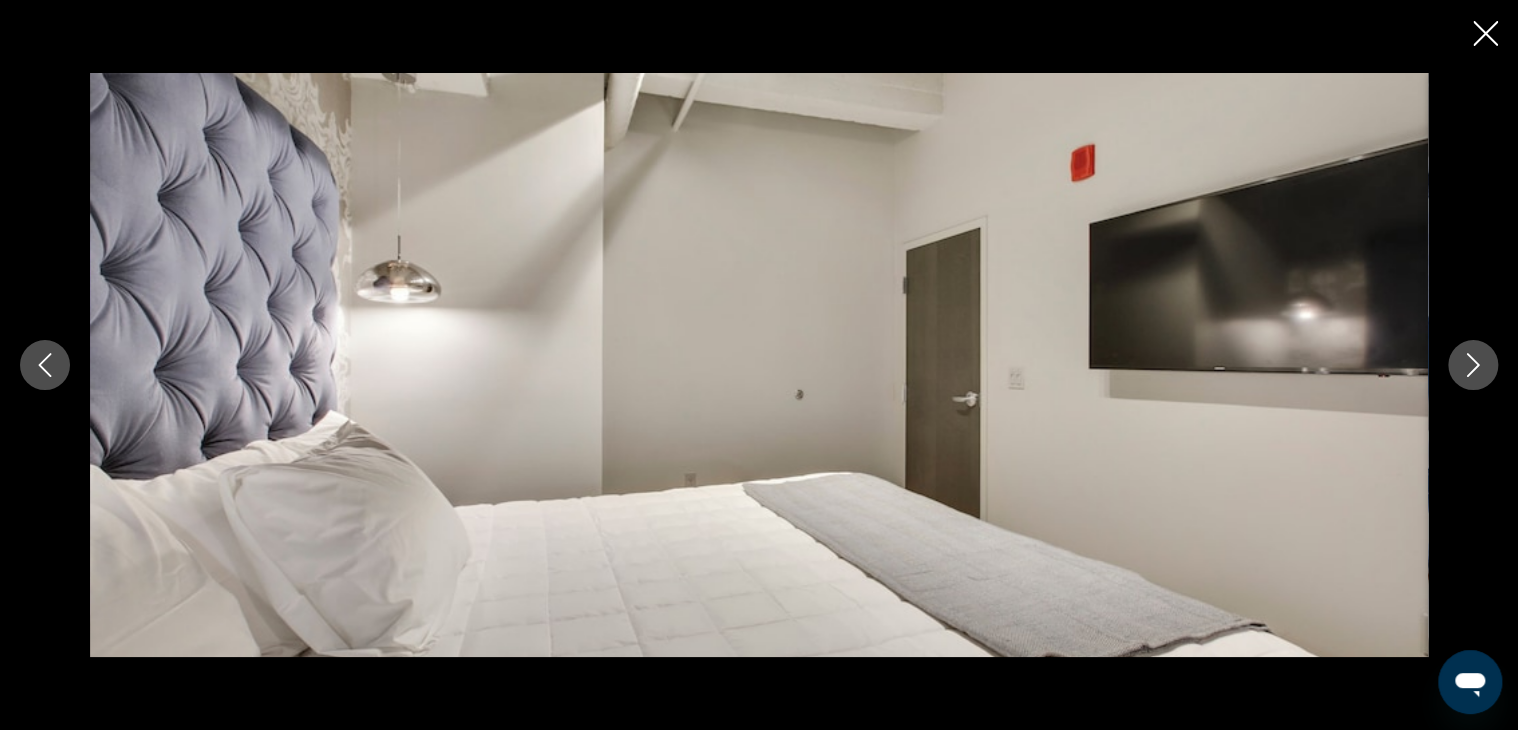 click 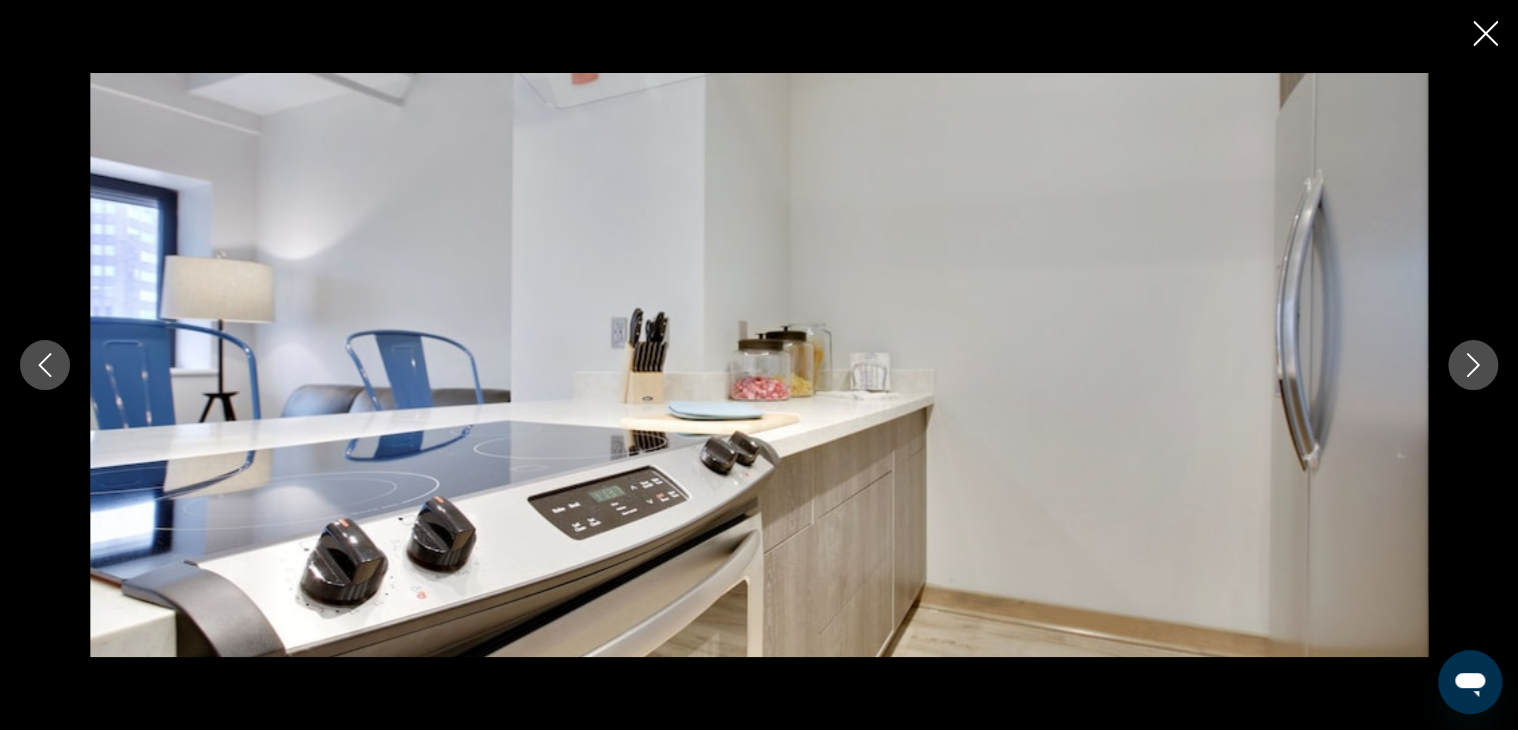 click 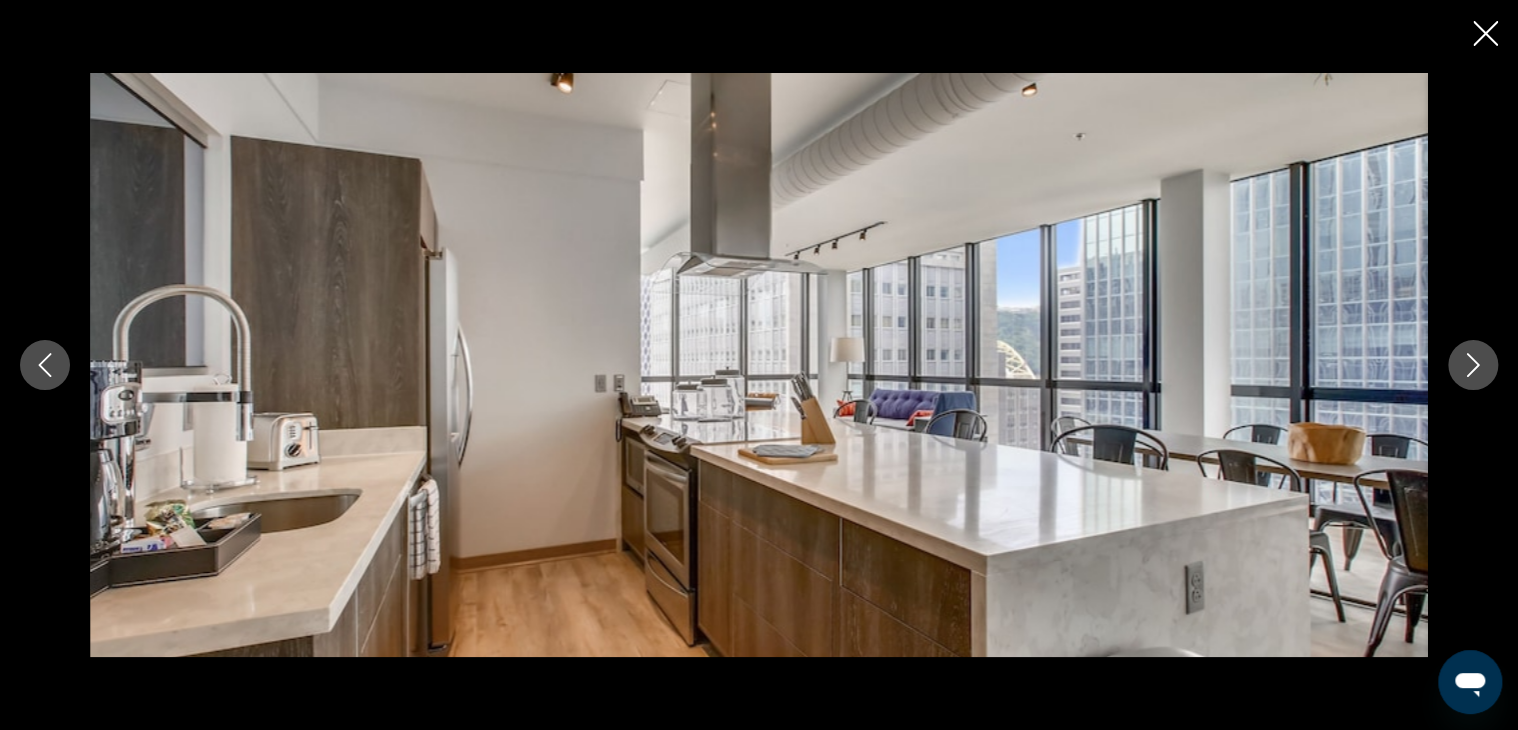 click 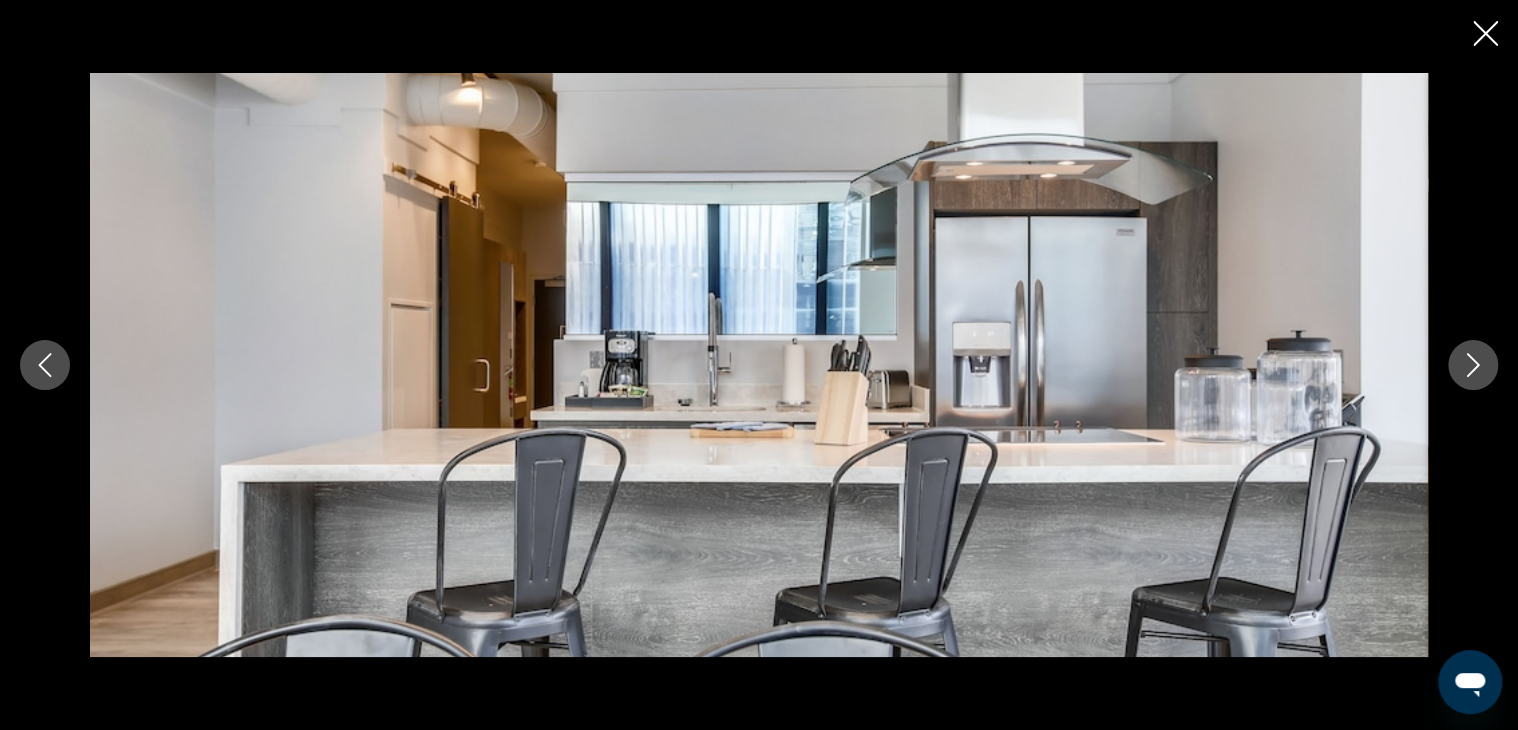 click 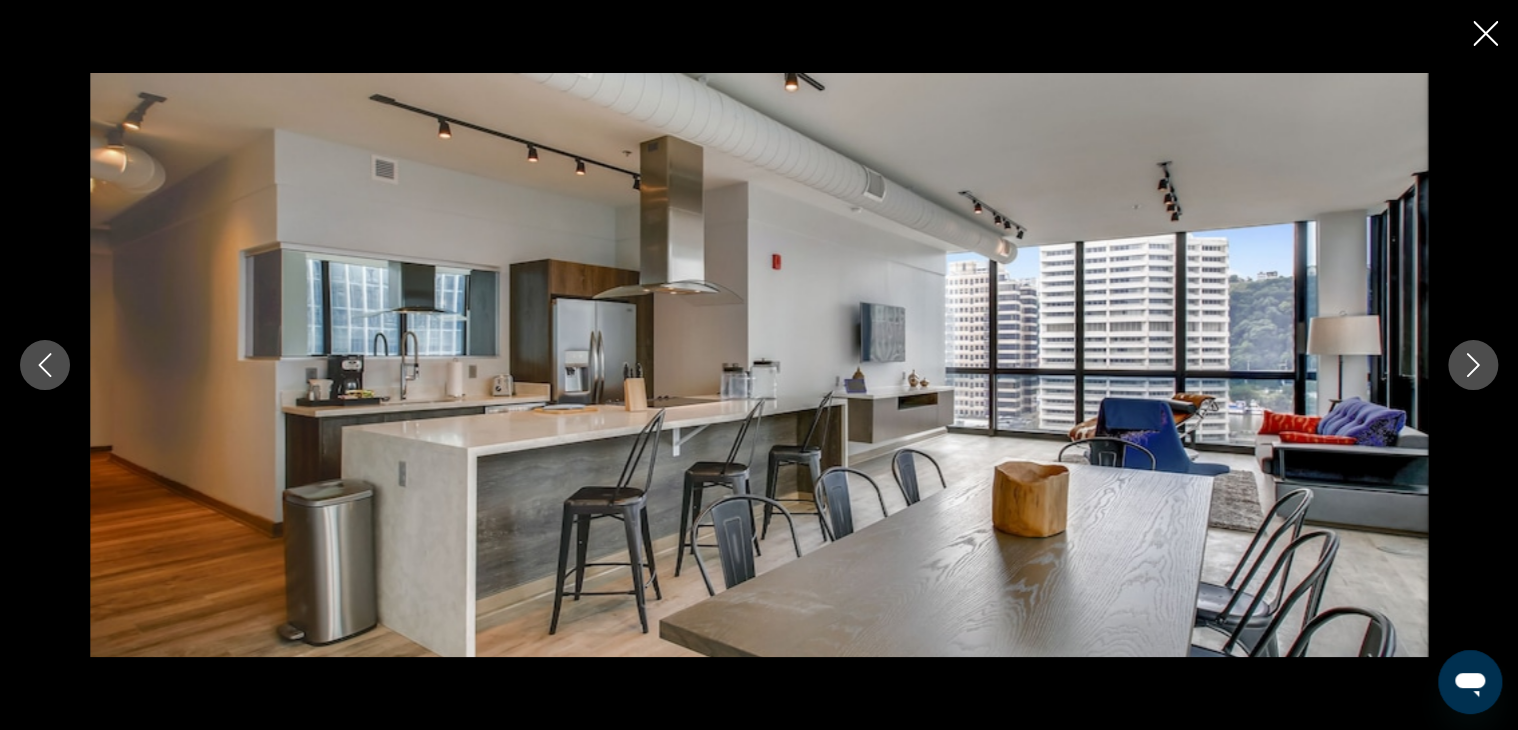 click 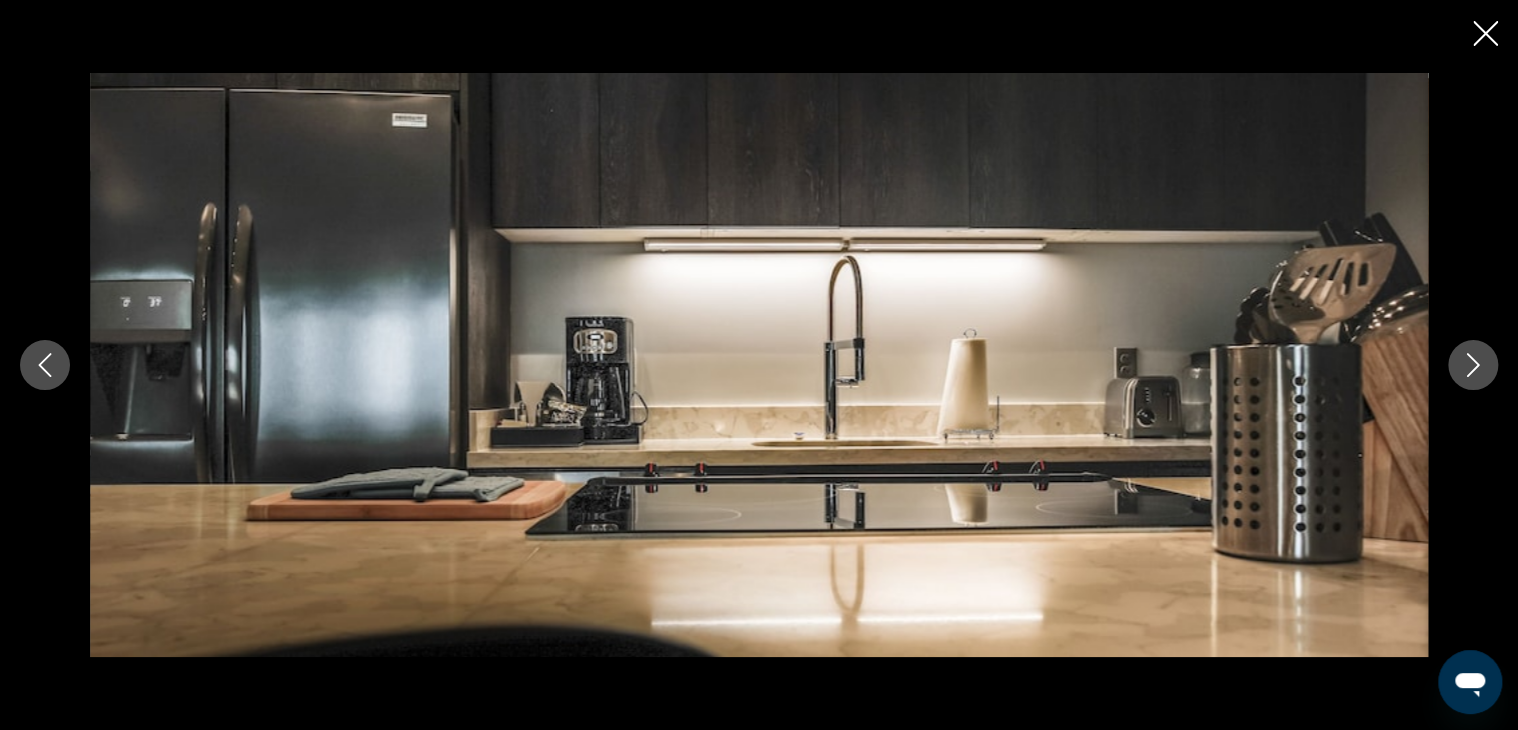 click 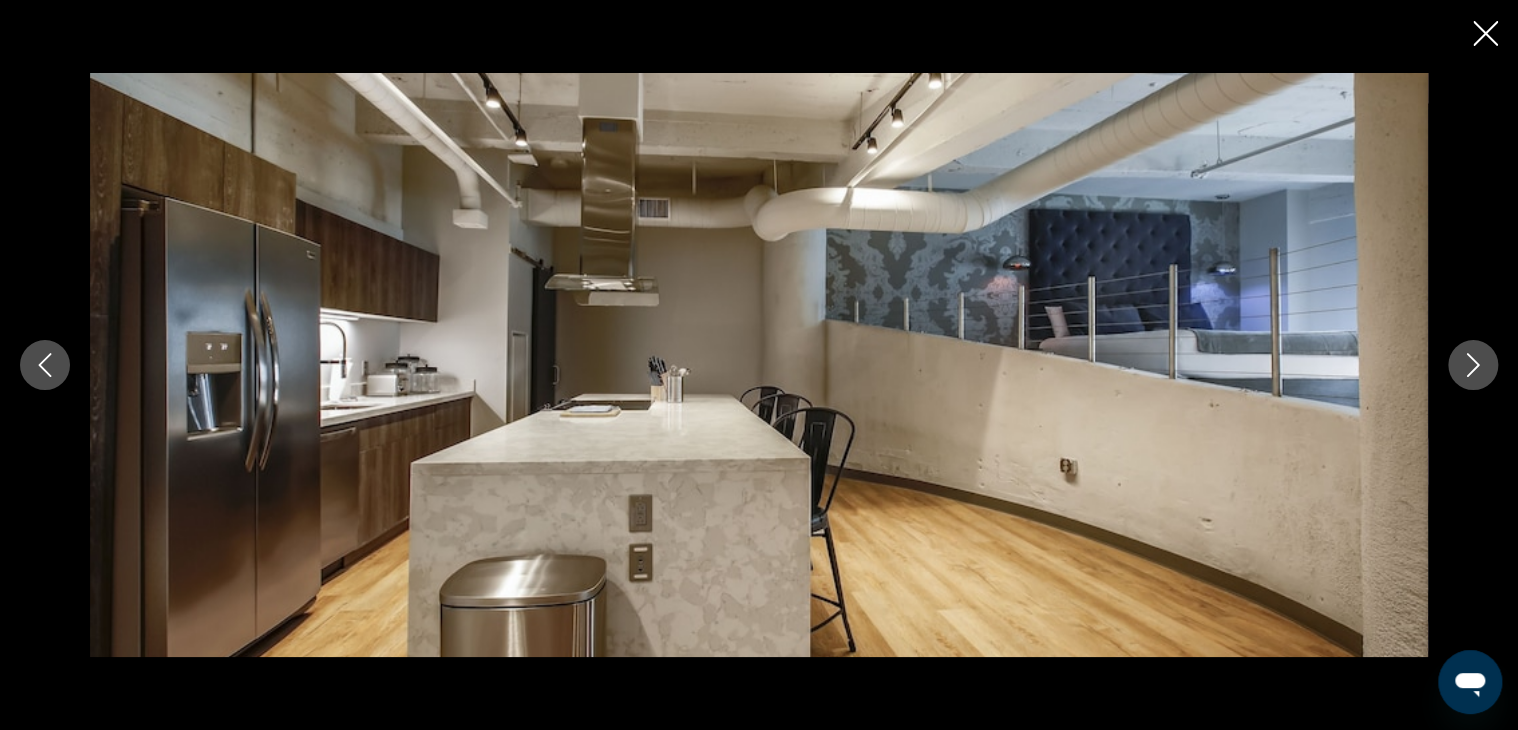 click 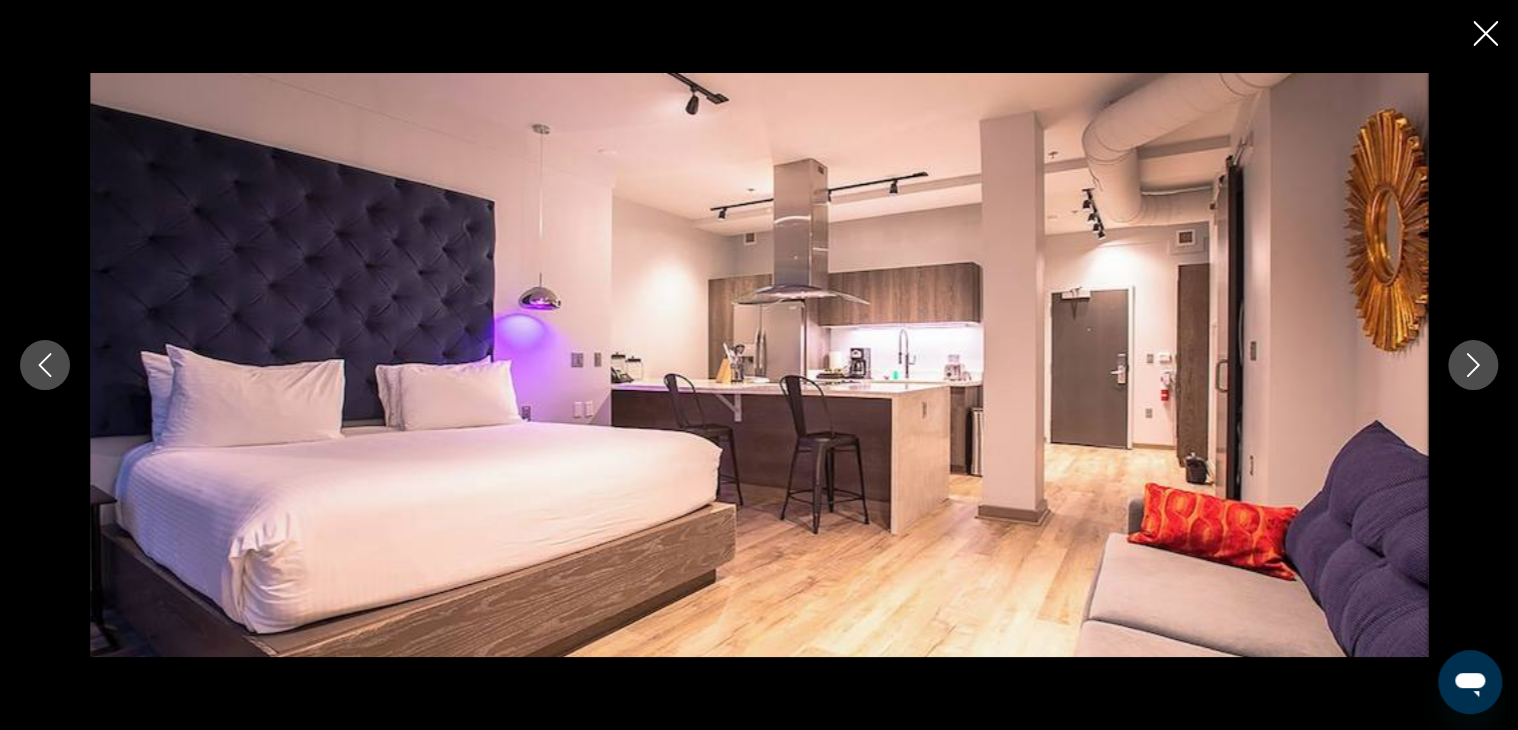 click 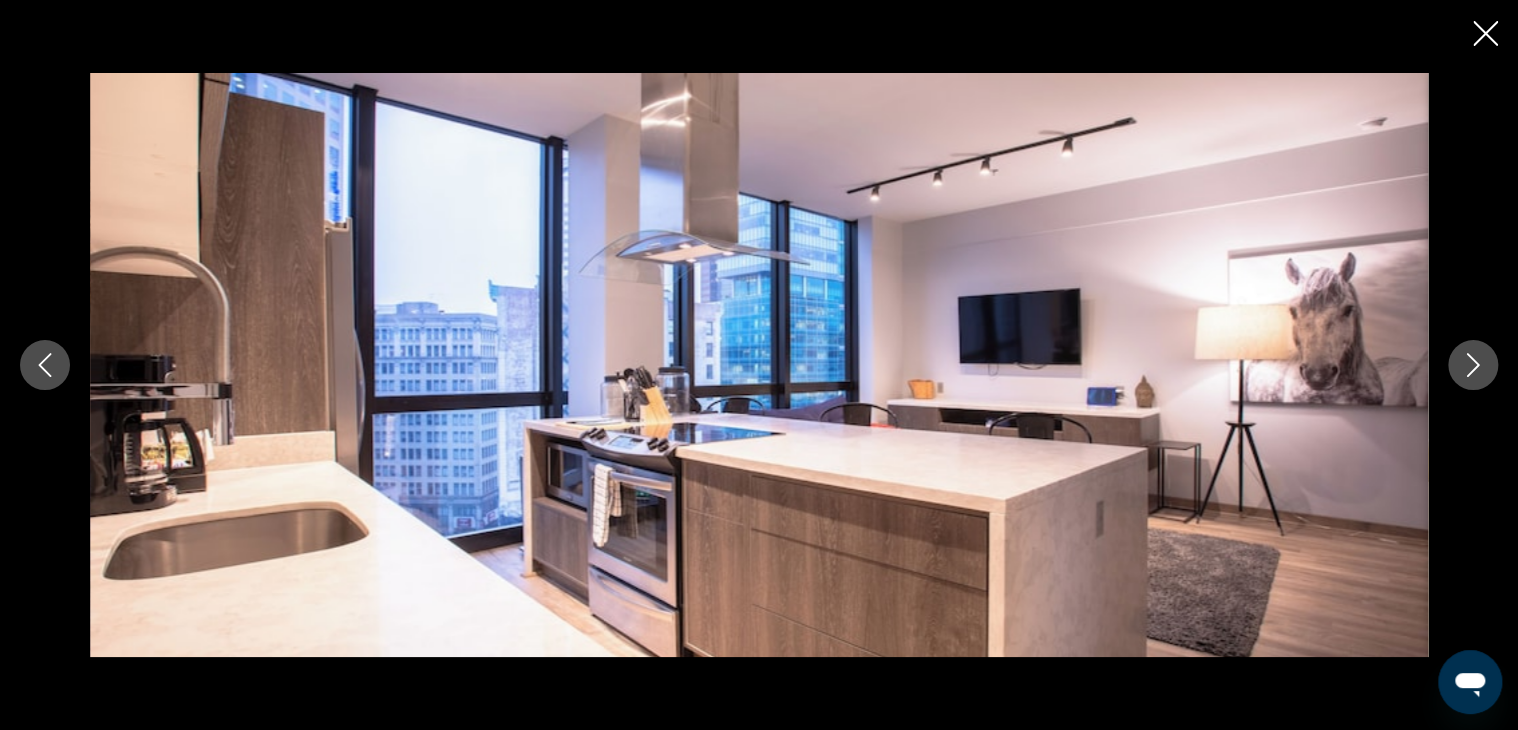 click 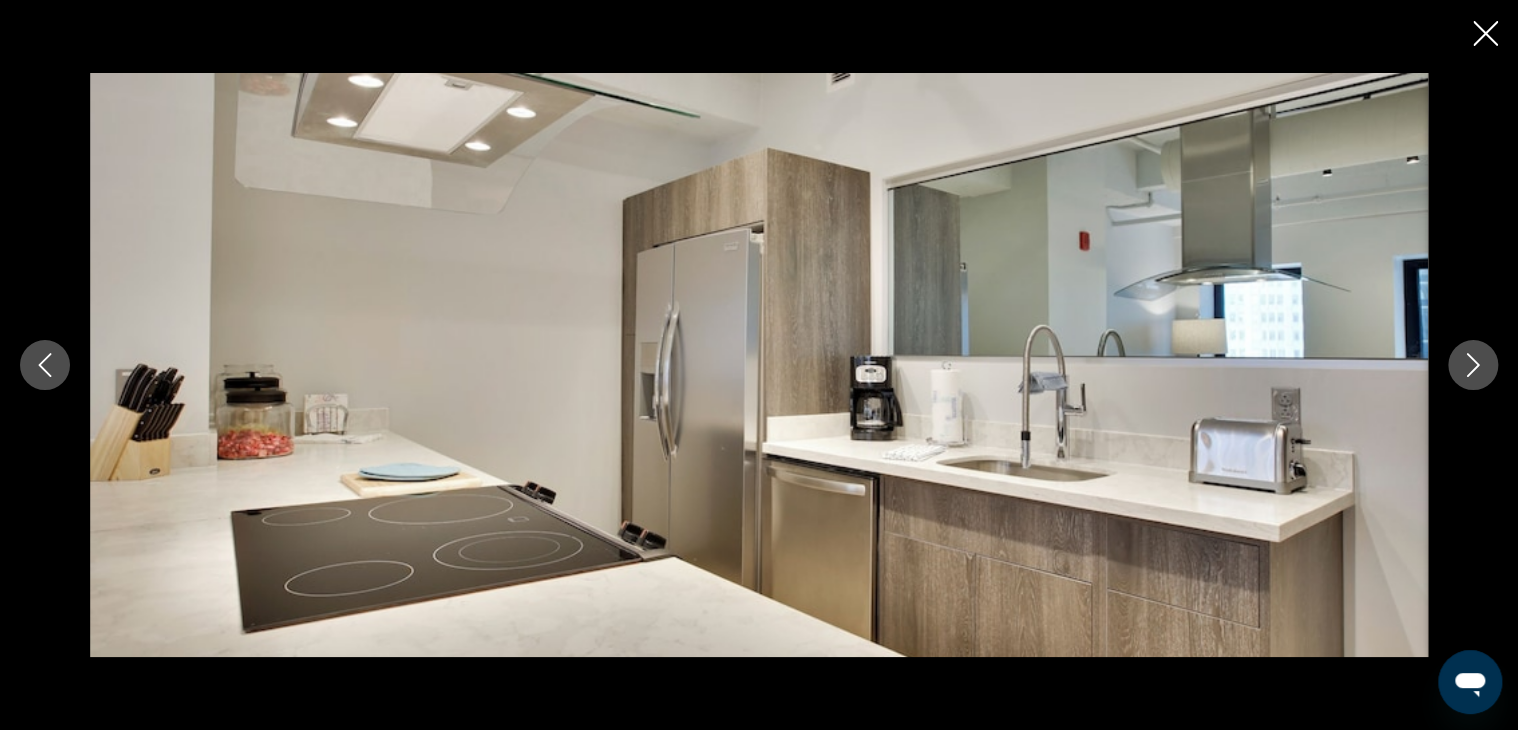 click 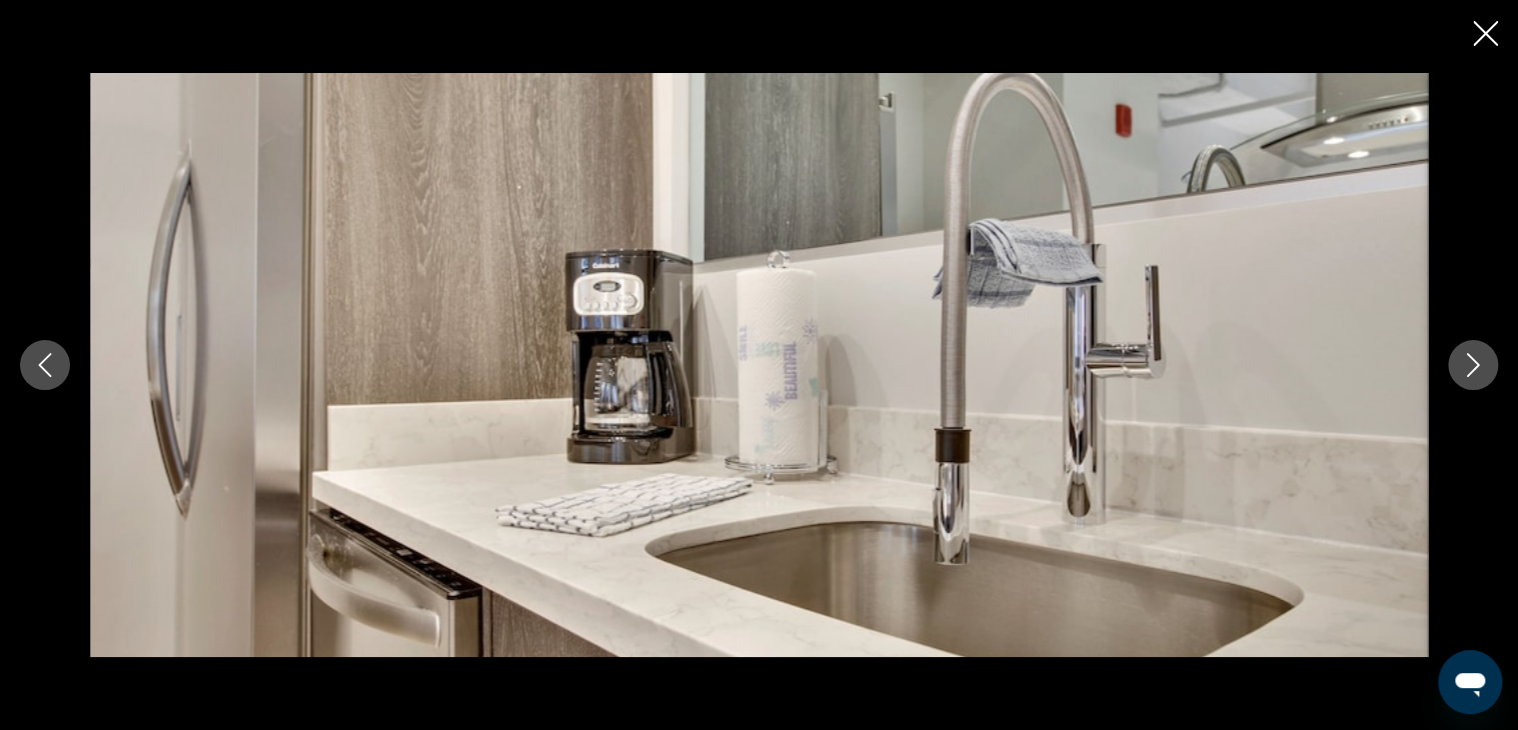 click 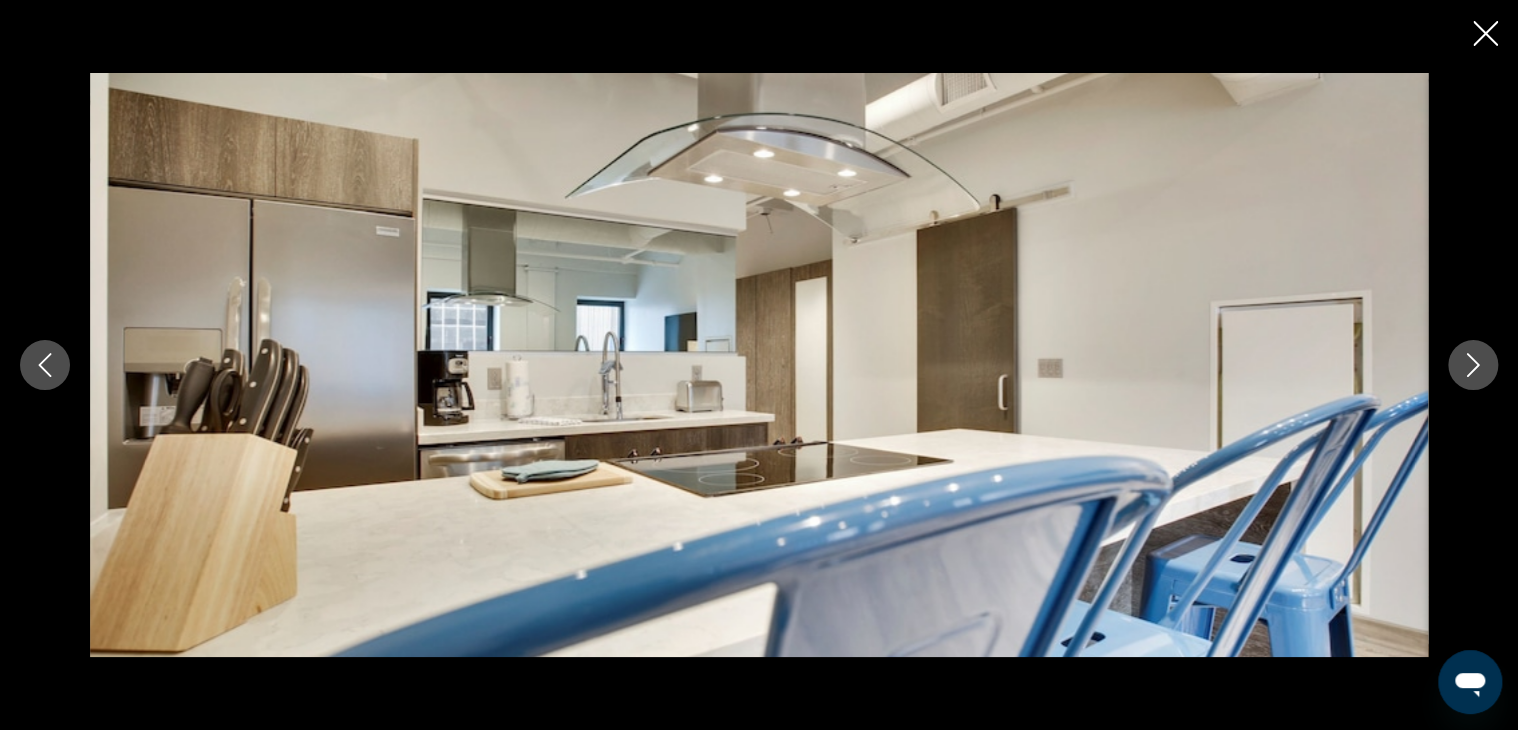 click 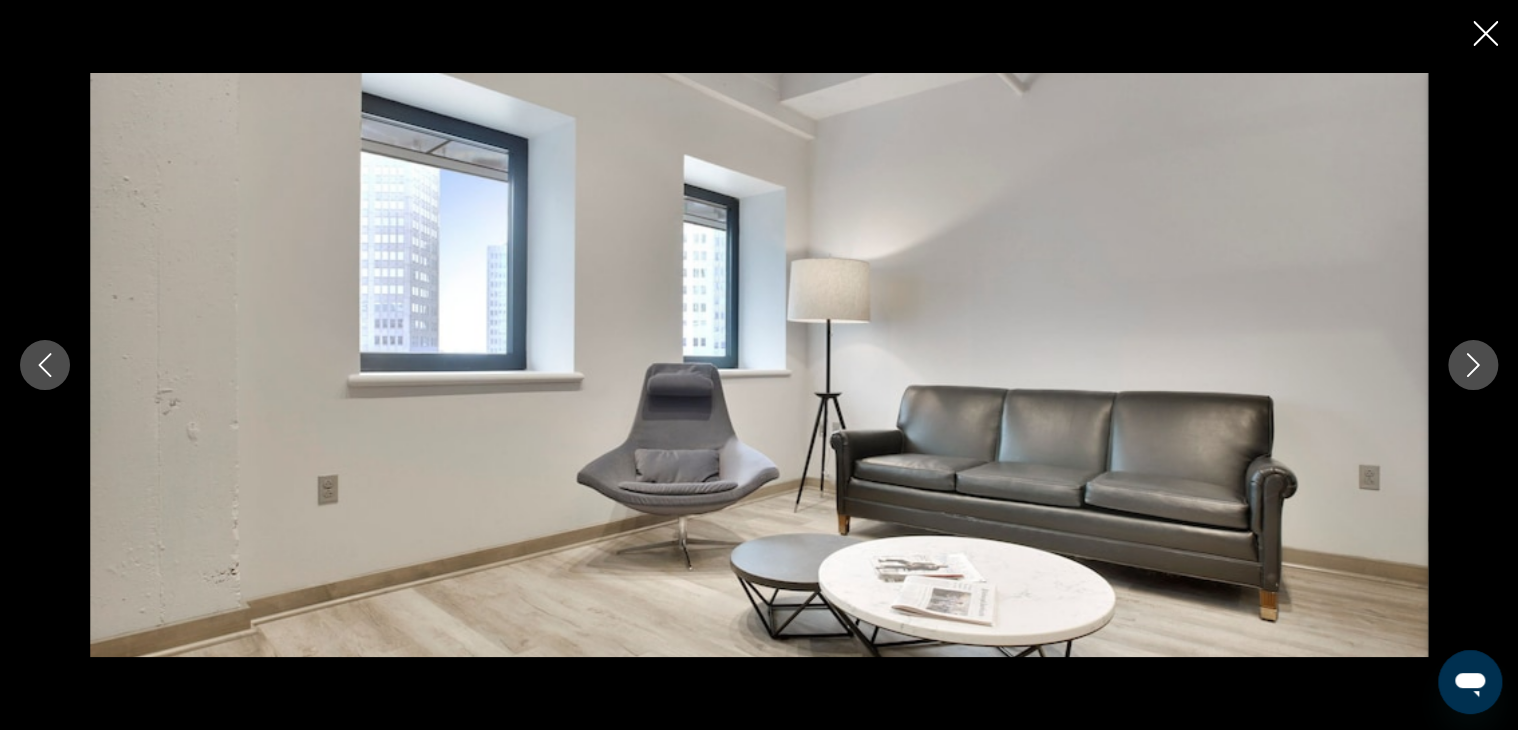 click 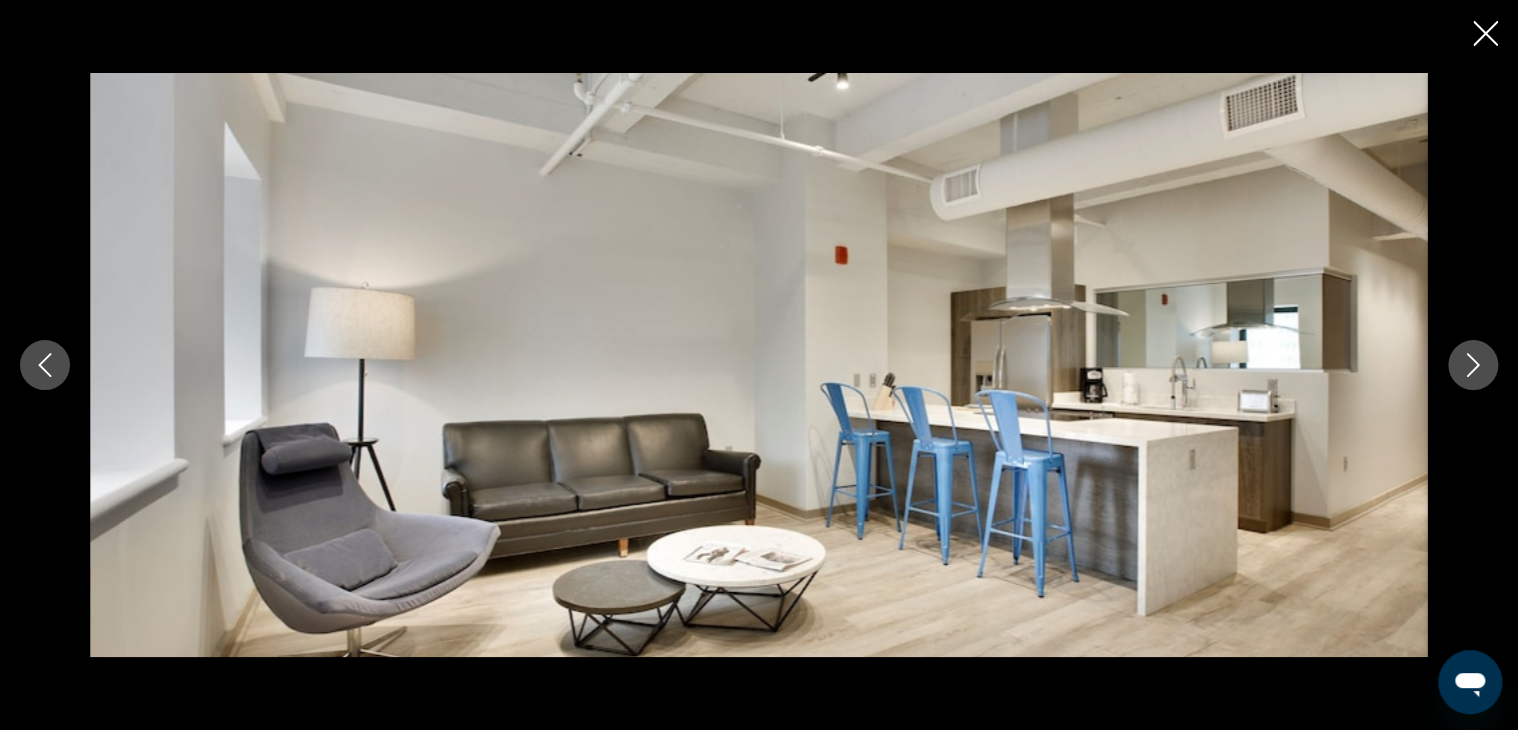 click at bounding box center (1473, 365) 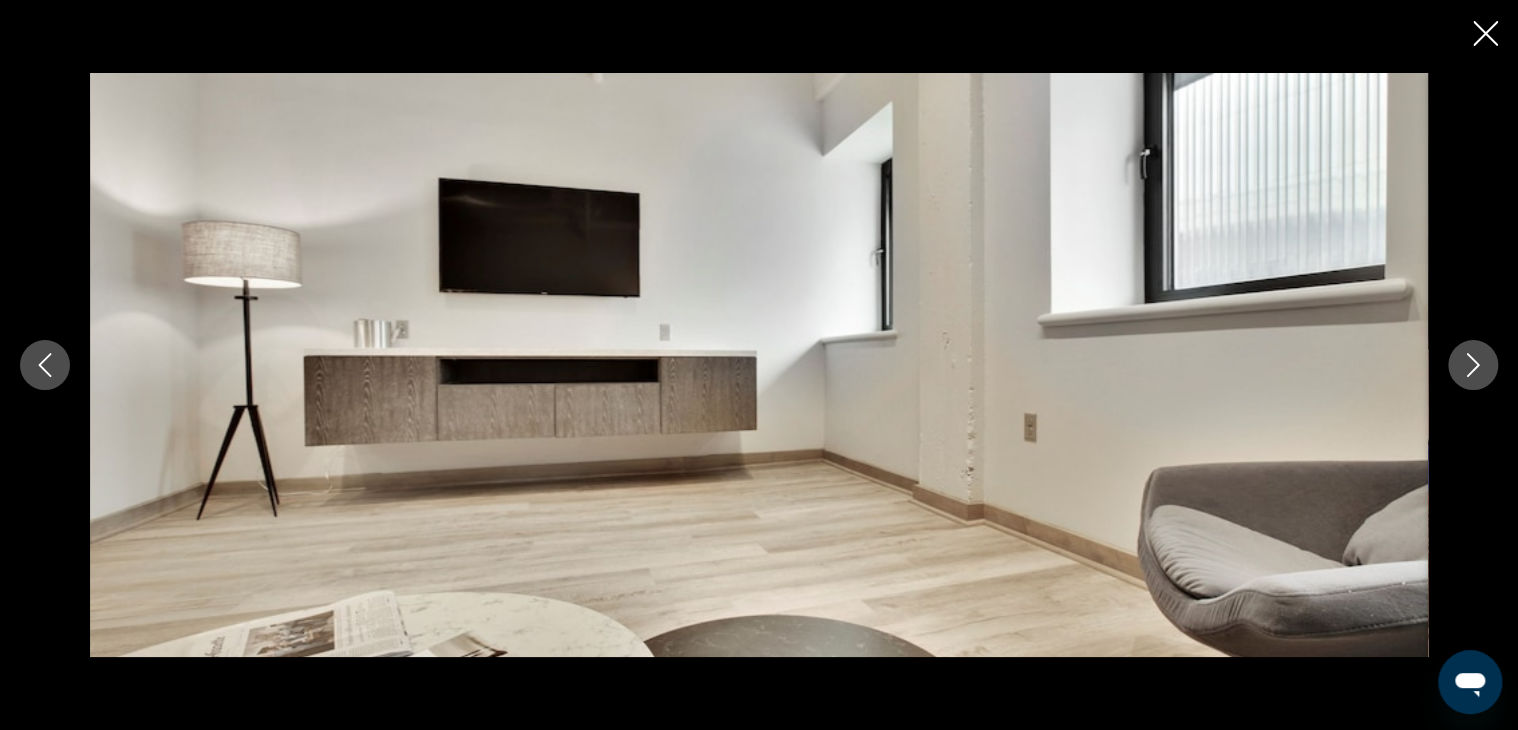 click at bounding box center (1473, 365) 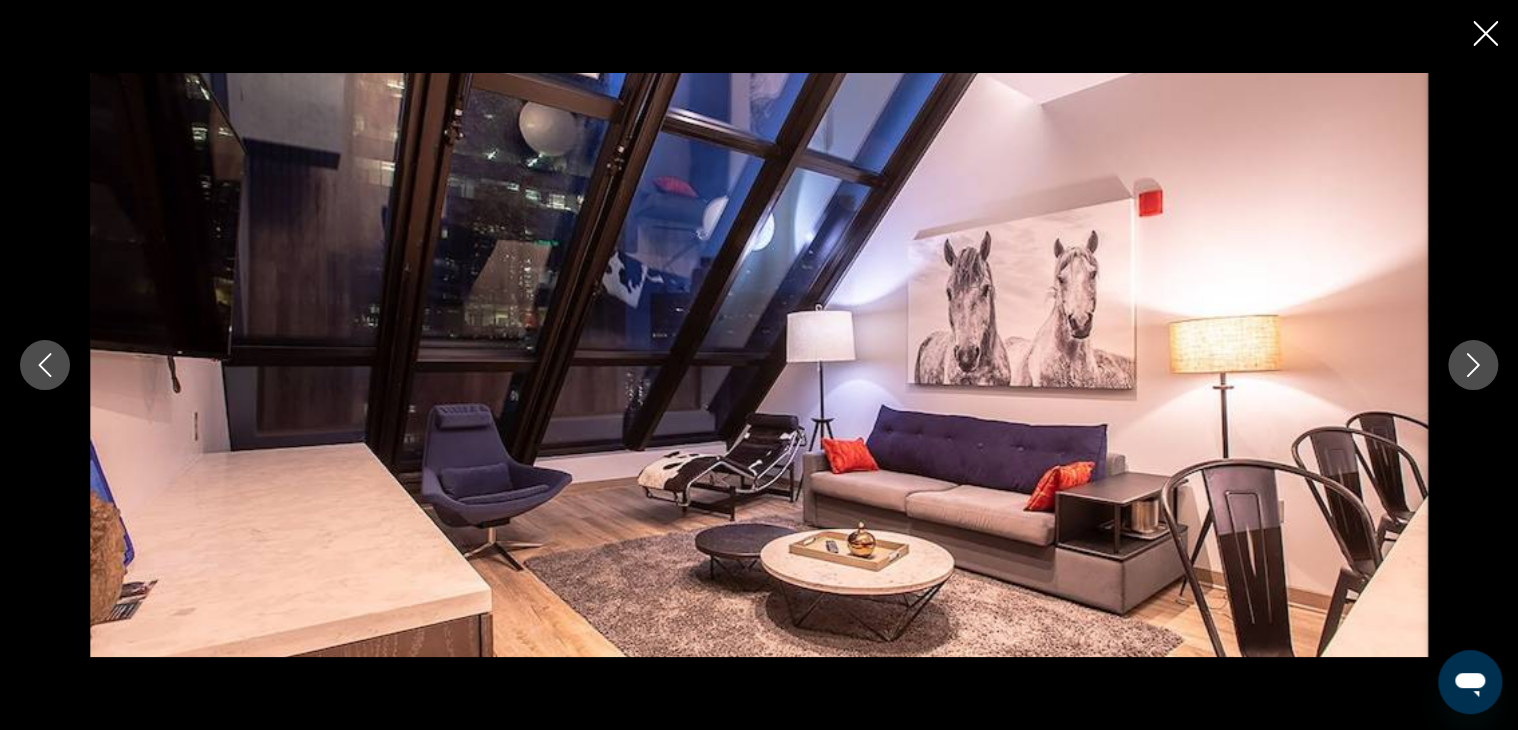 click at bounding box center [1473, 365] 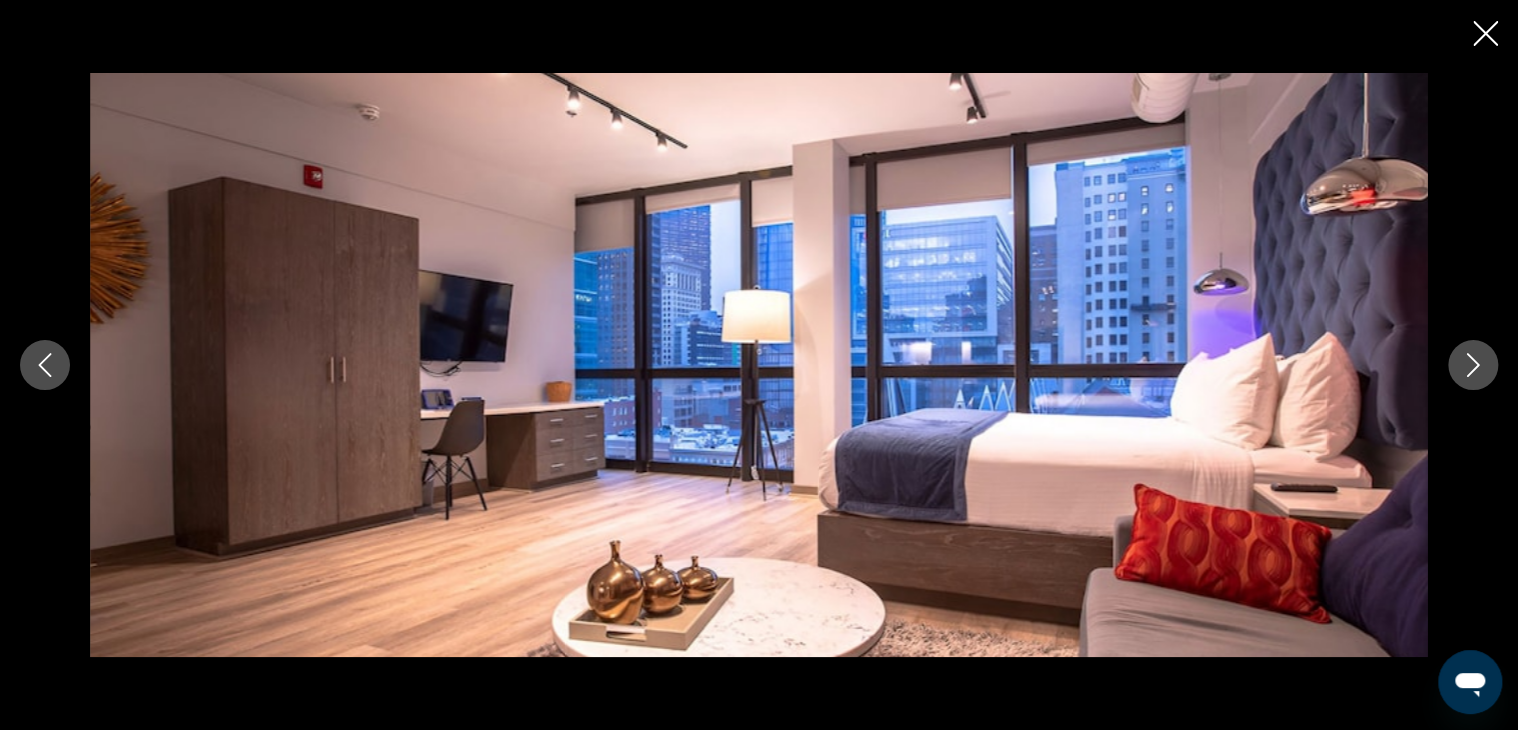 click at bounding box center [1473, 365] 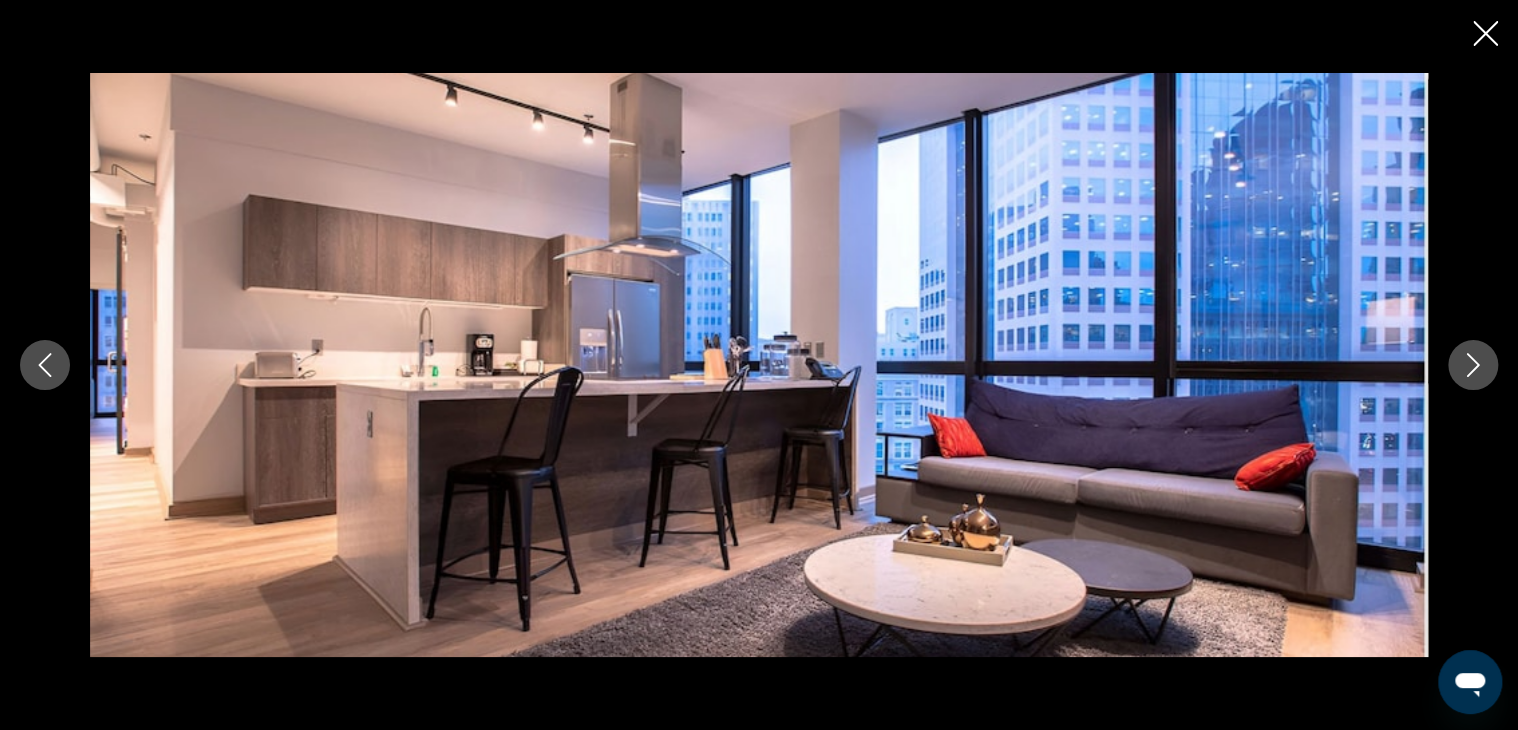 click at bounding box center (1473, 365) 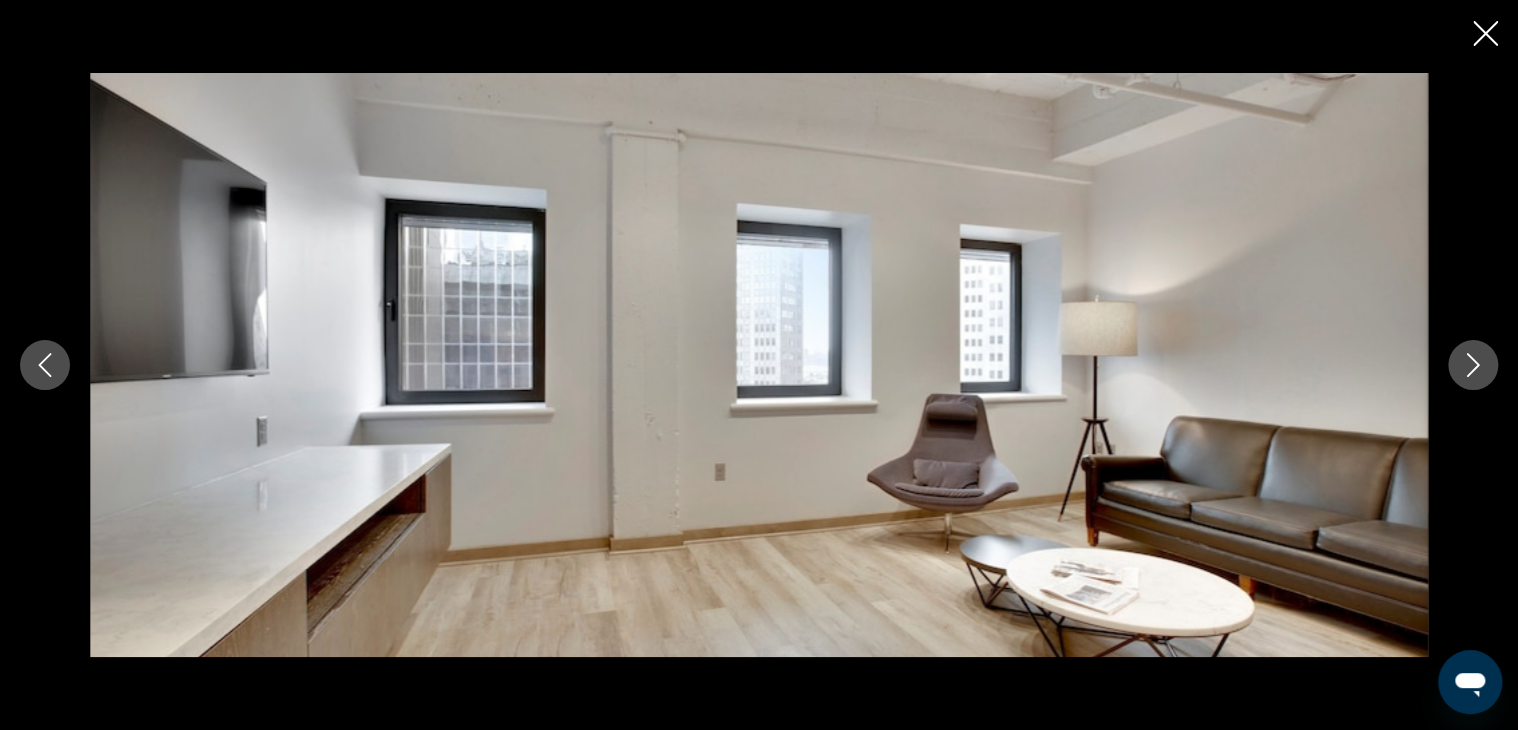click at bounding box center (1473, 365) 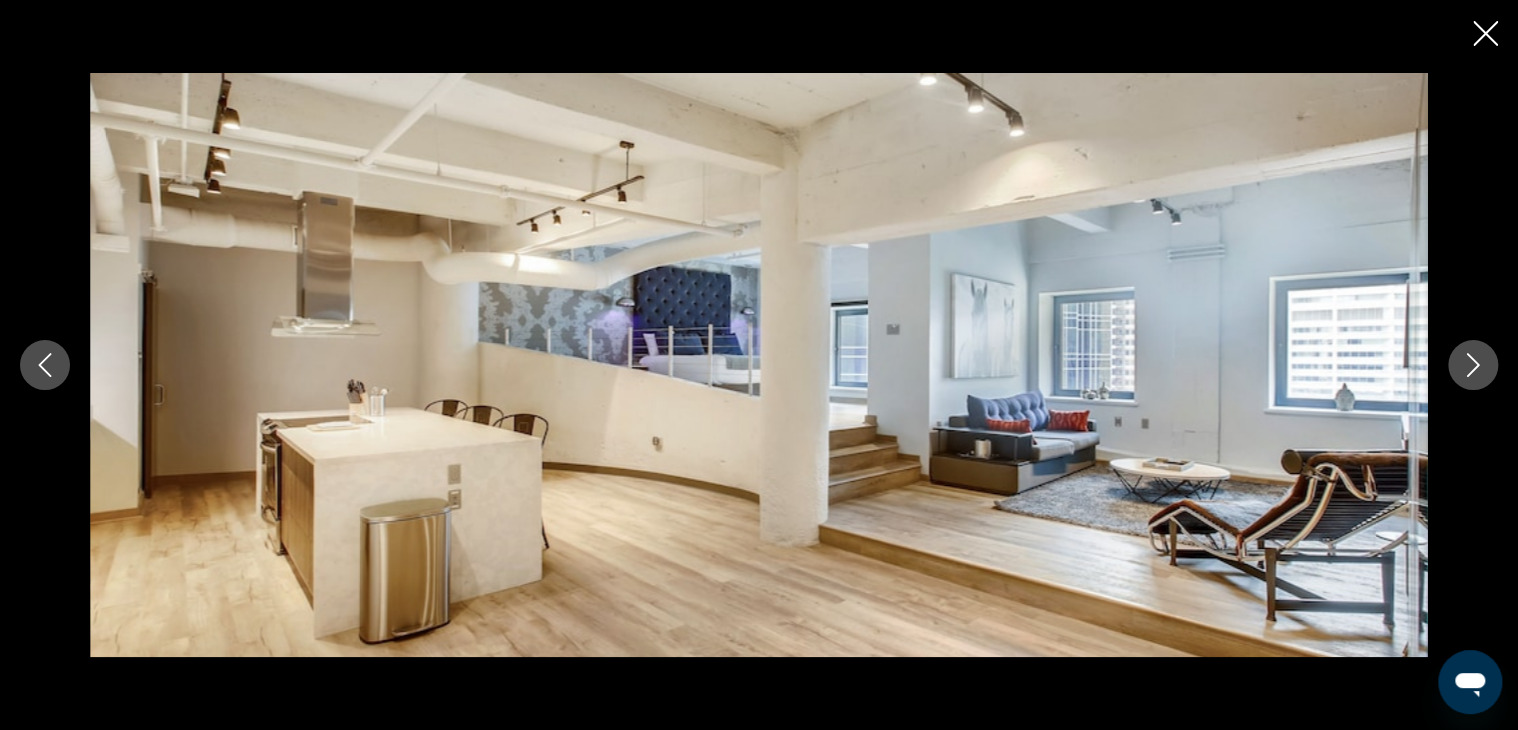 click at bounding box center [1473, 365] 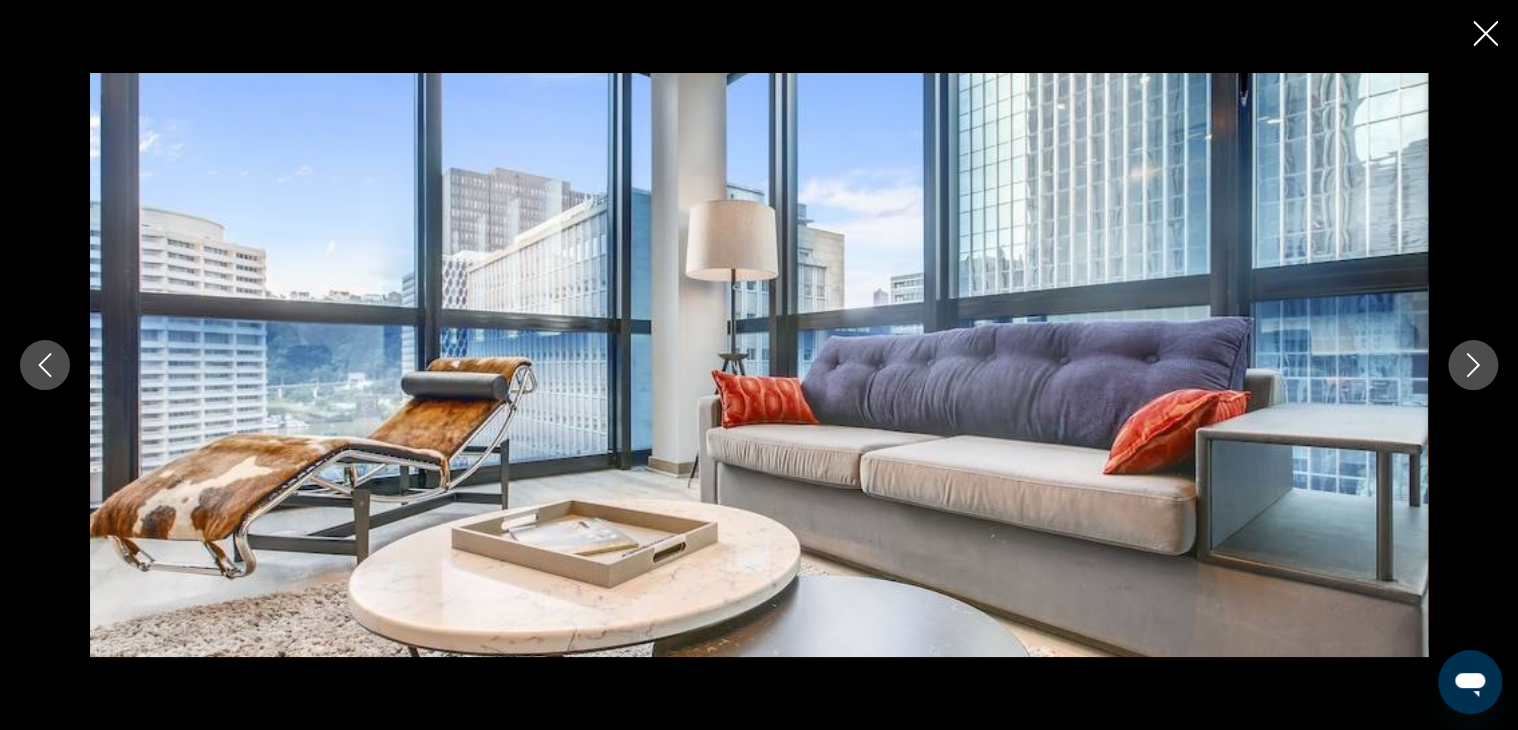 click at bounding box center [1473, 365] 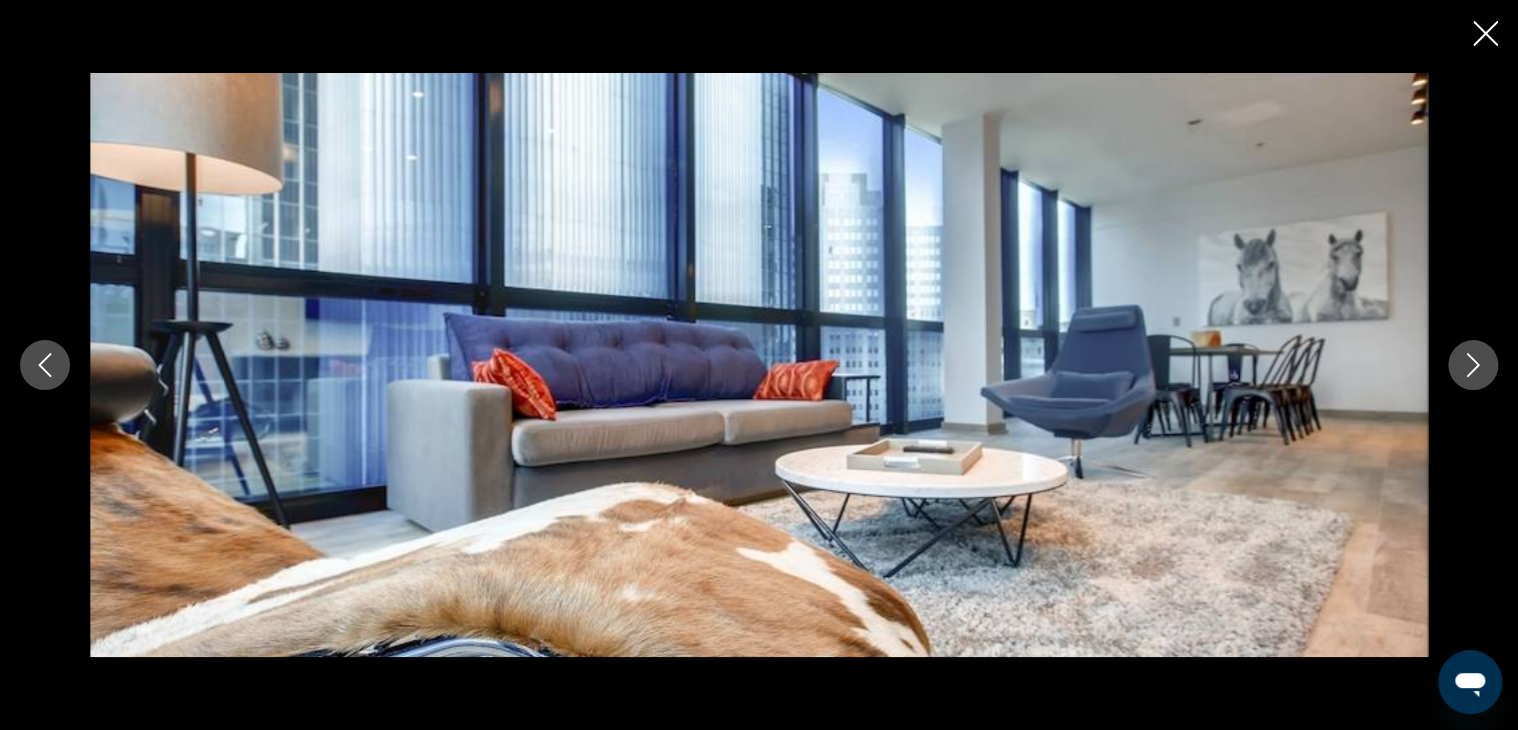 click at bounding box center (1473, 365) 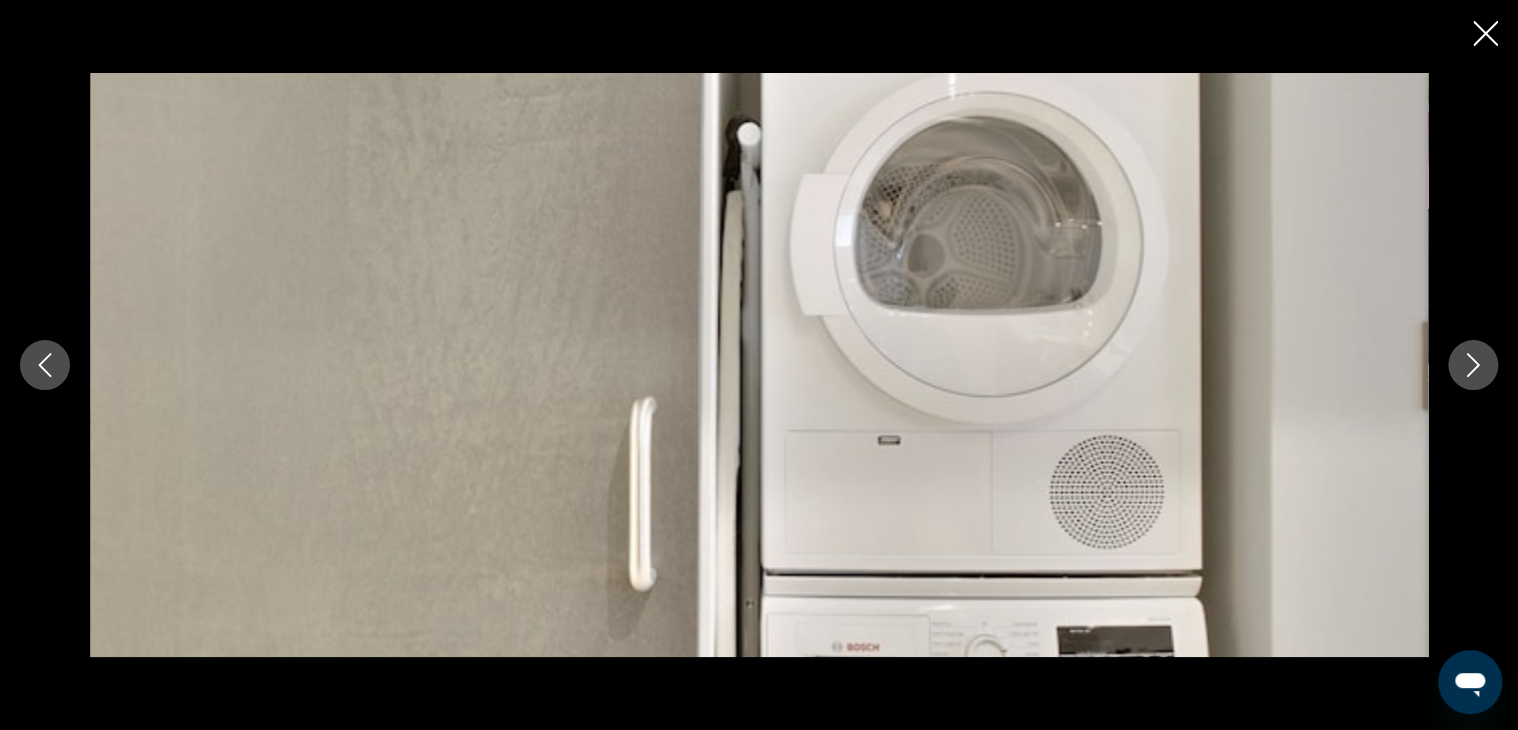click at bounding box center [1473, 365] 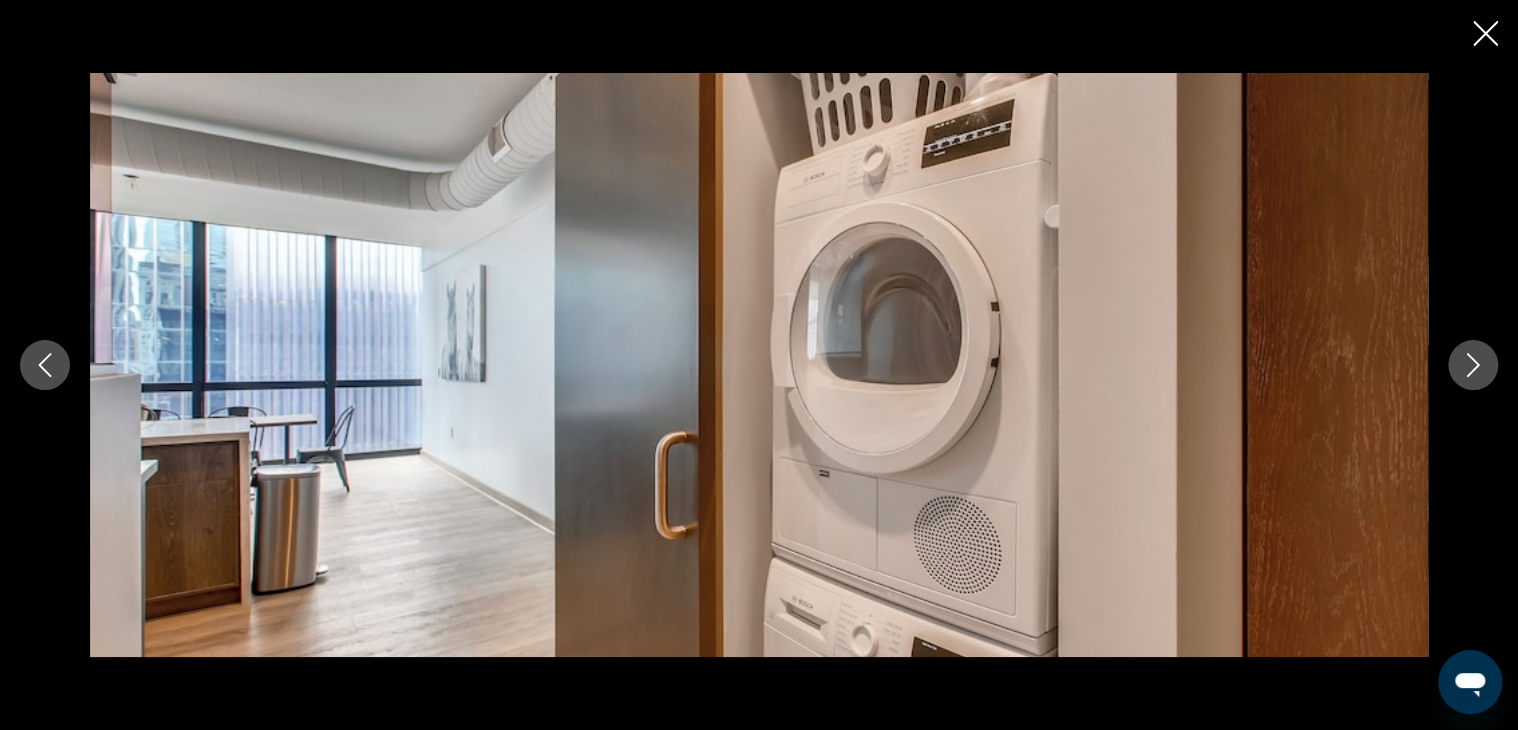 click at bounding box center [1473, 365] 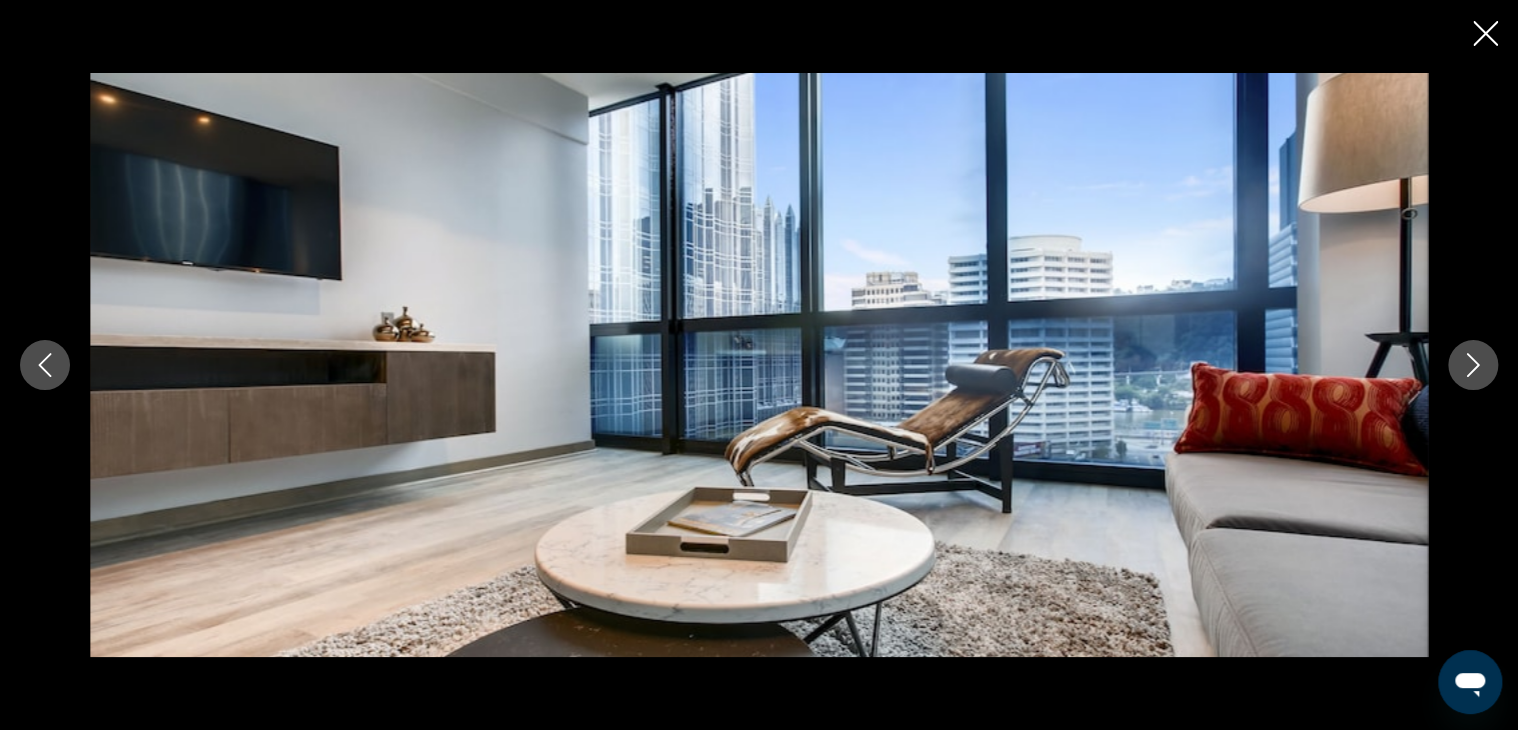 click at bounding box center [1473, 365] 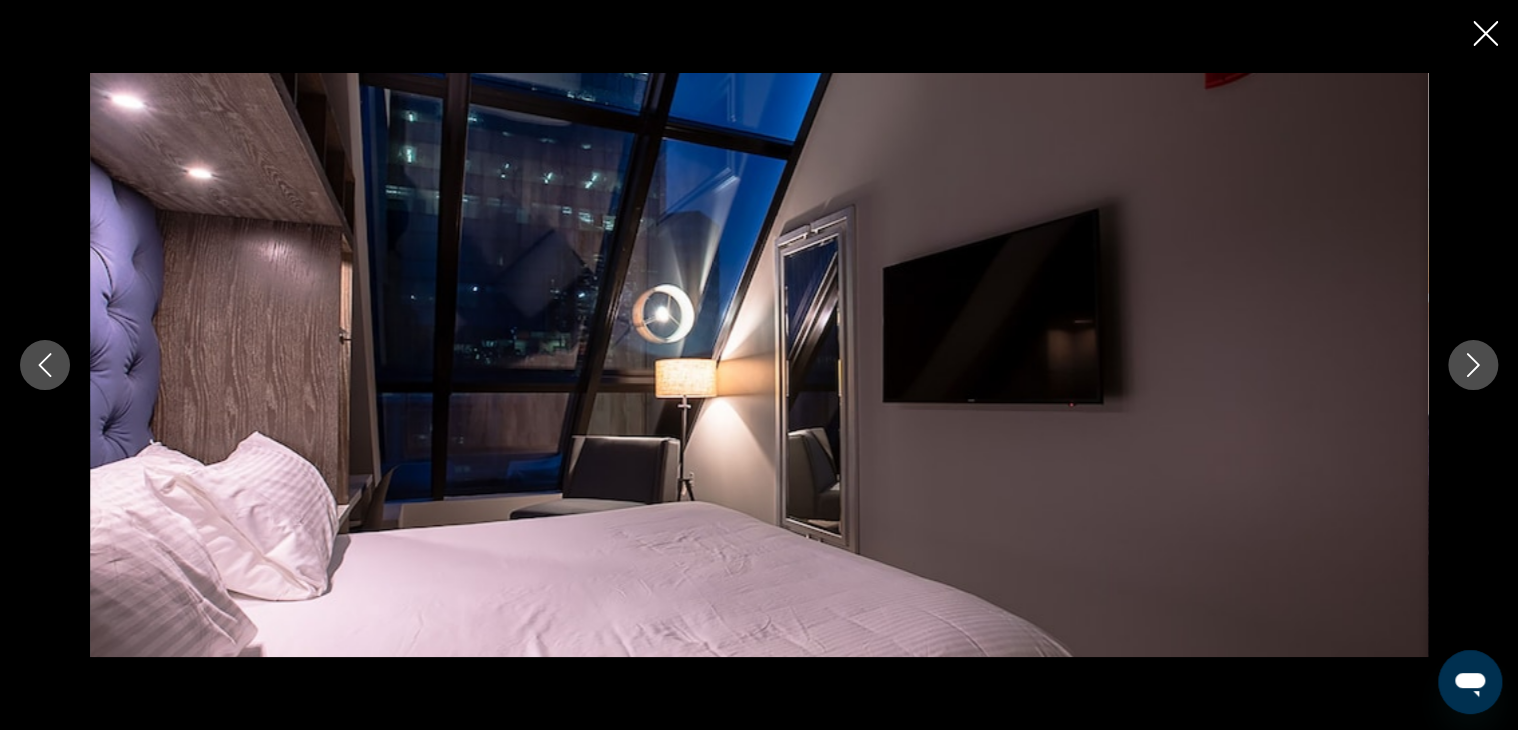 click at bounding box center (1473, 365) 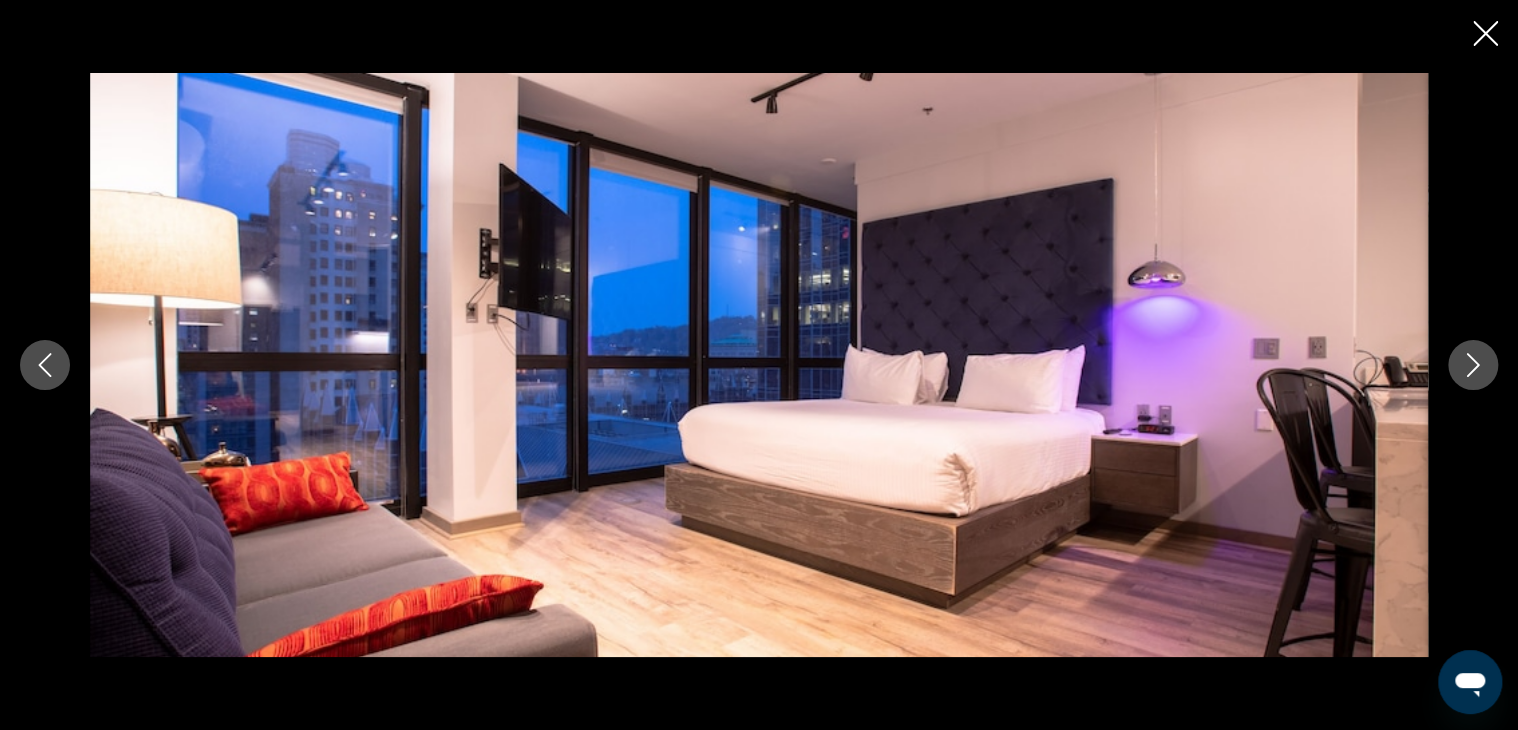 click at bounding box center [1473, 365] 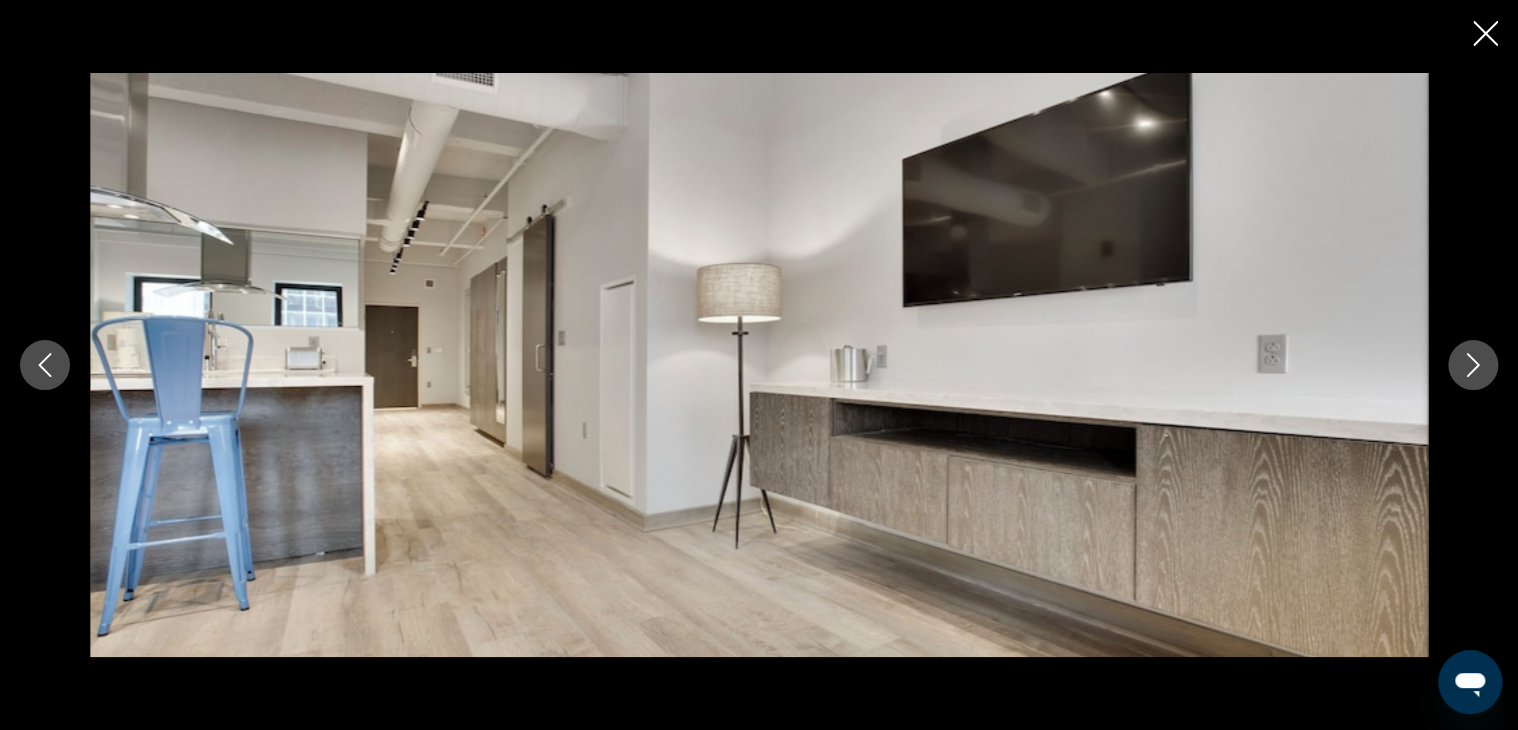 click at bounding box center (1473, 365) 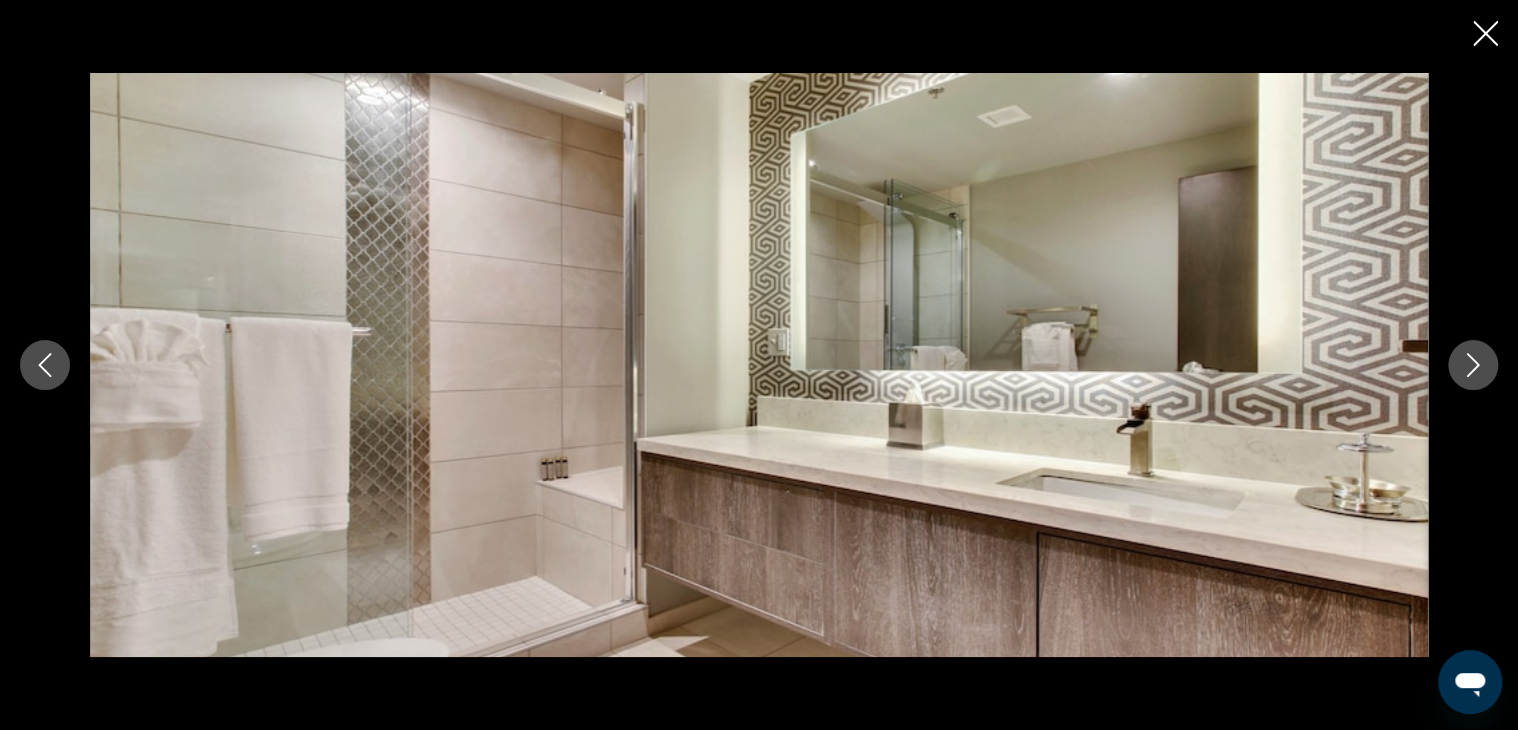 click at bounding box center (1473, 365) 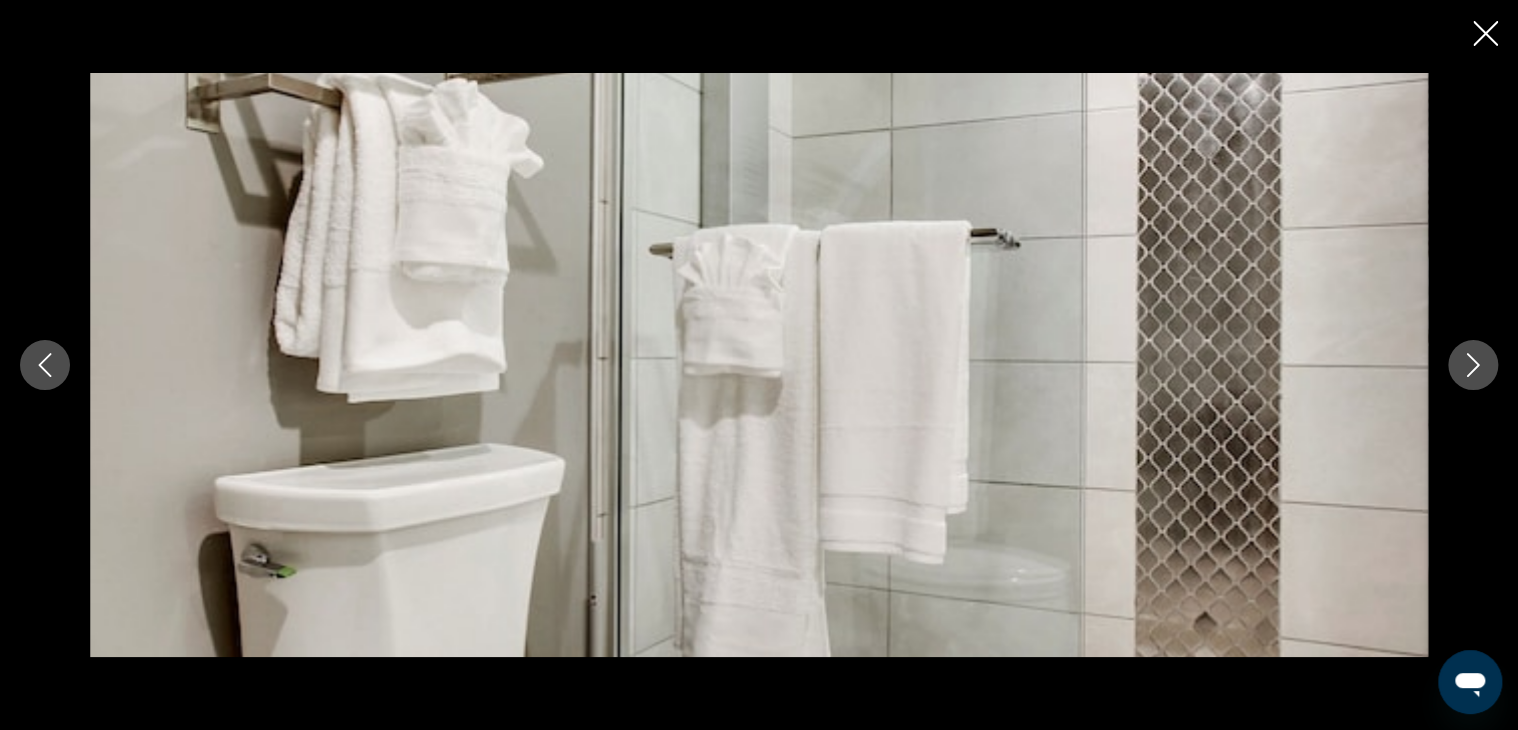 click at bounding box center [1473, 365] 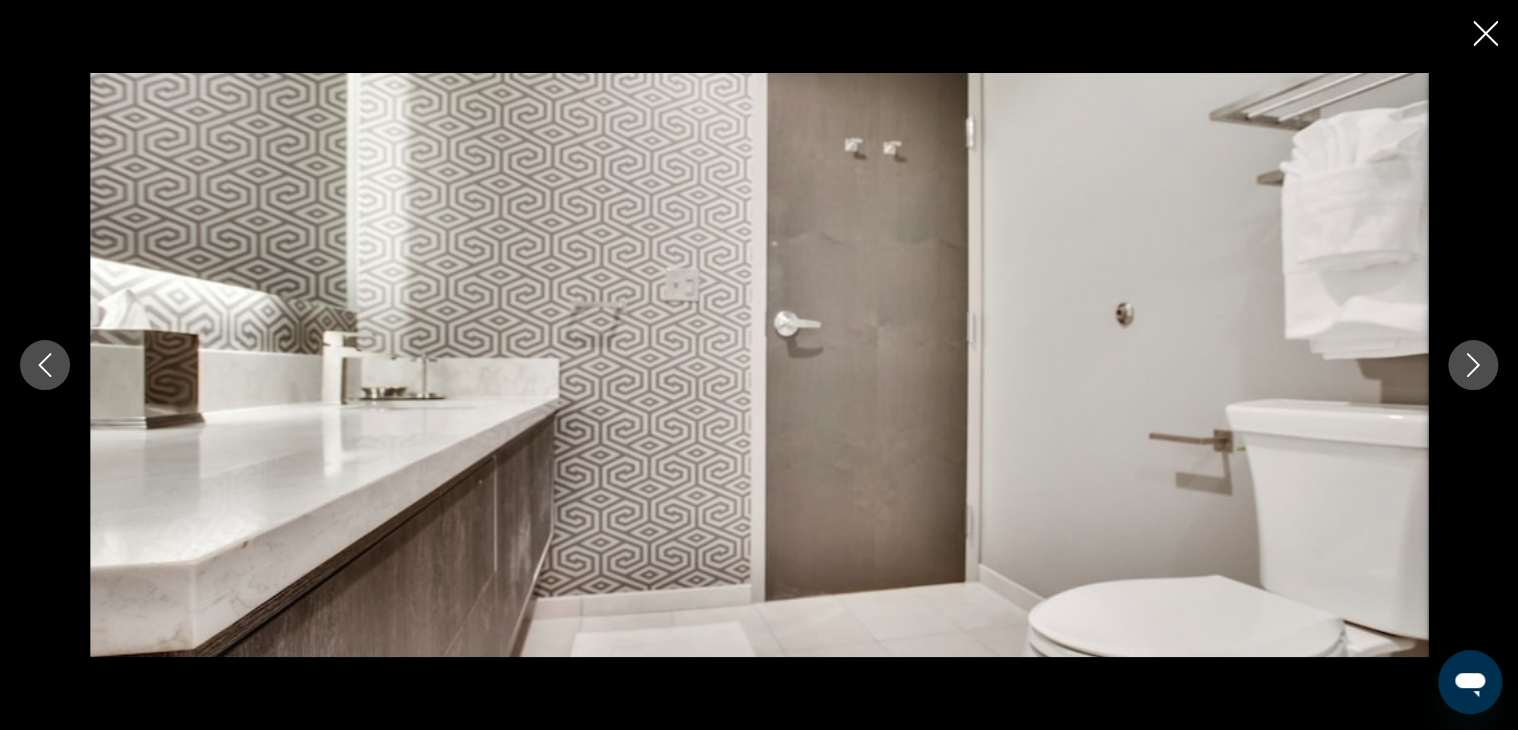 click at bounding box center (1473, 365) 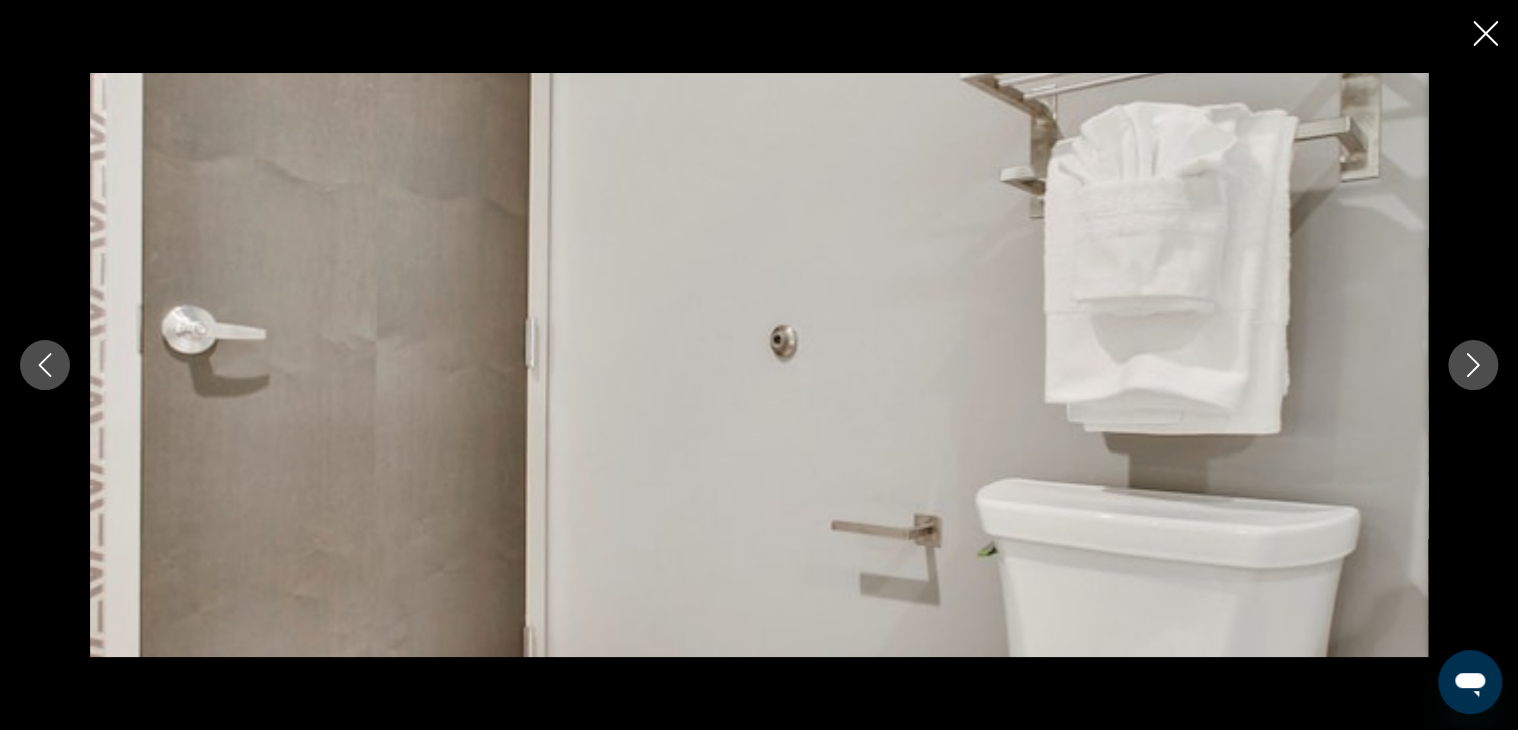 click at bounding box center (1473, 365) 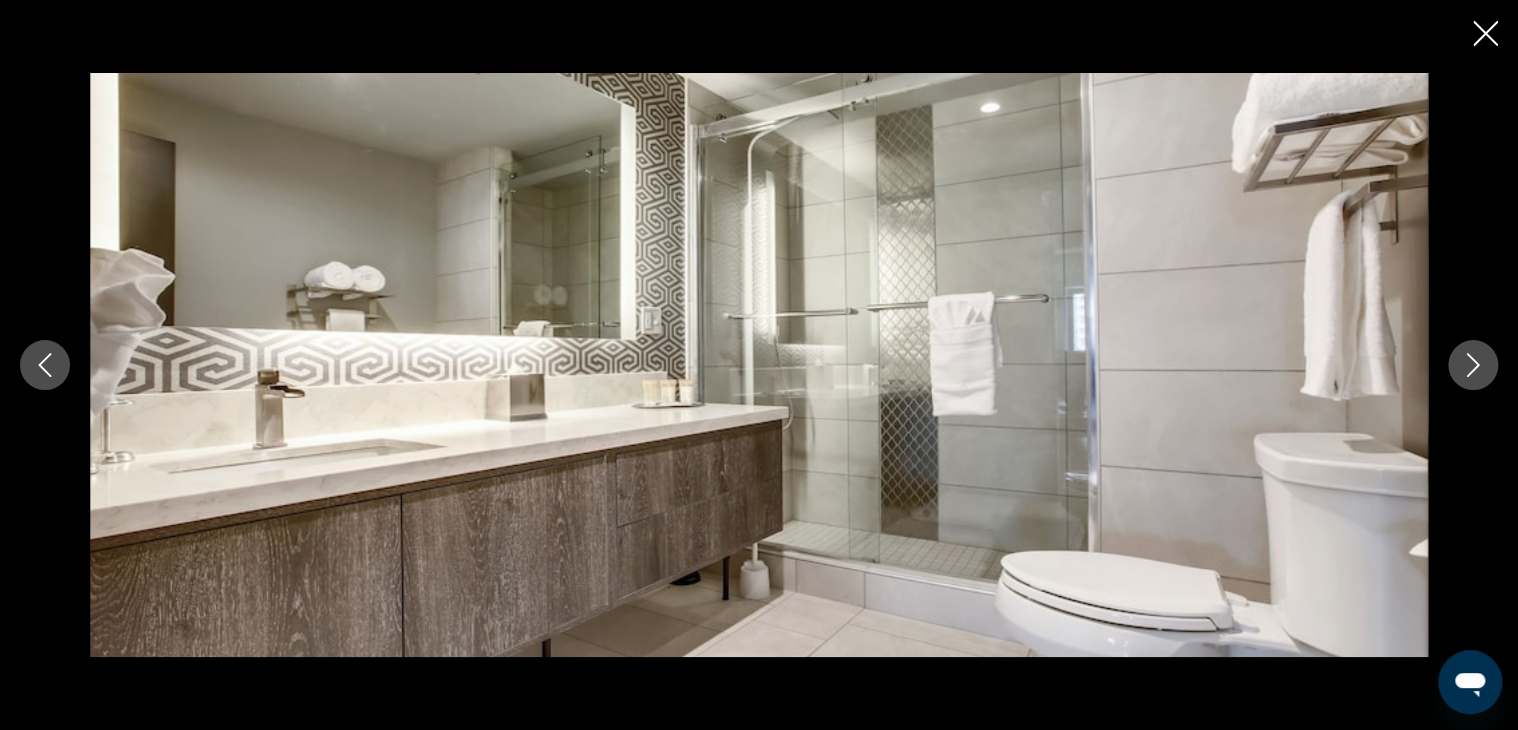 click at bounding box center [1473, 365] 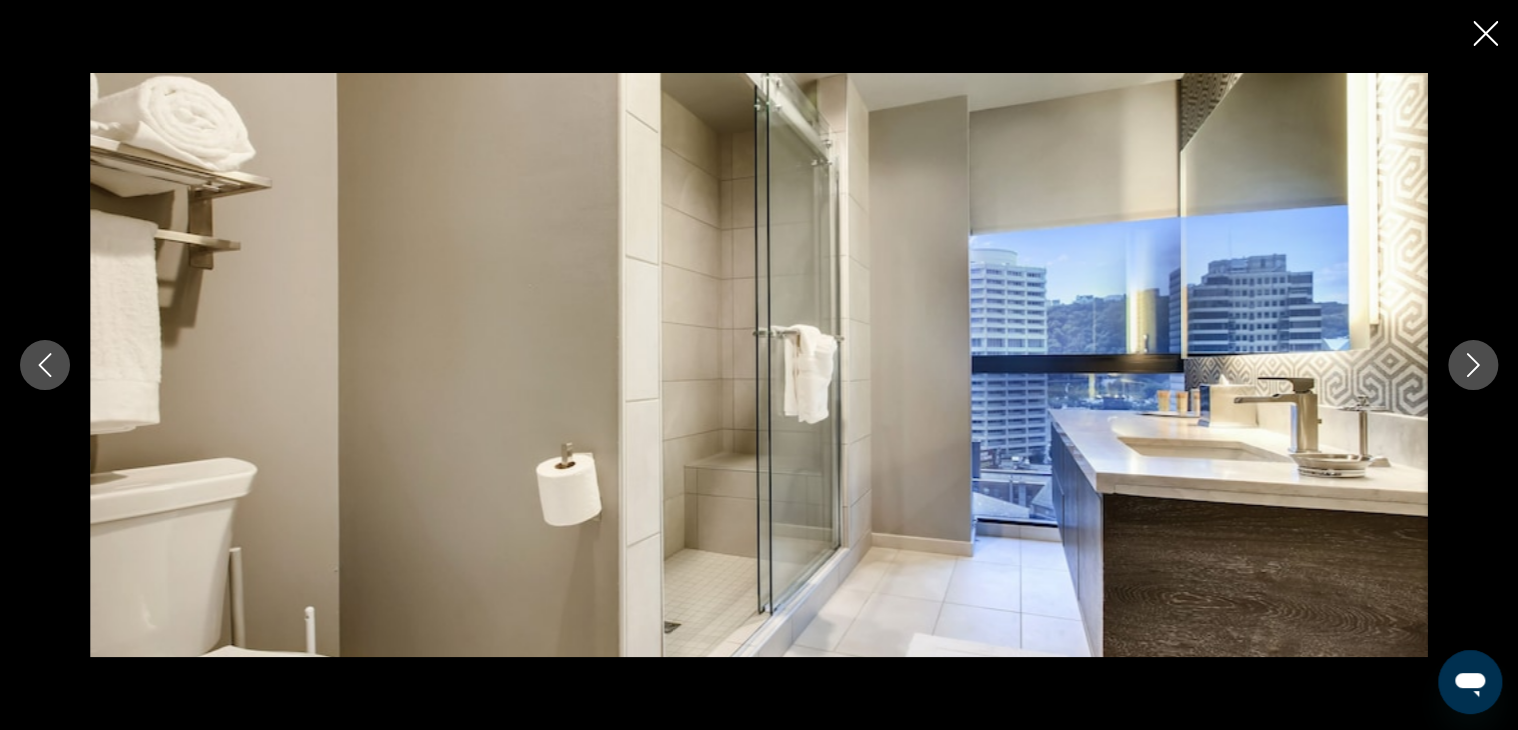 click at bounding box center [1473, 365] 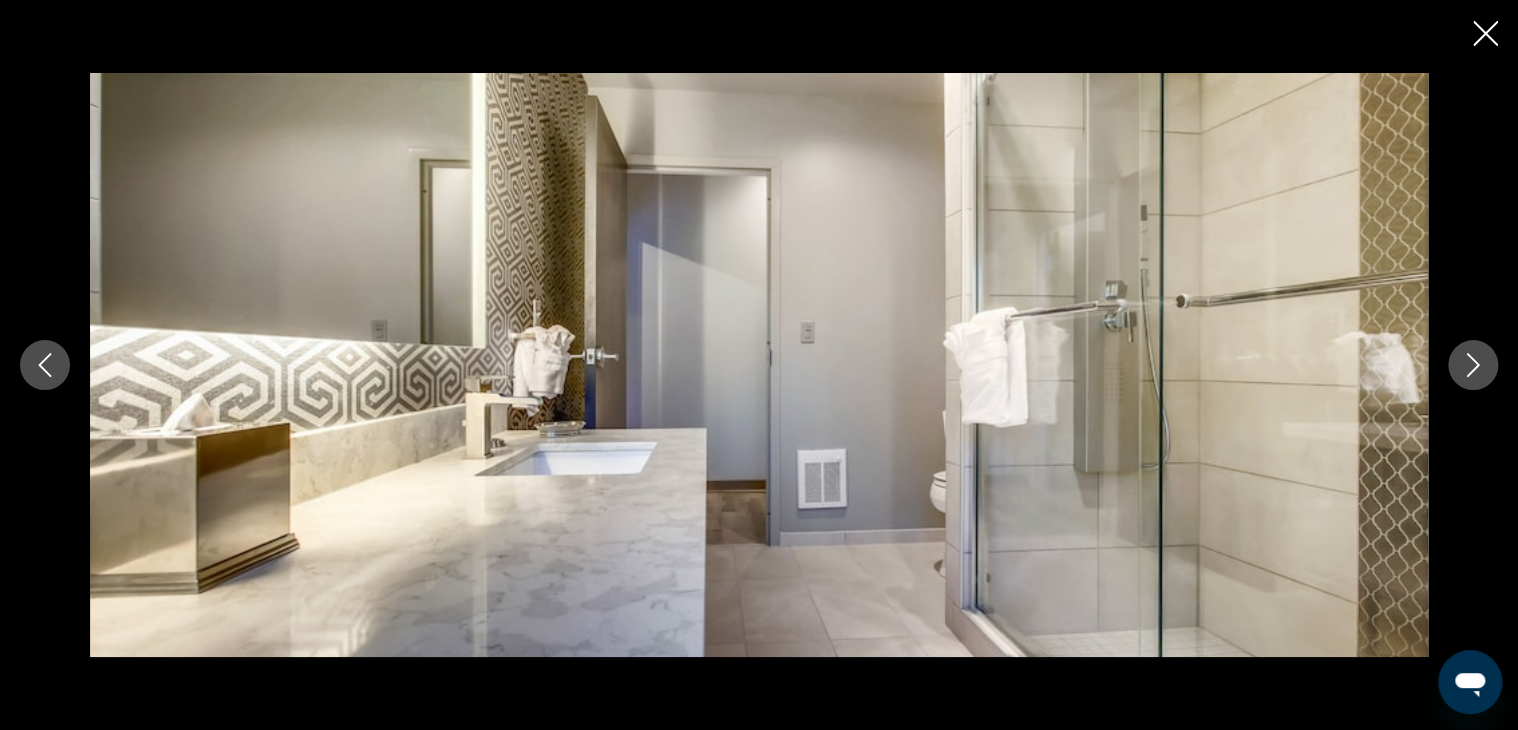 click at bounding box center [1473, 365] 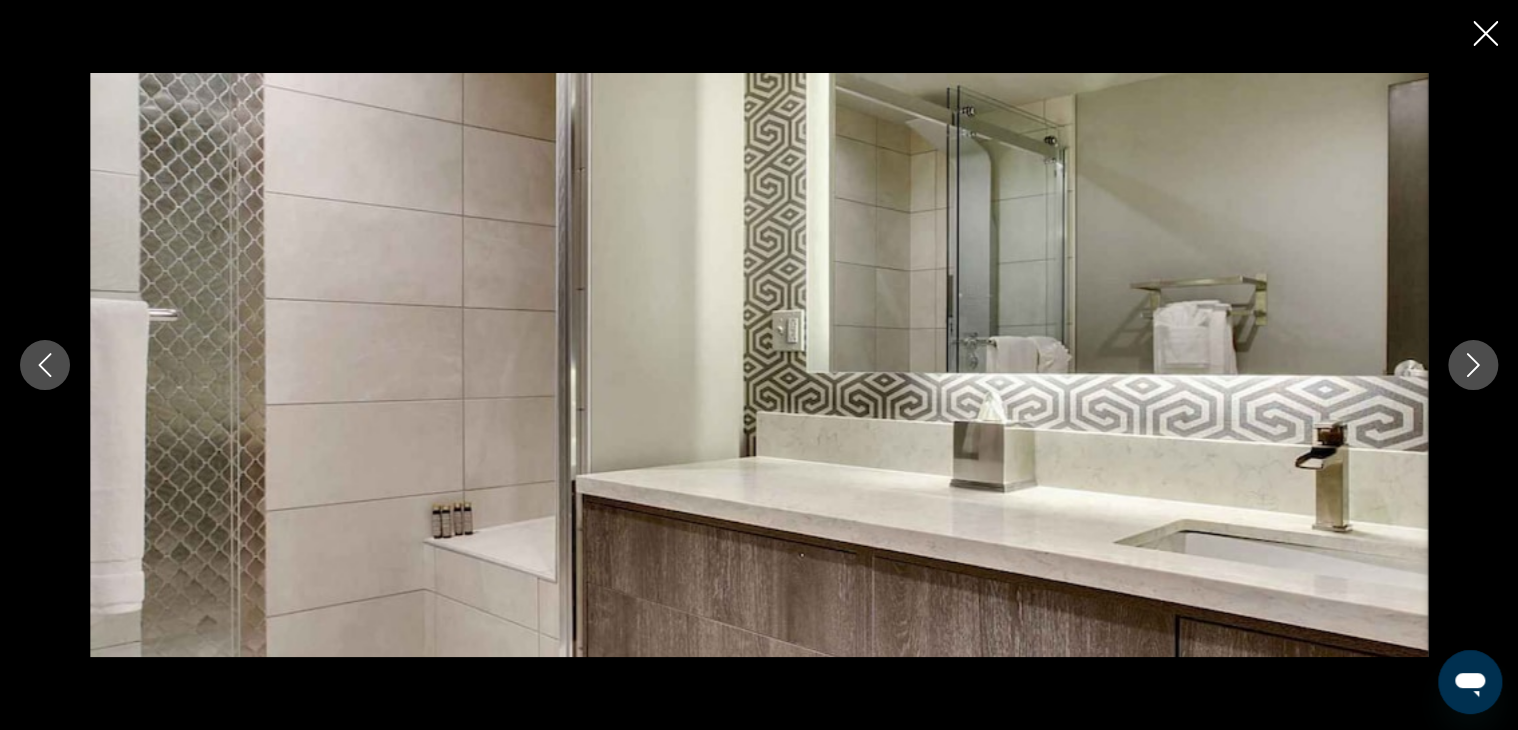 click at bounding box center (1473, 365) 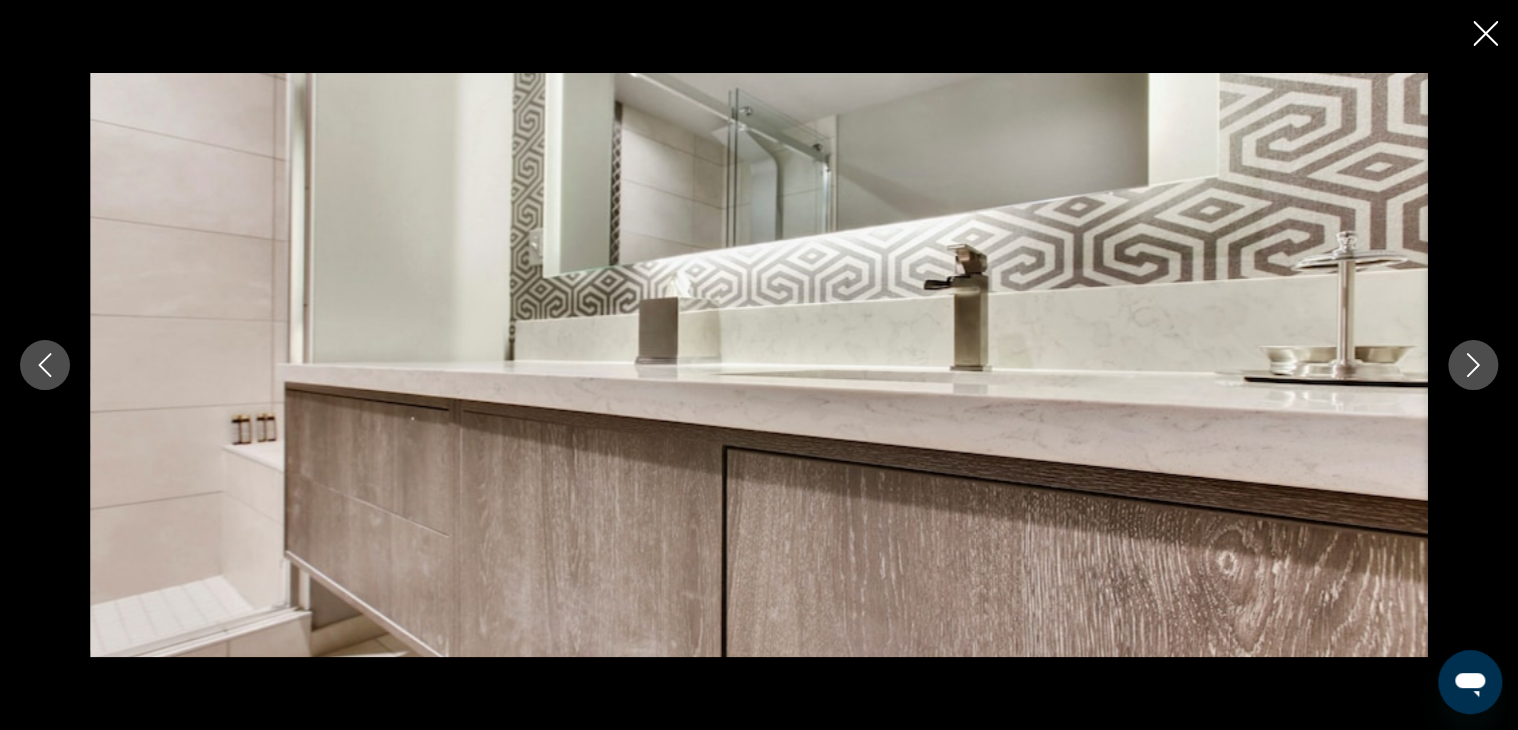 click 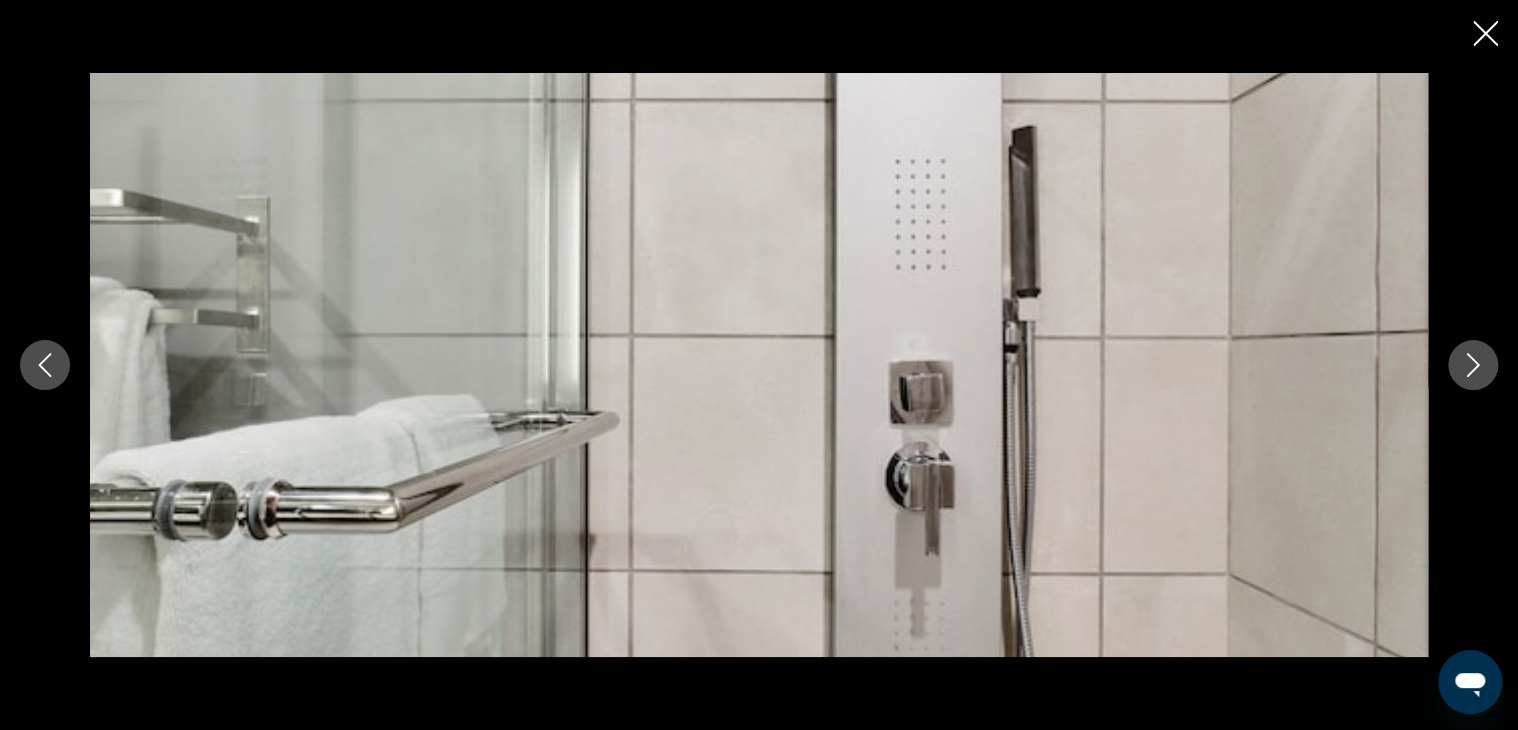 click 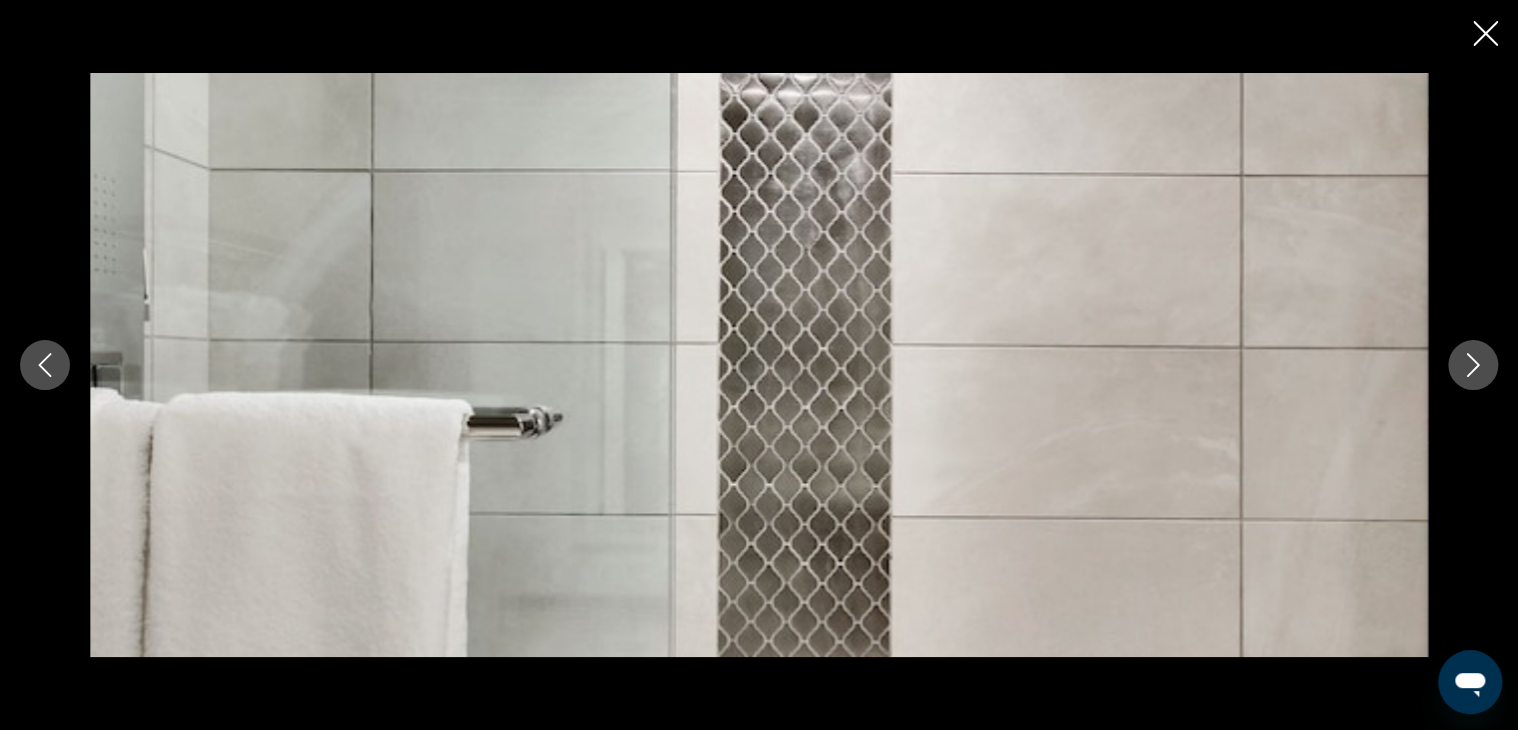 click 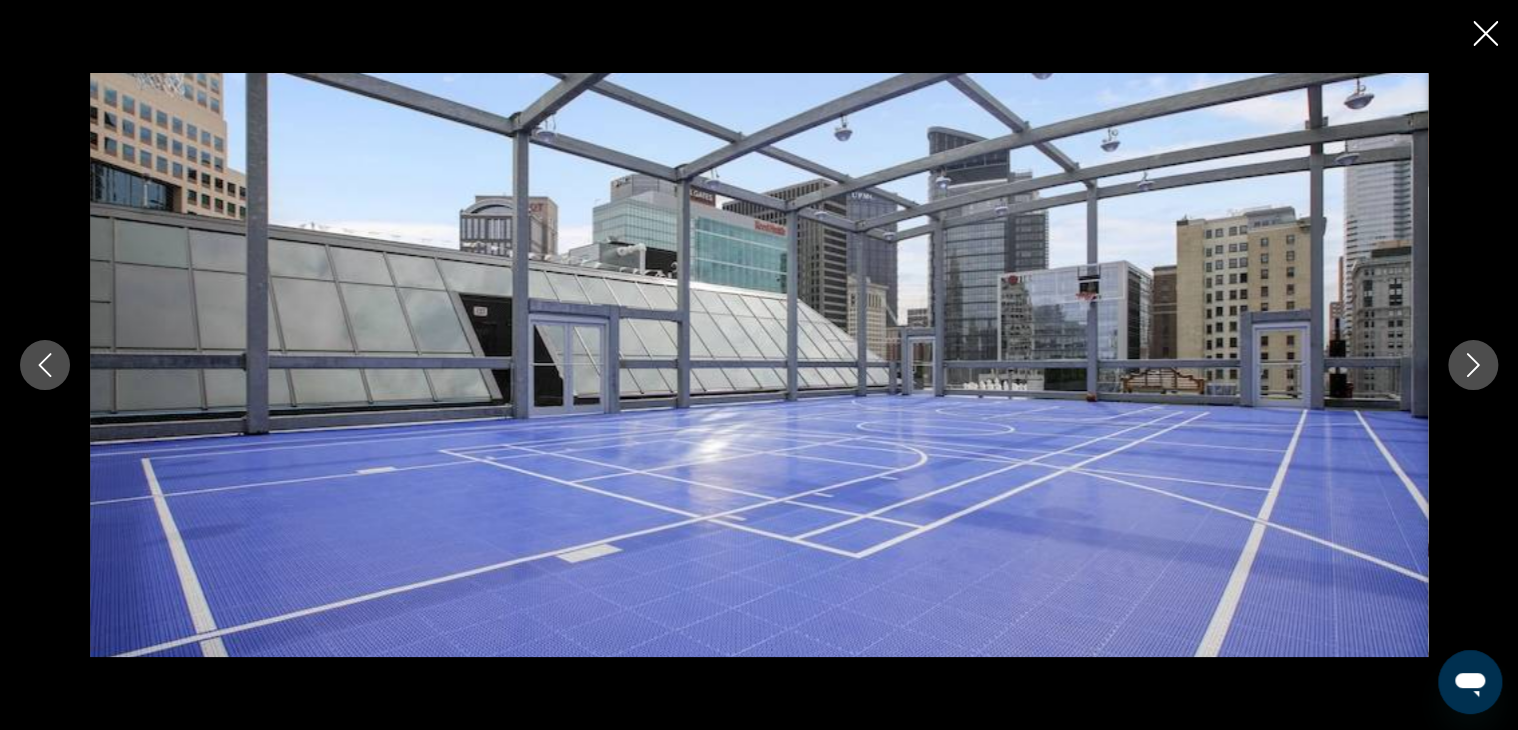 click 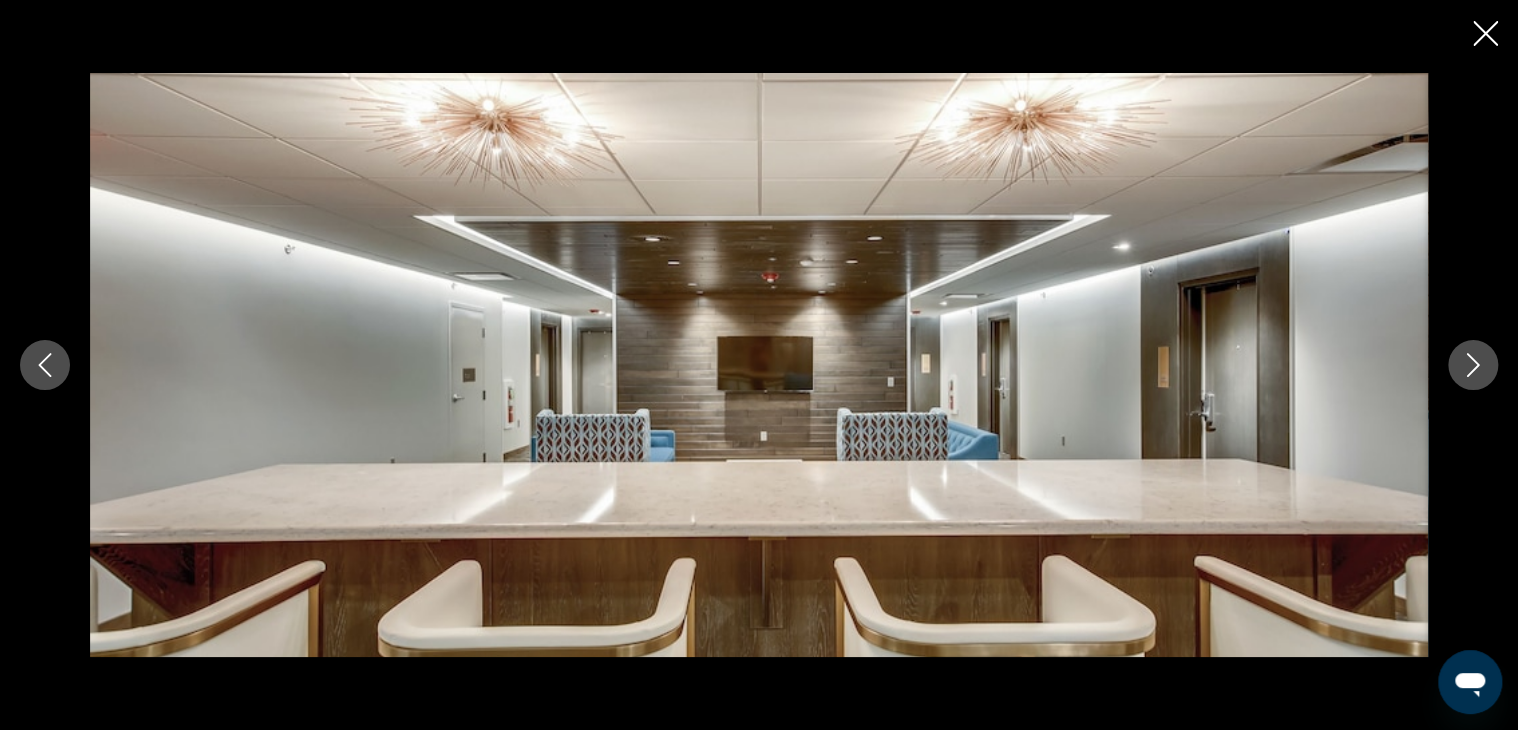 click 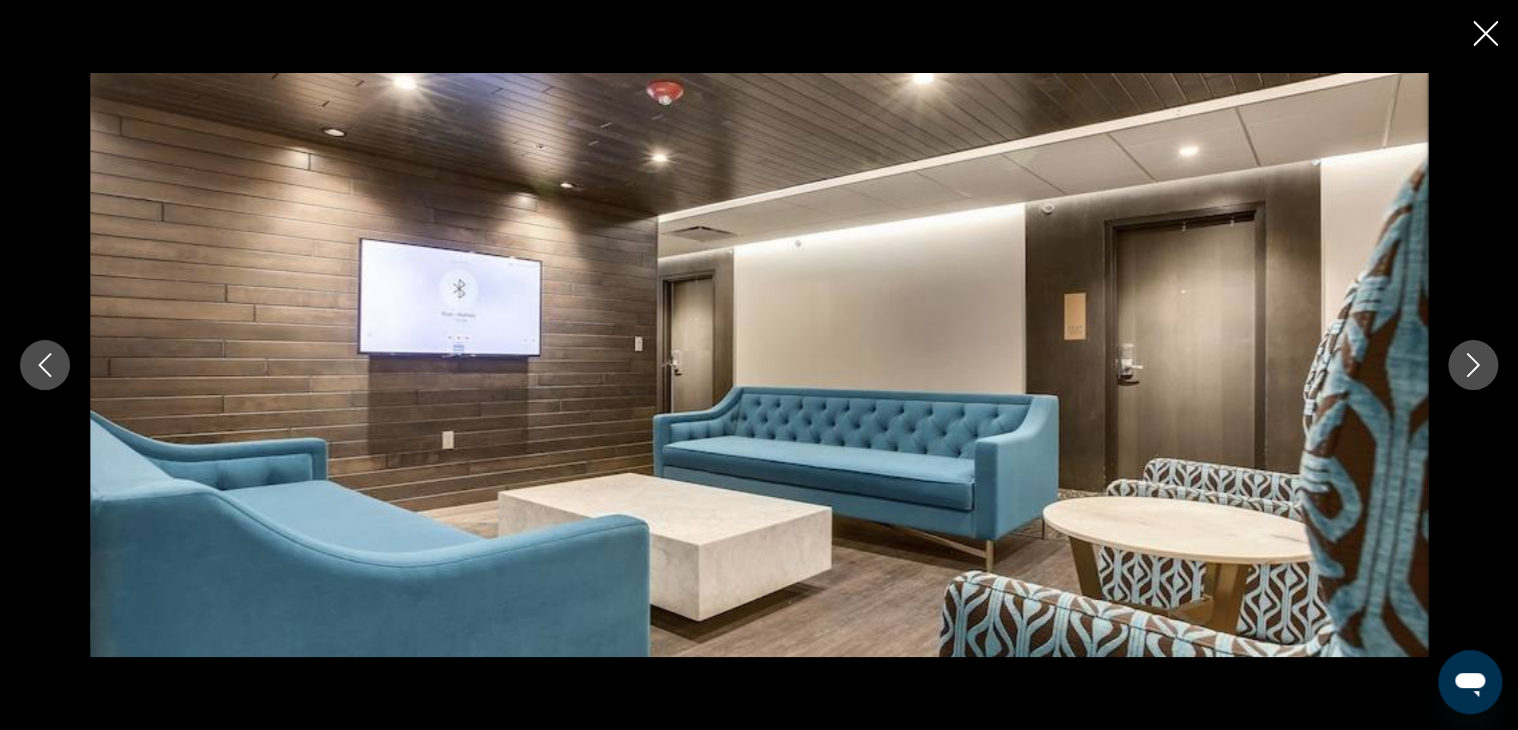 click 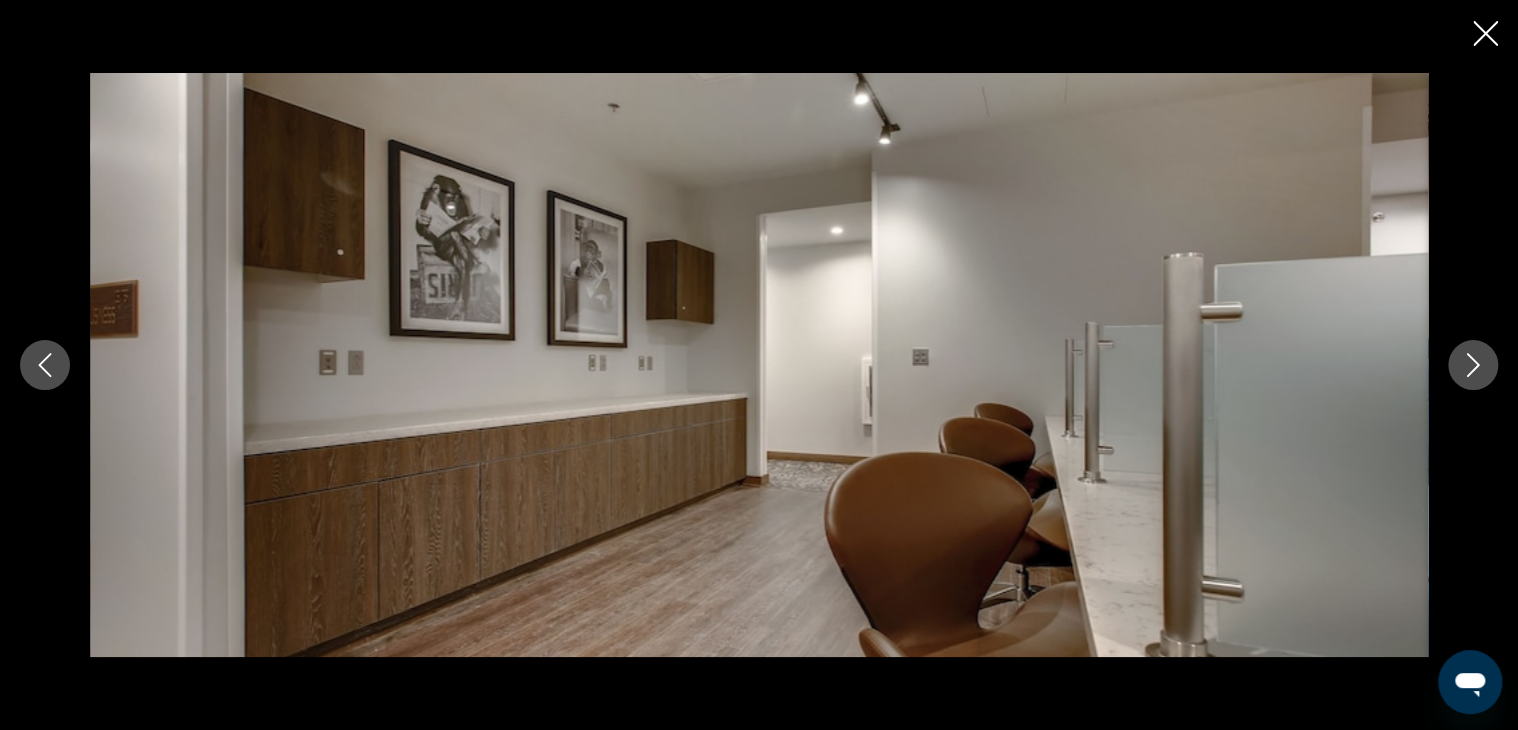 click 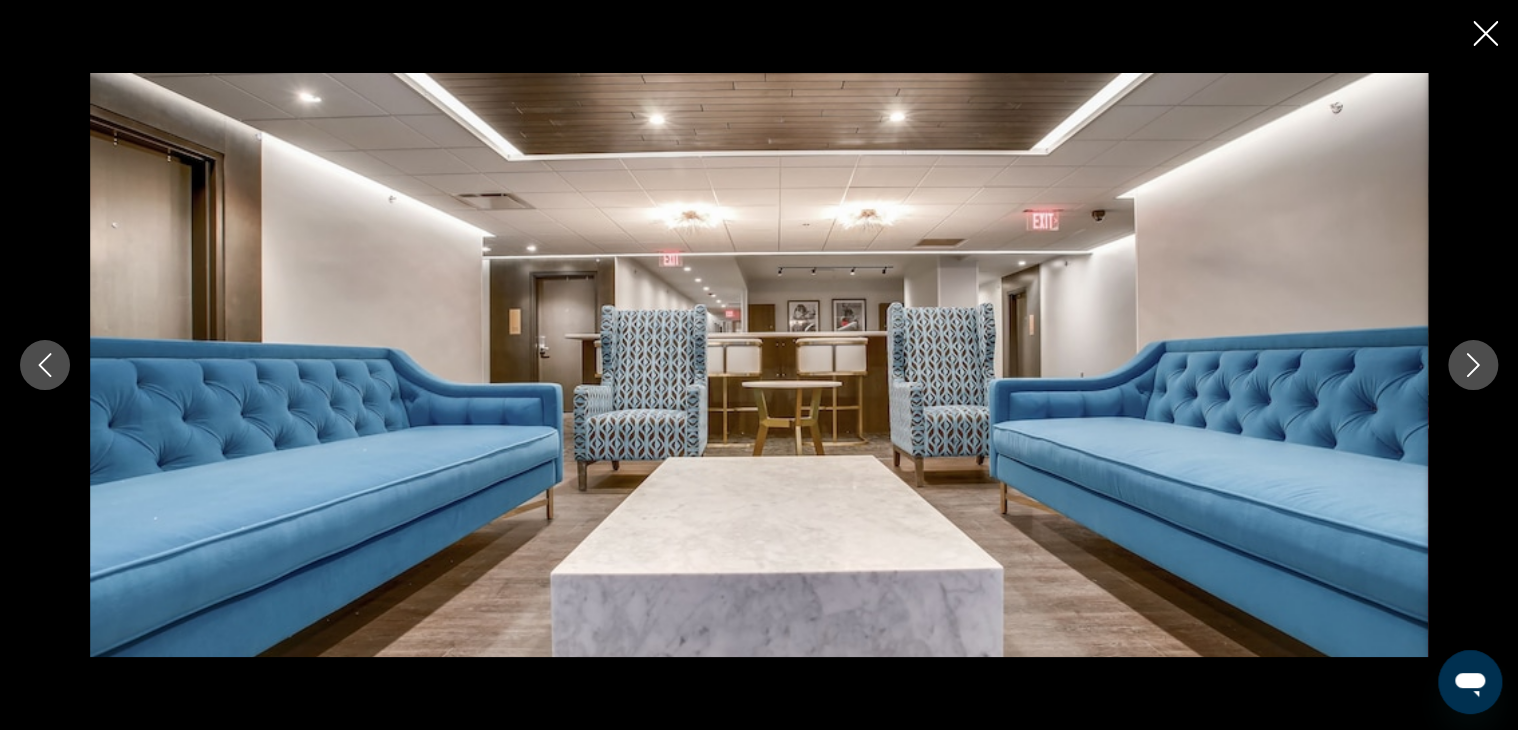 click 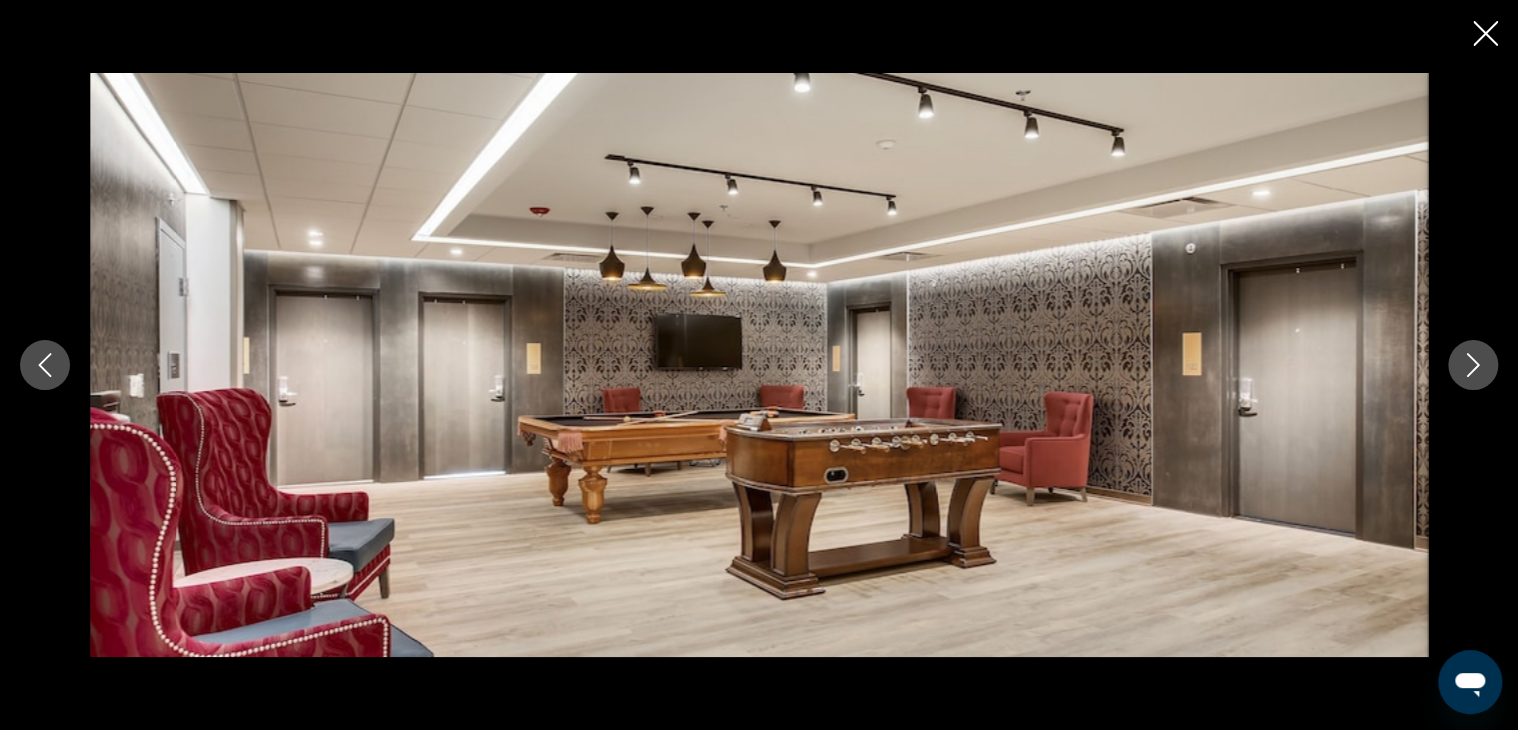 click 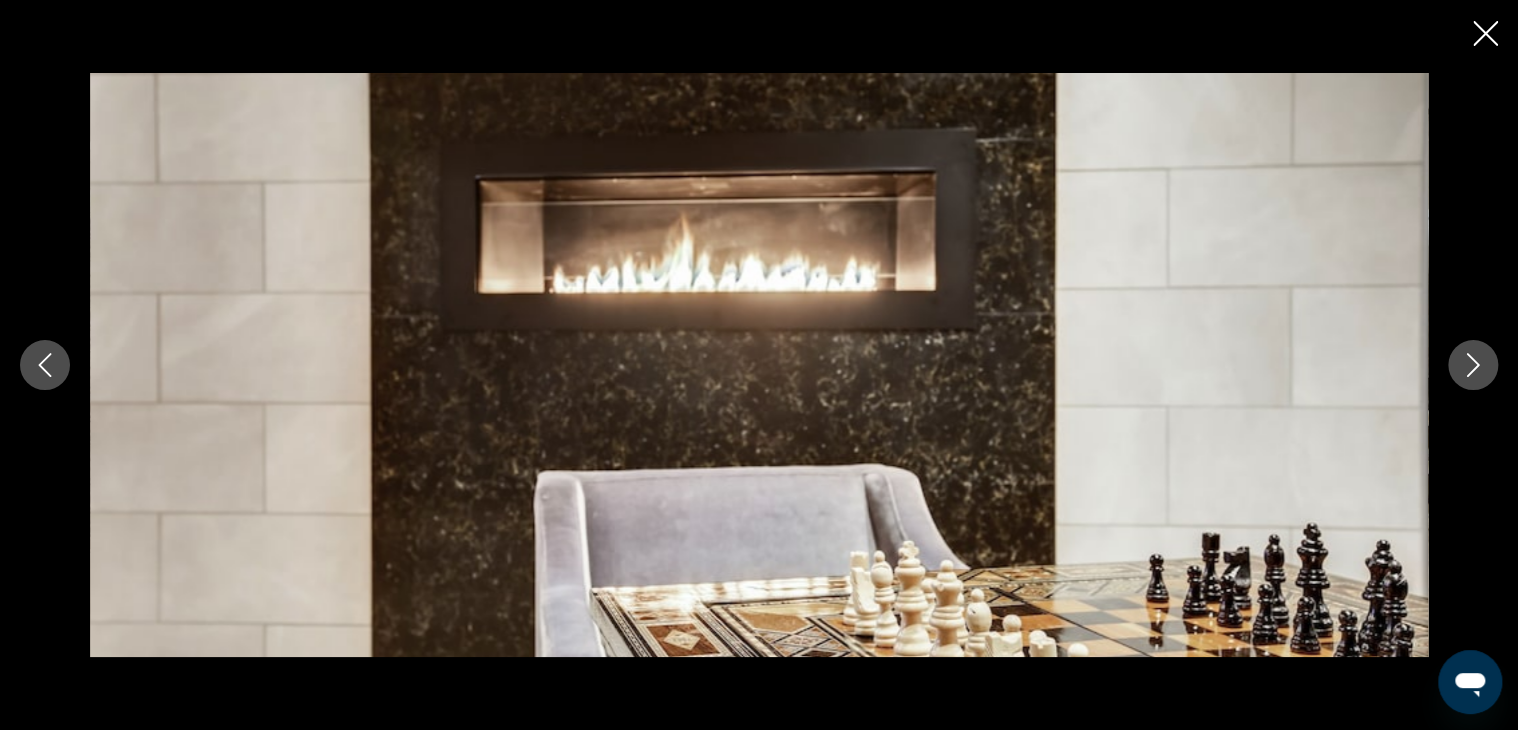 click 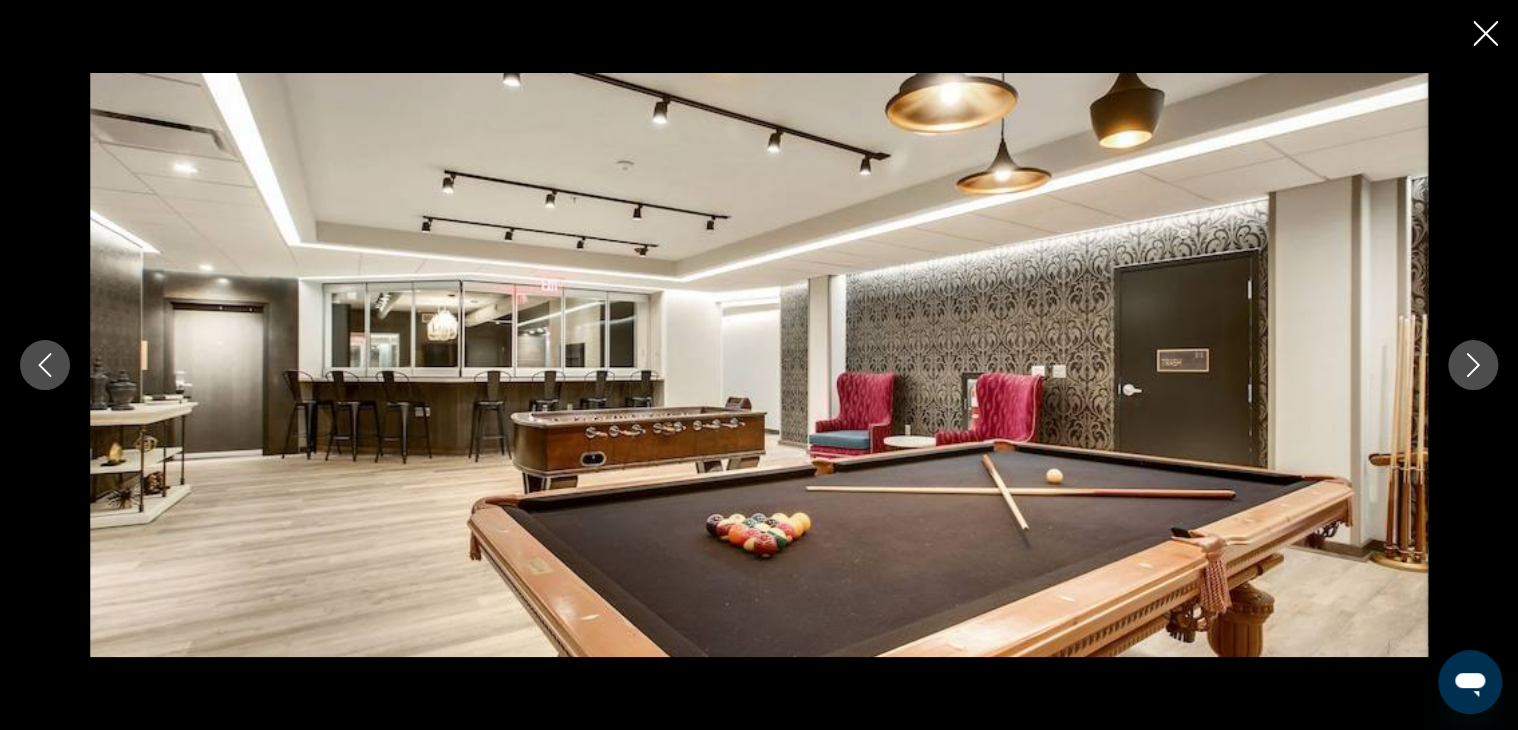click 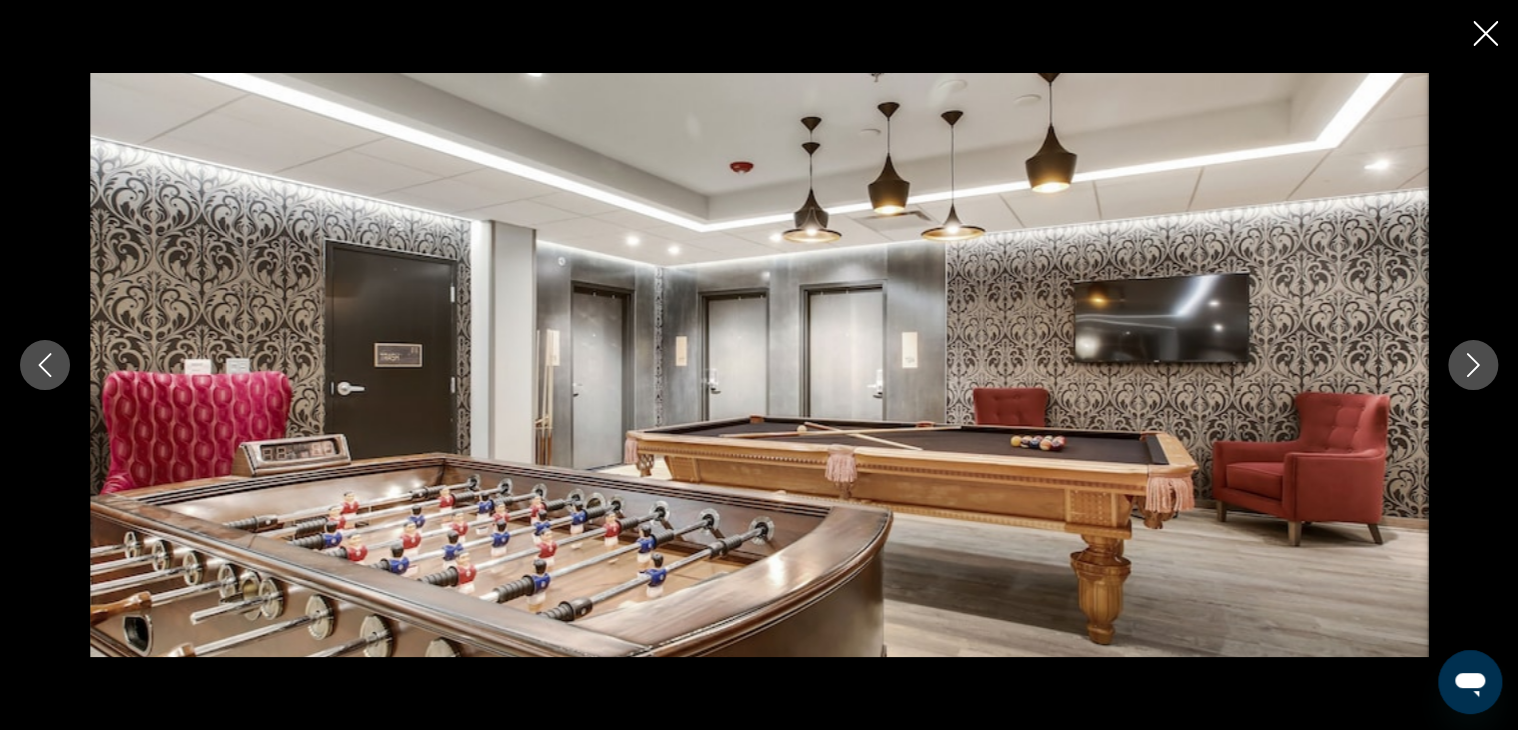 click 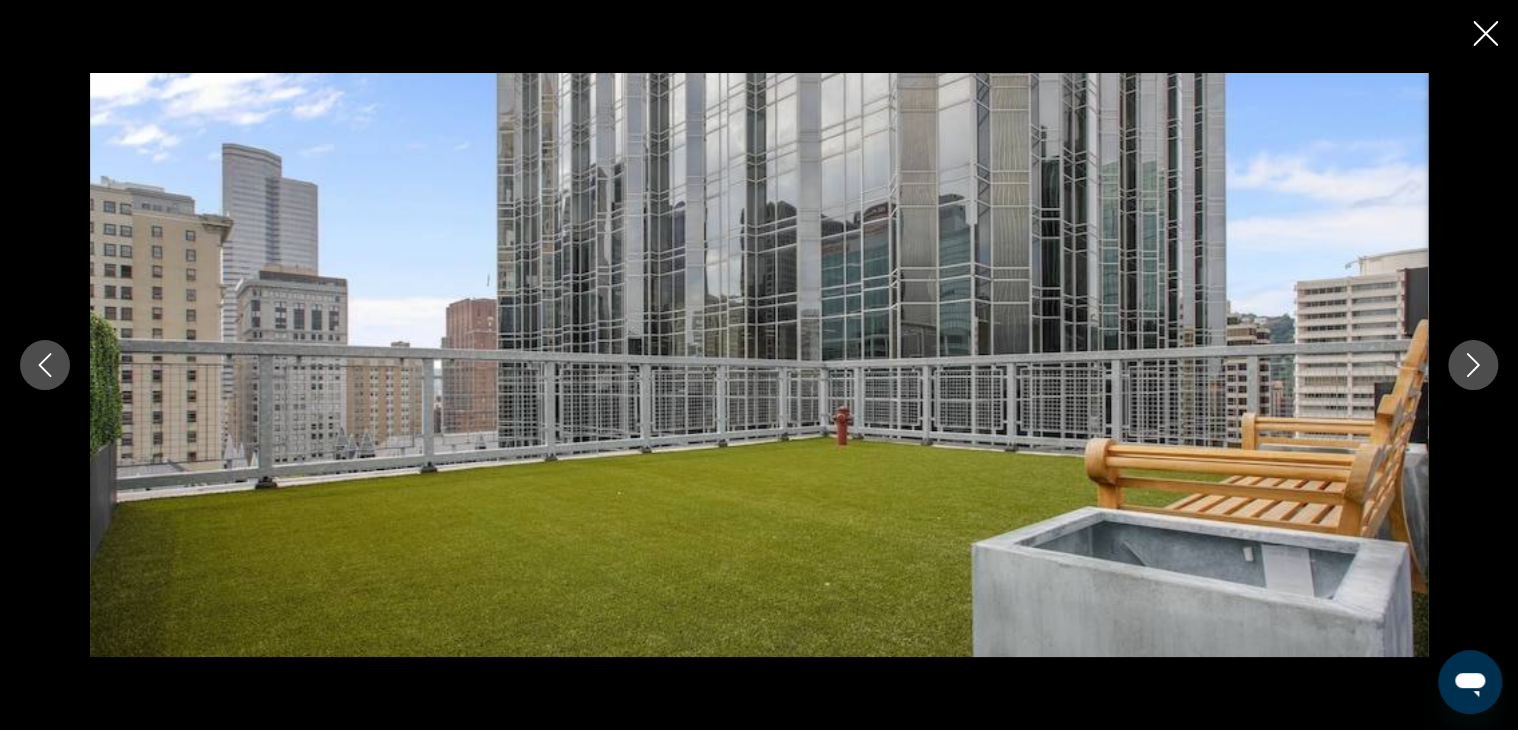 click 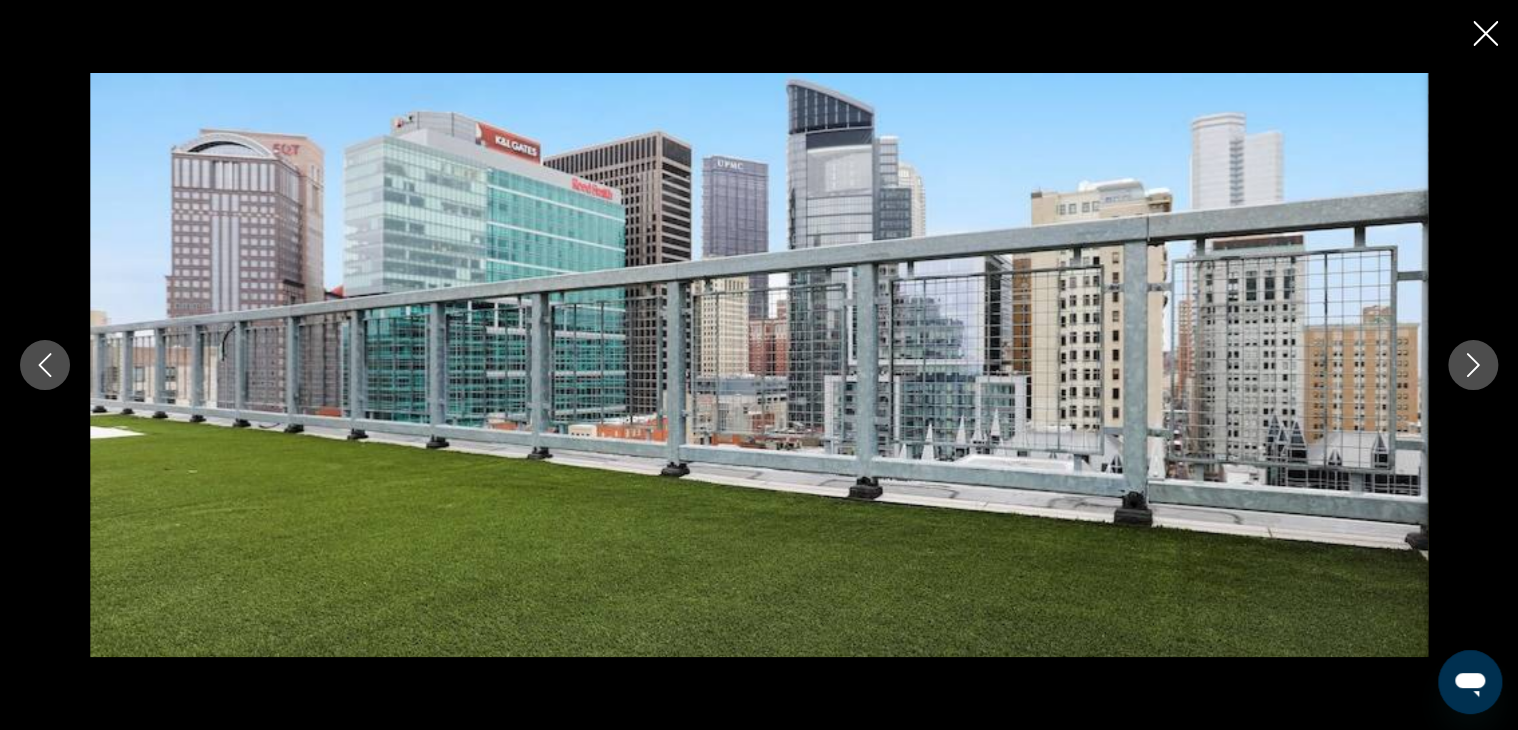 click 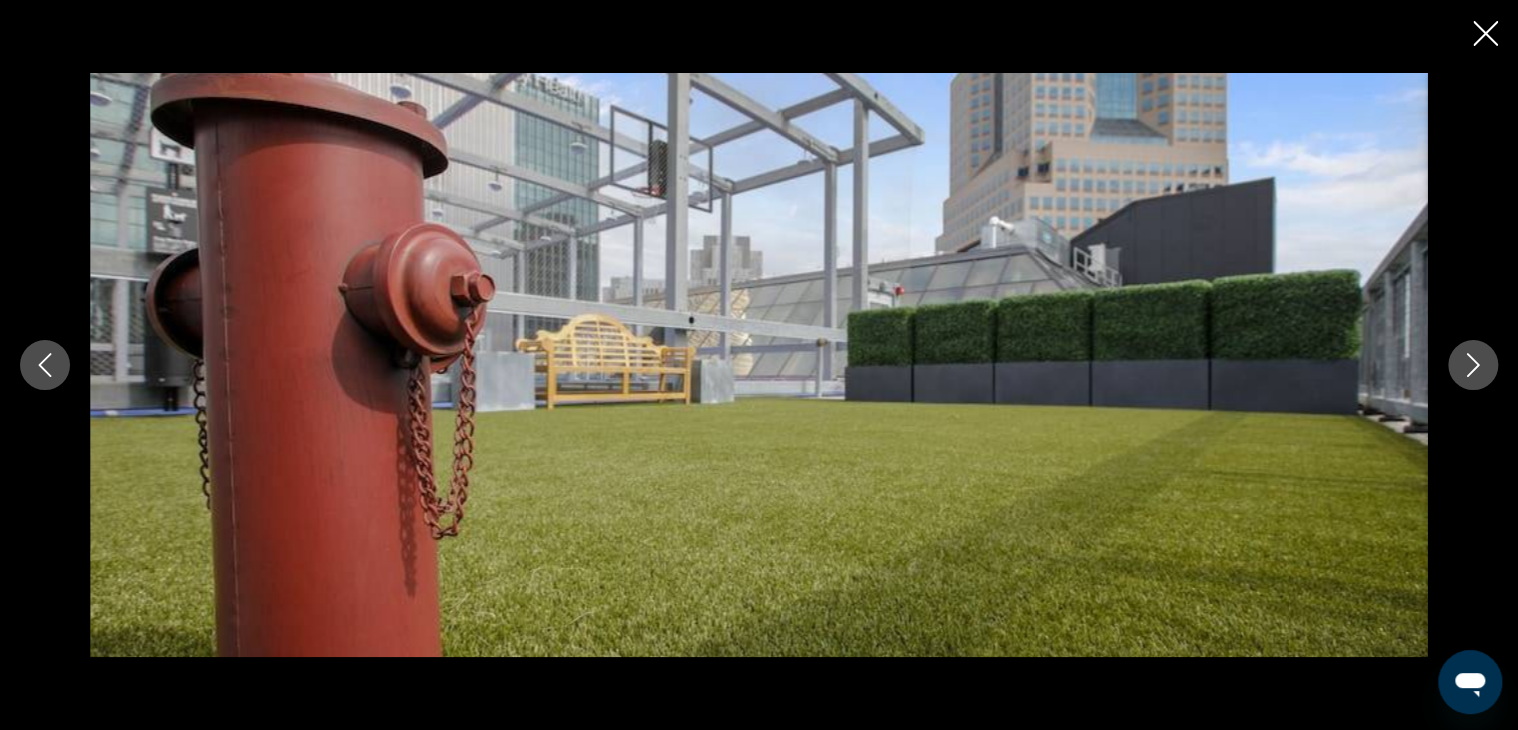 click 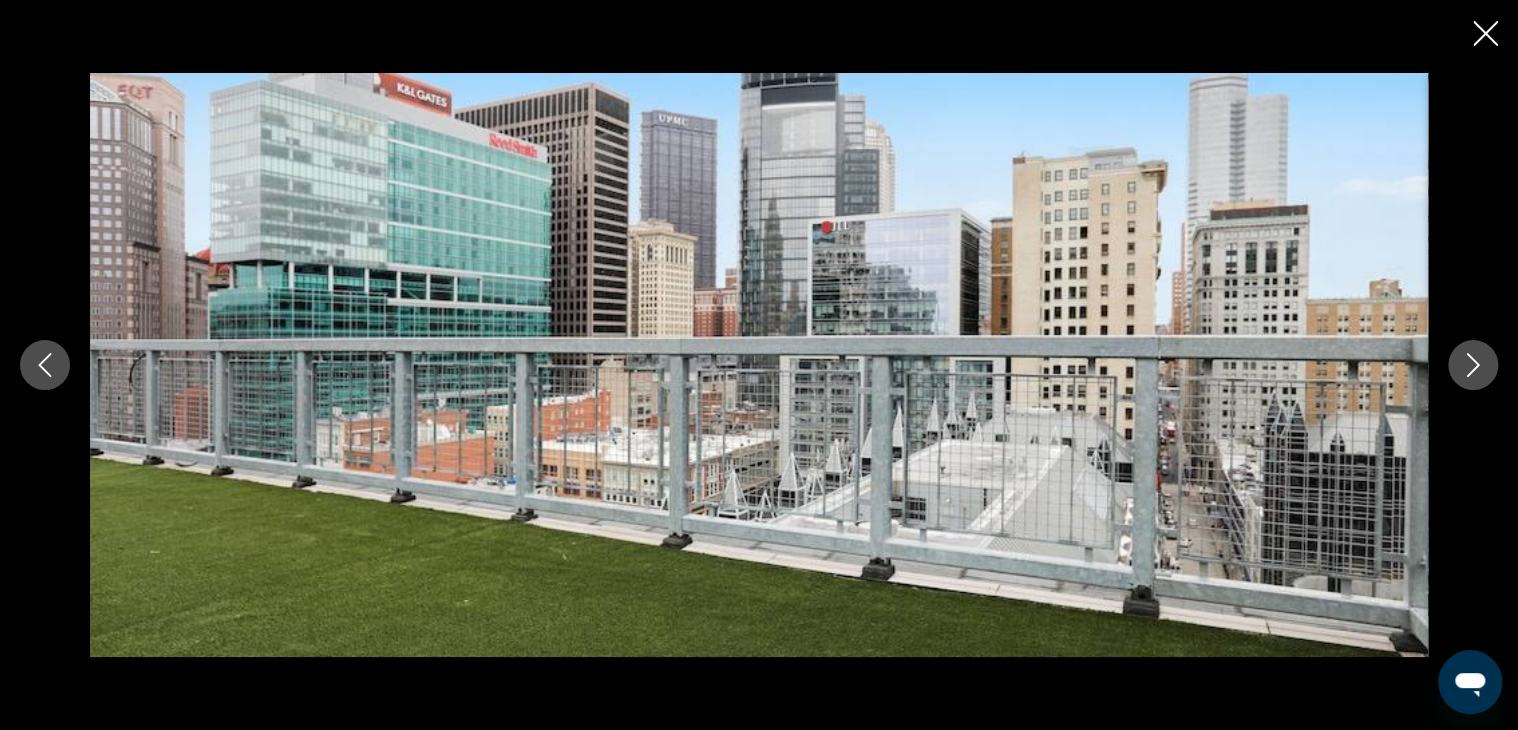 click 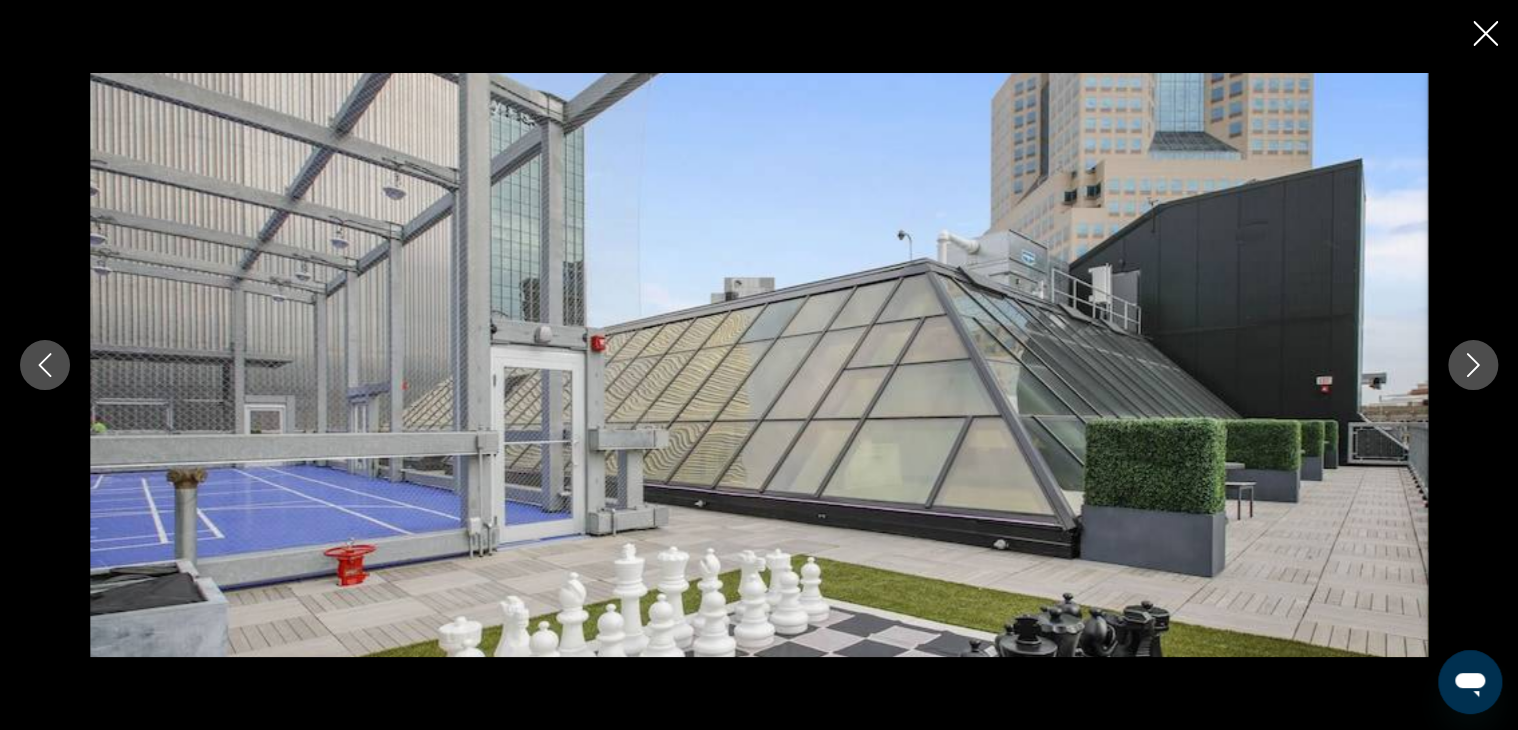click 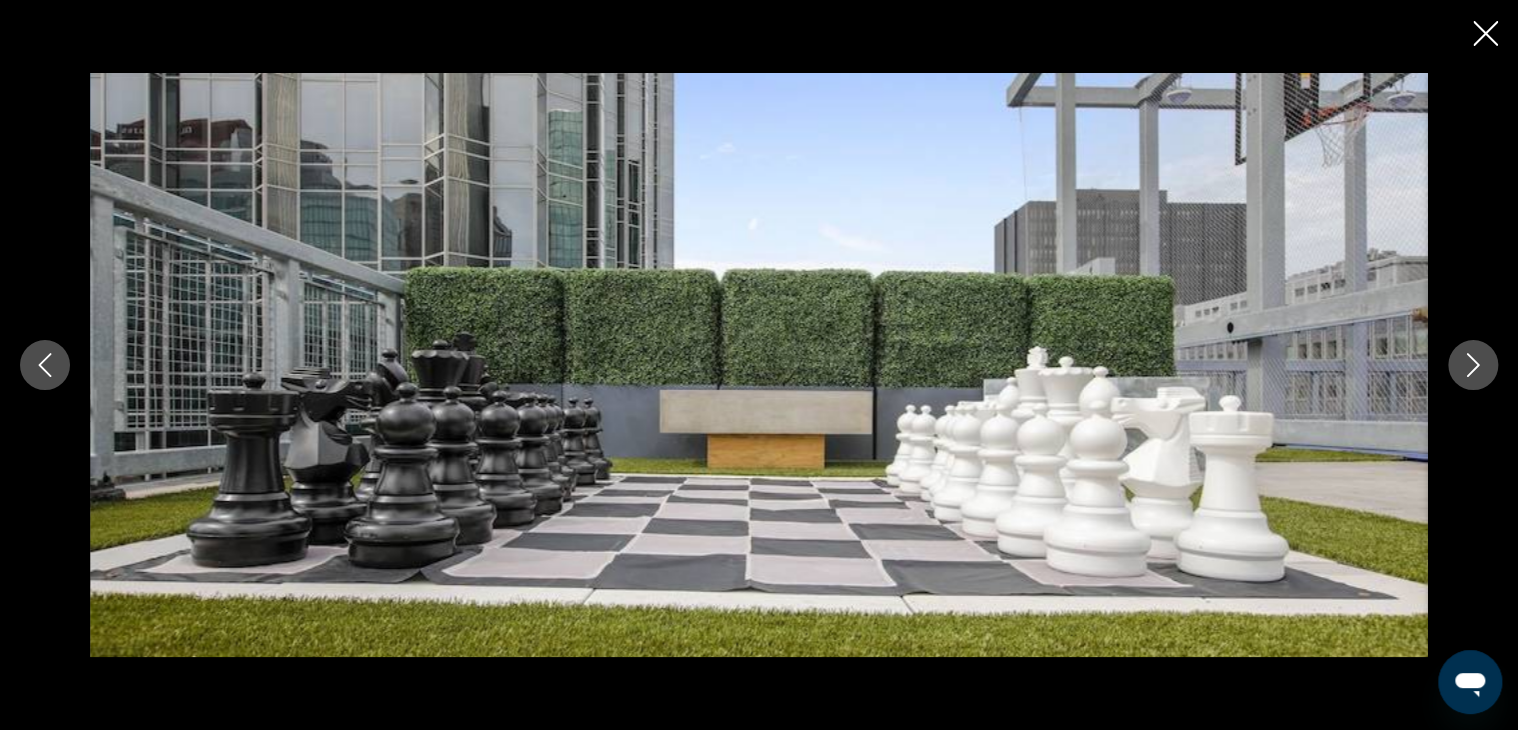 click 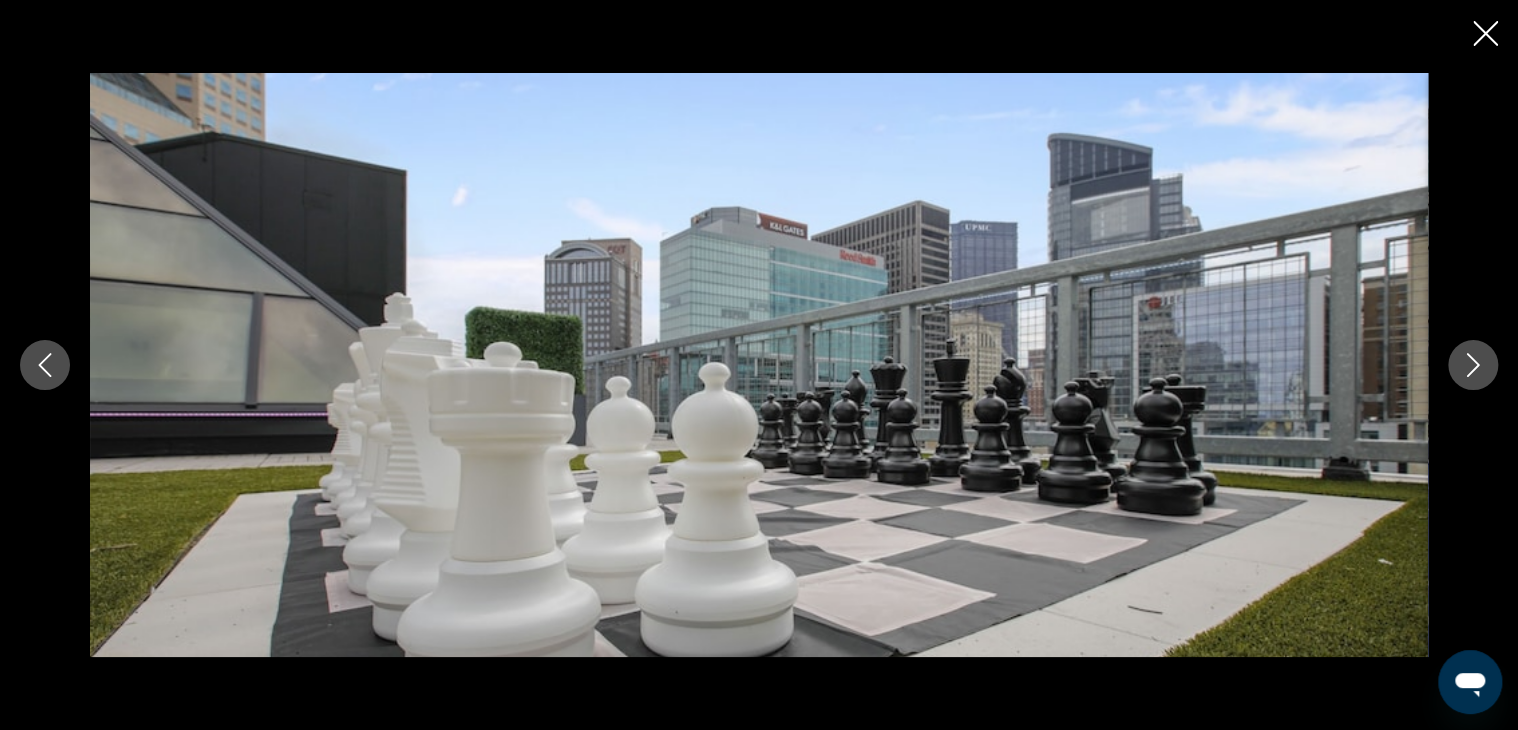 click 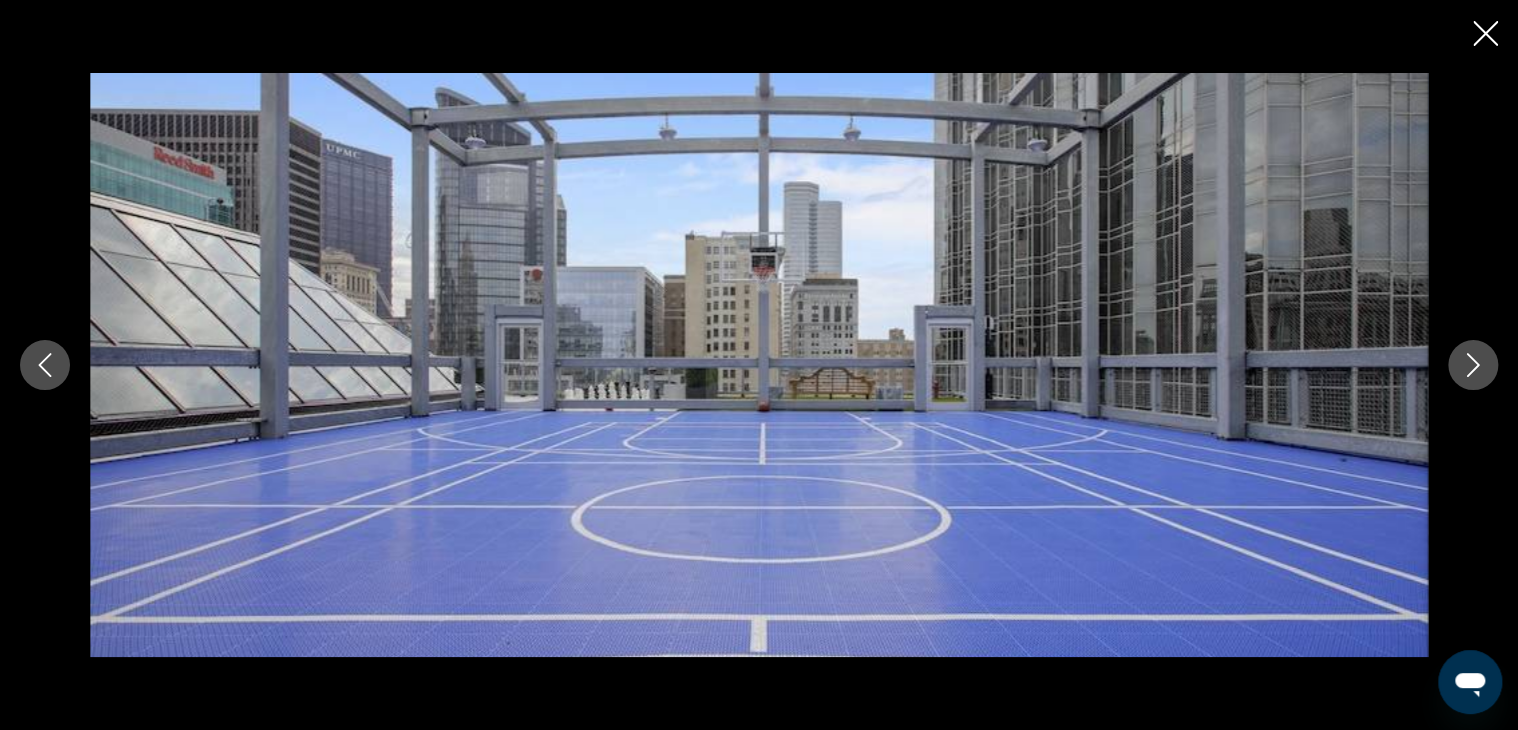 click 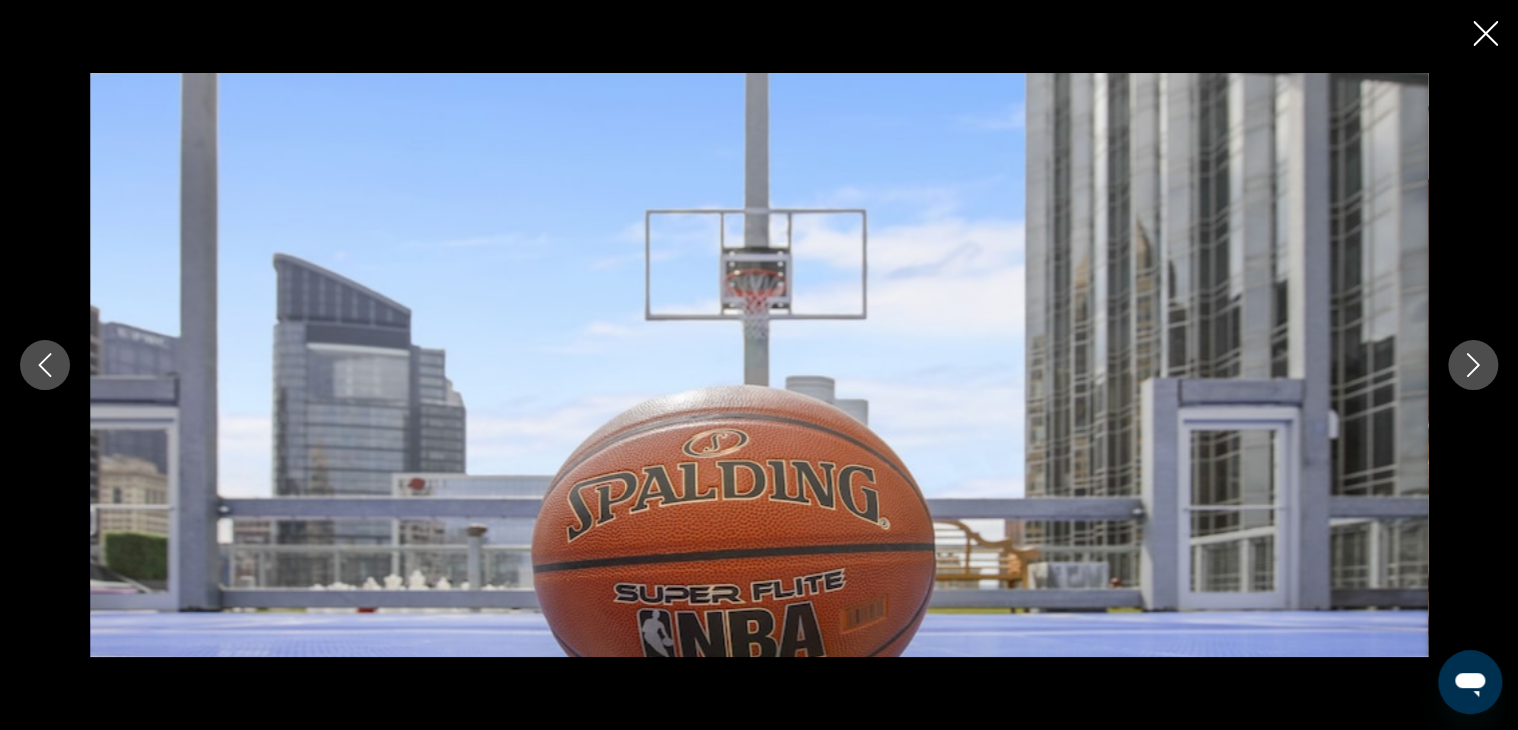 click 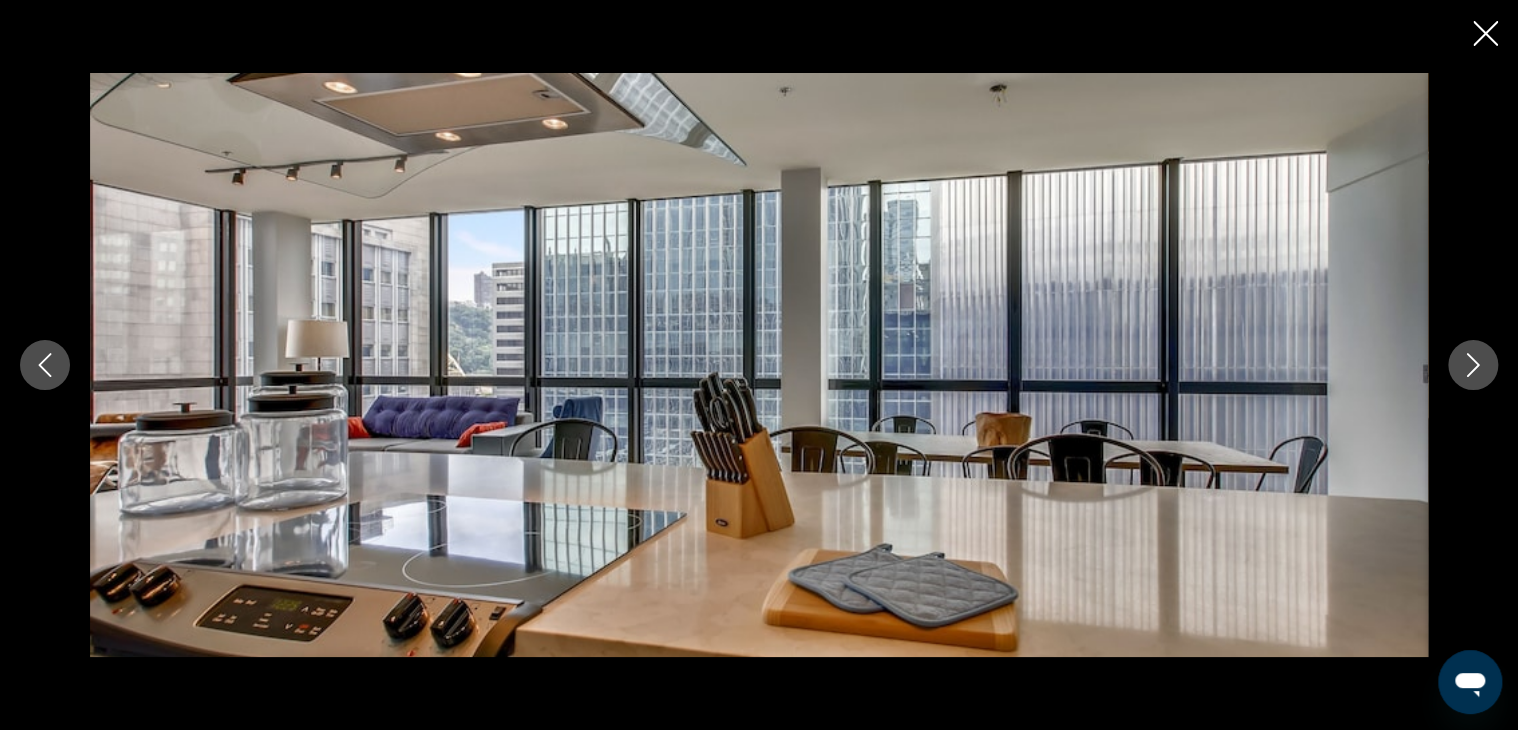 click 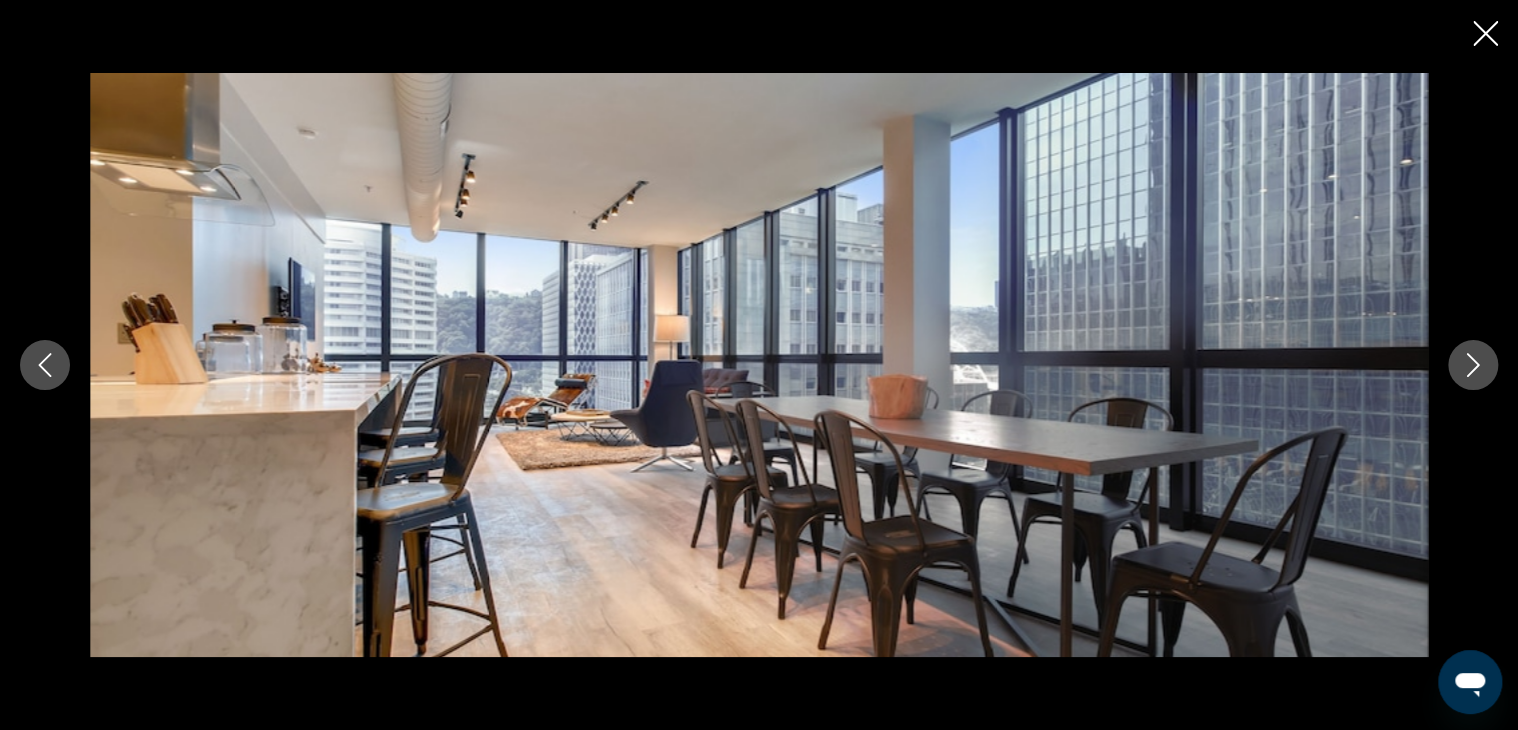 click 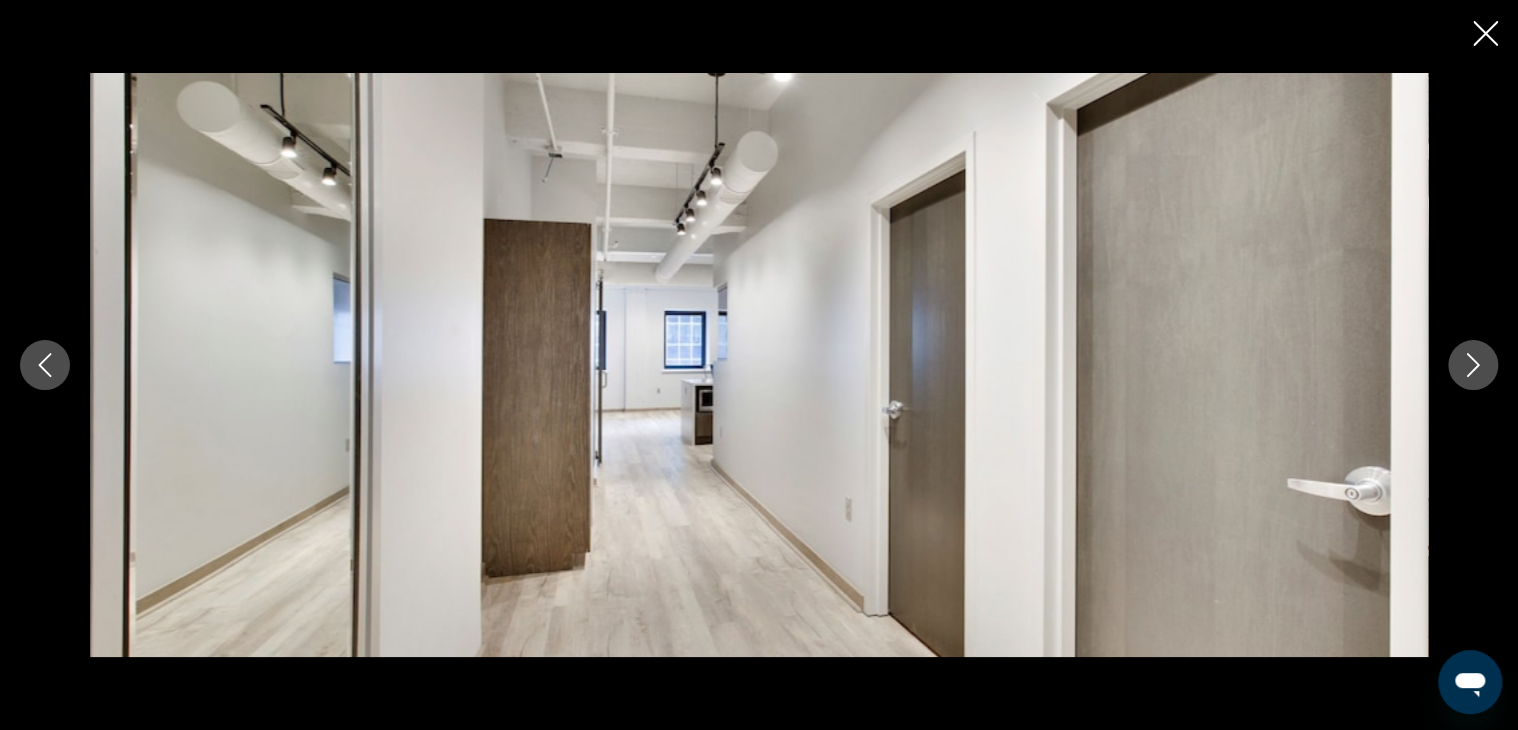 click 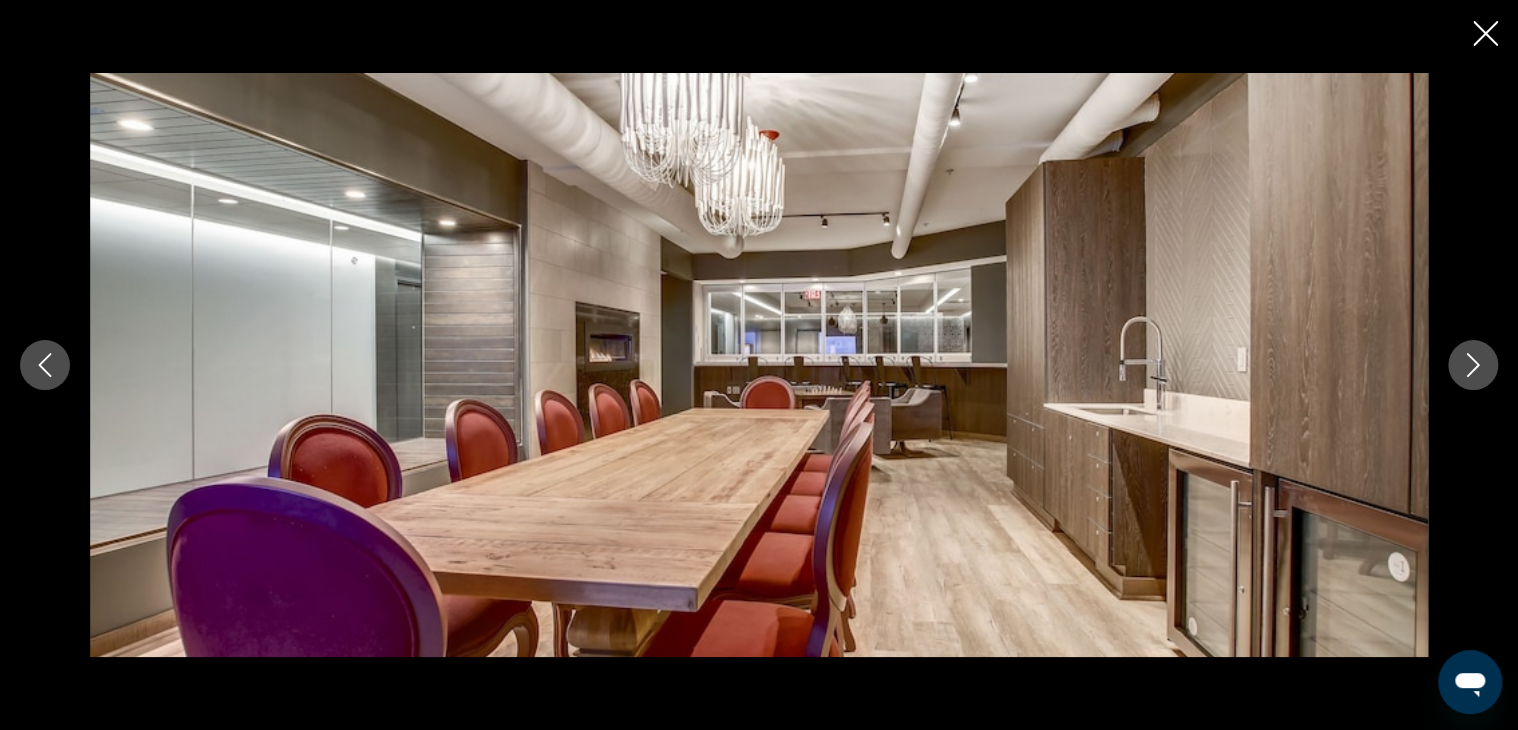 click 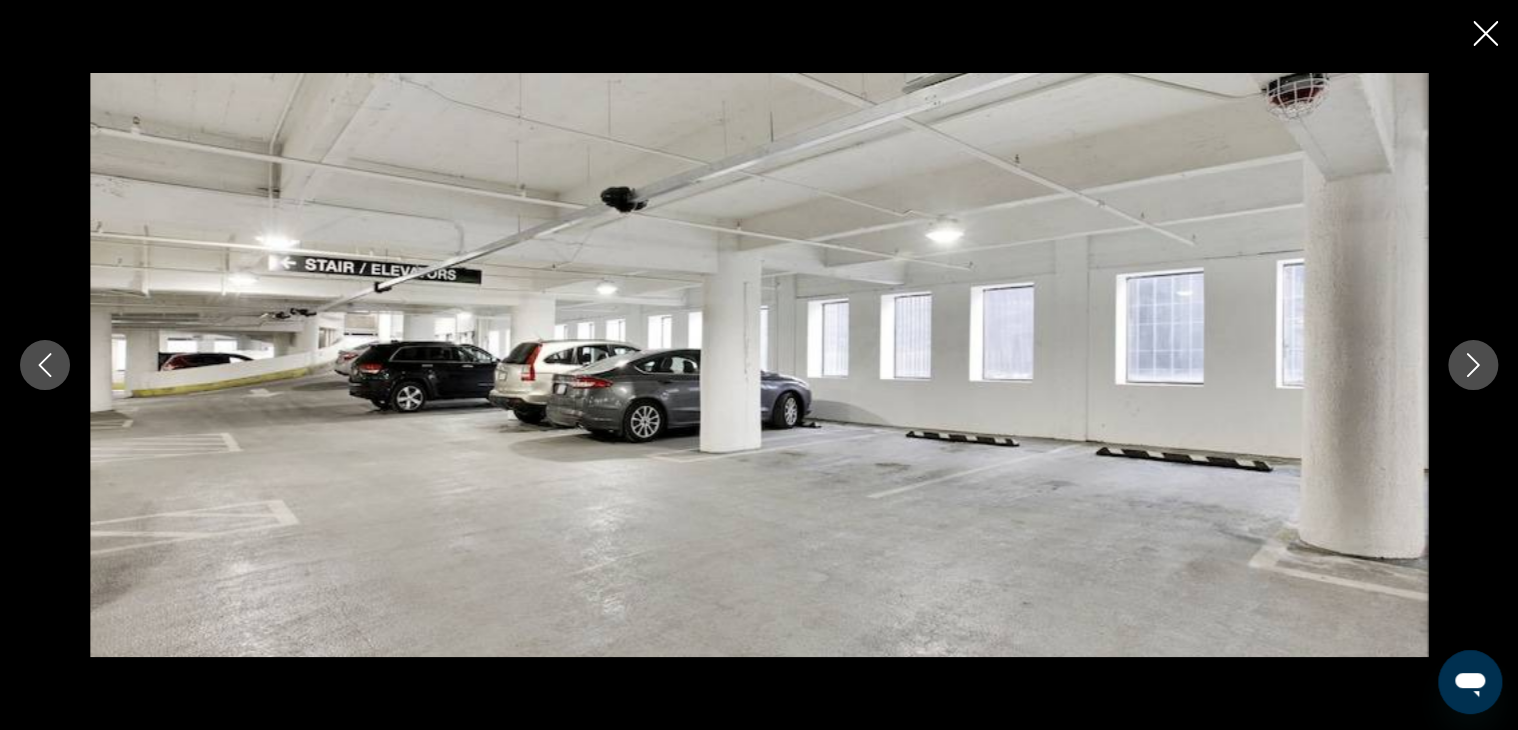 click 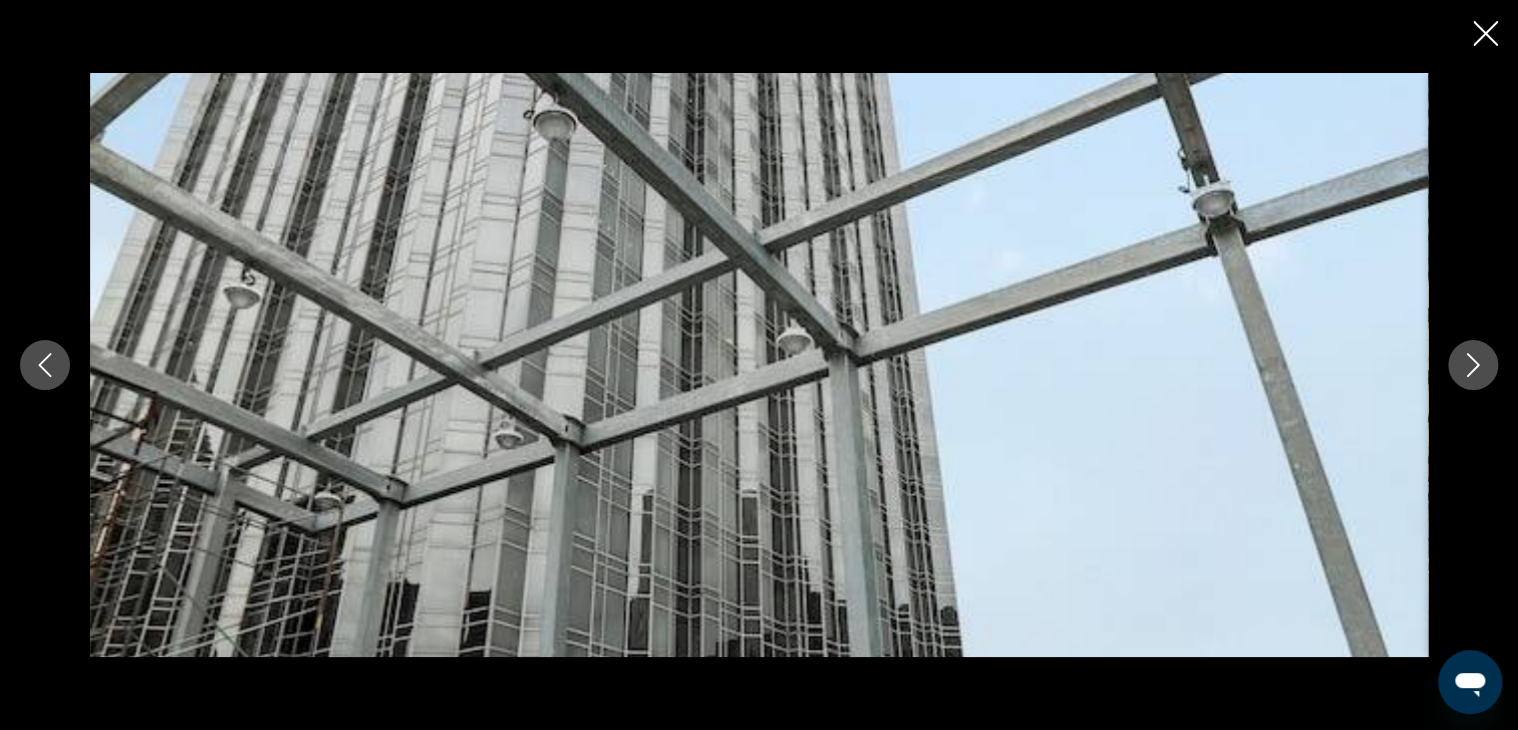 click 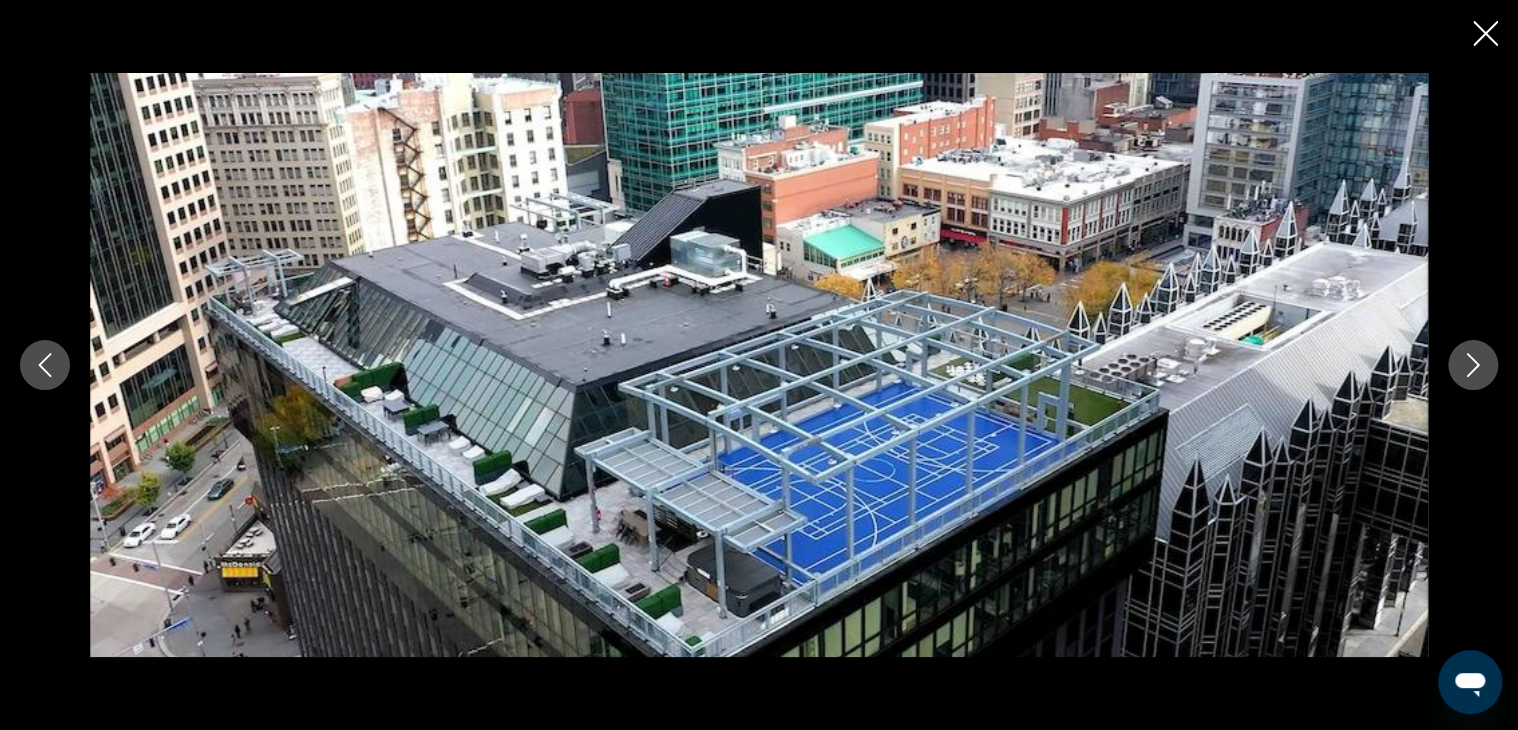click at bounding box center (759, 365) 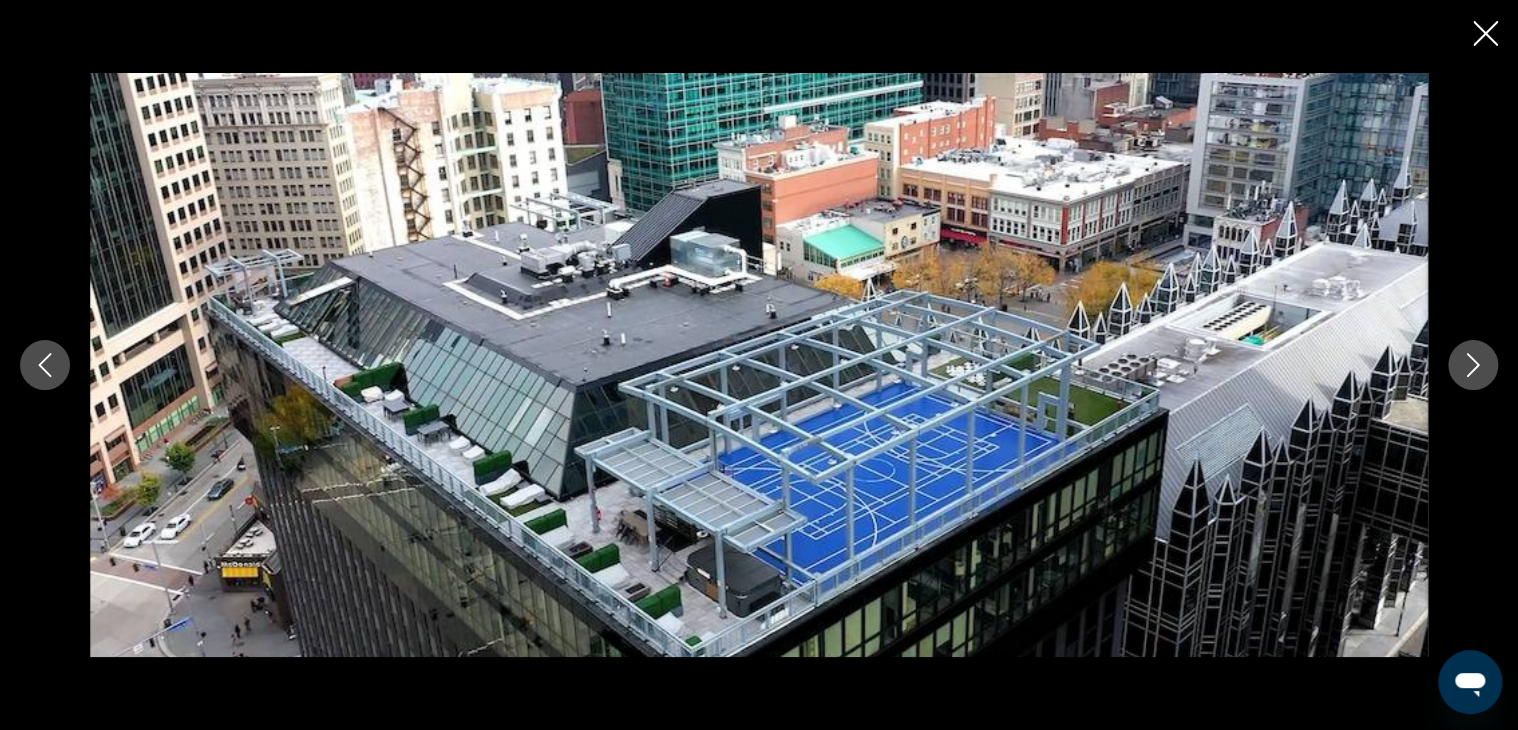 click 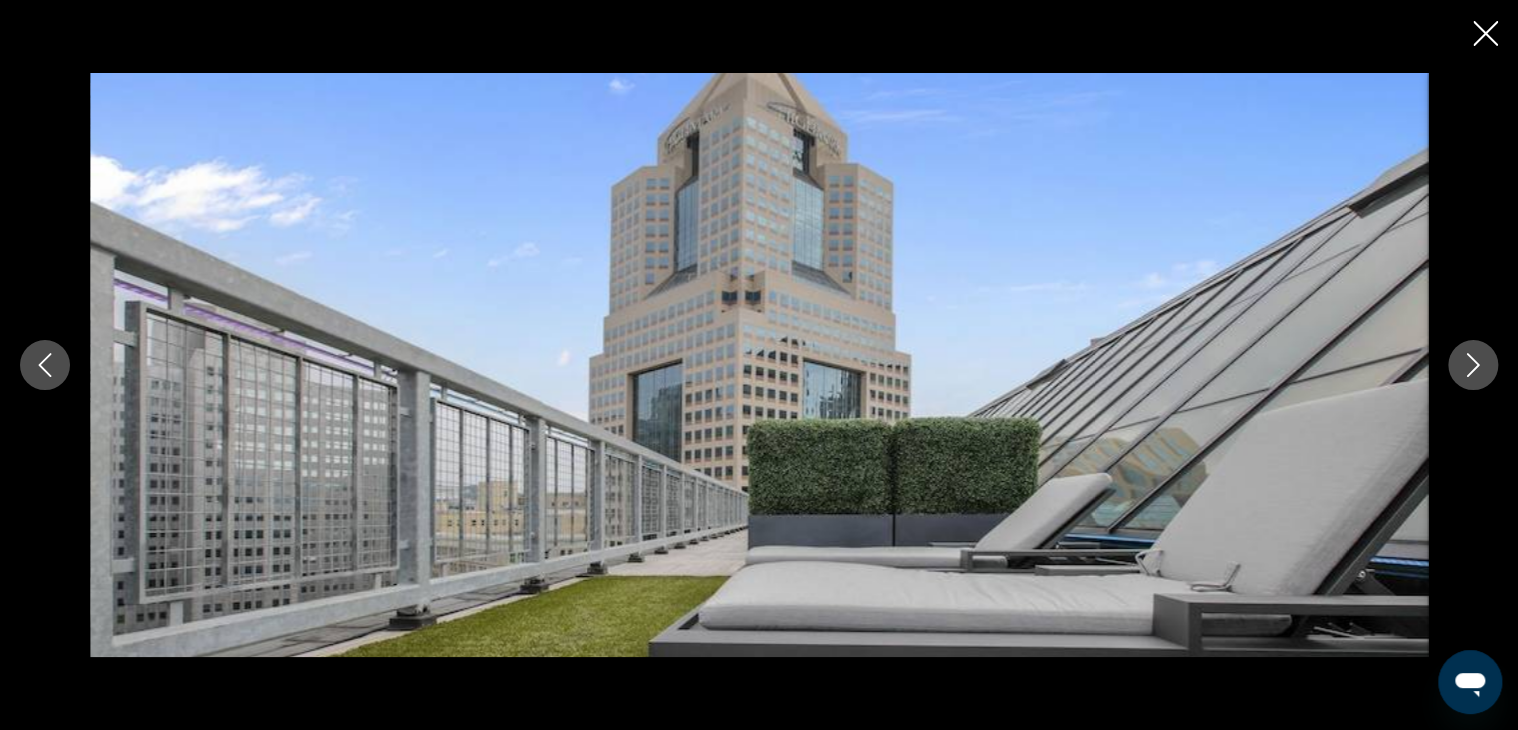 click at bounding box center (1473, 365) 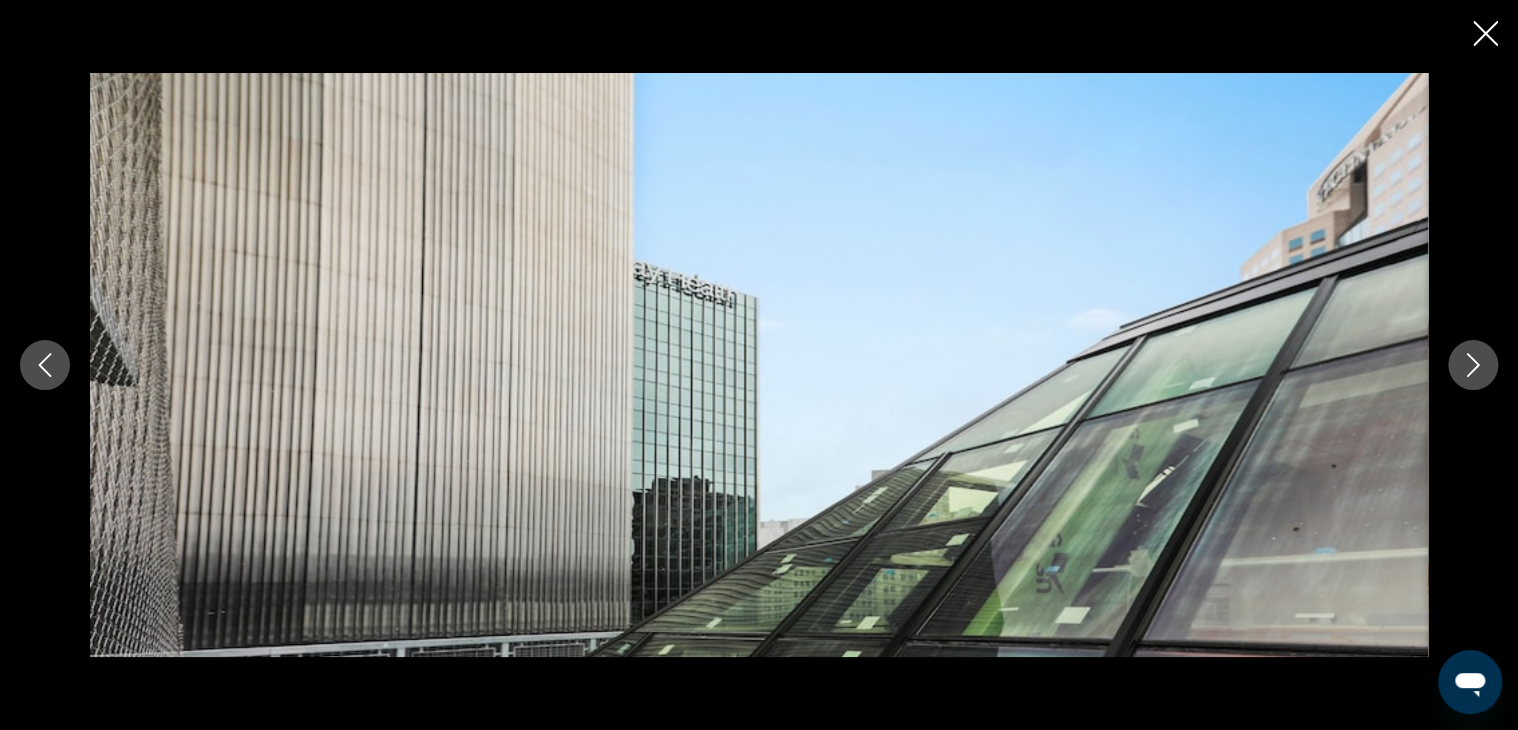 click 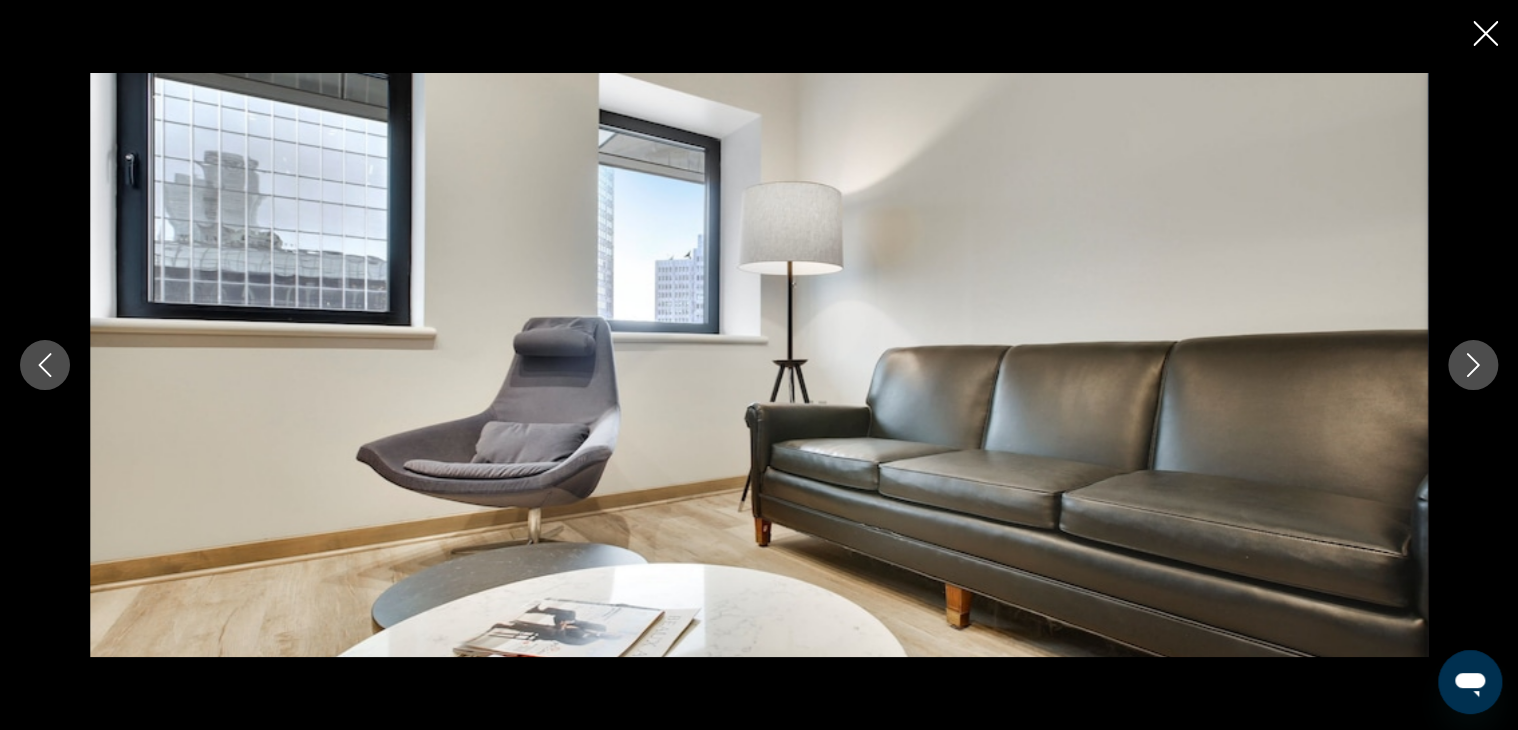 click 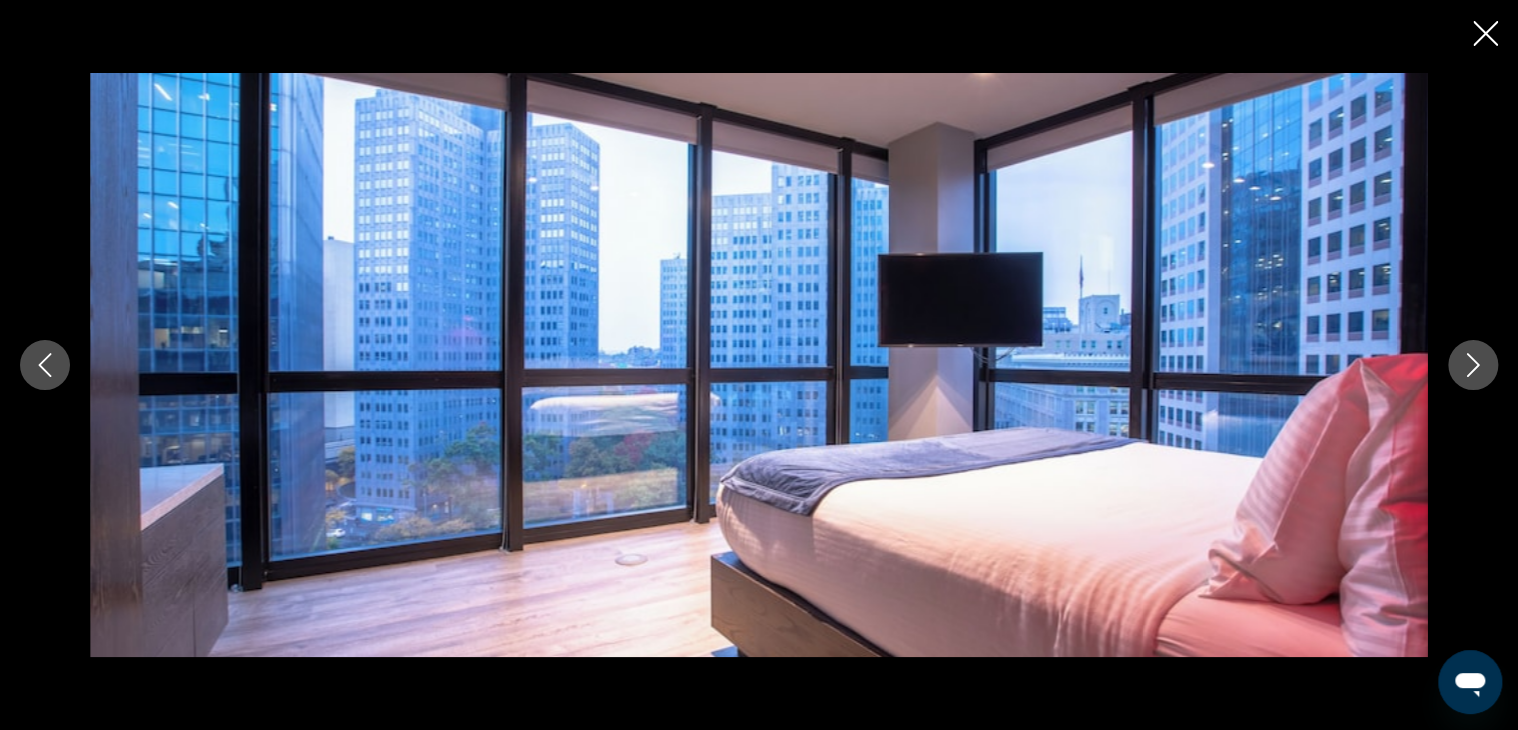 click 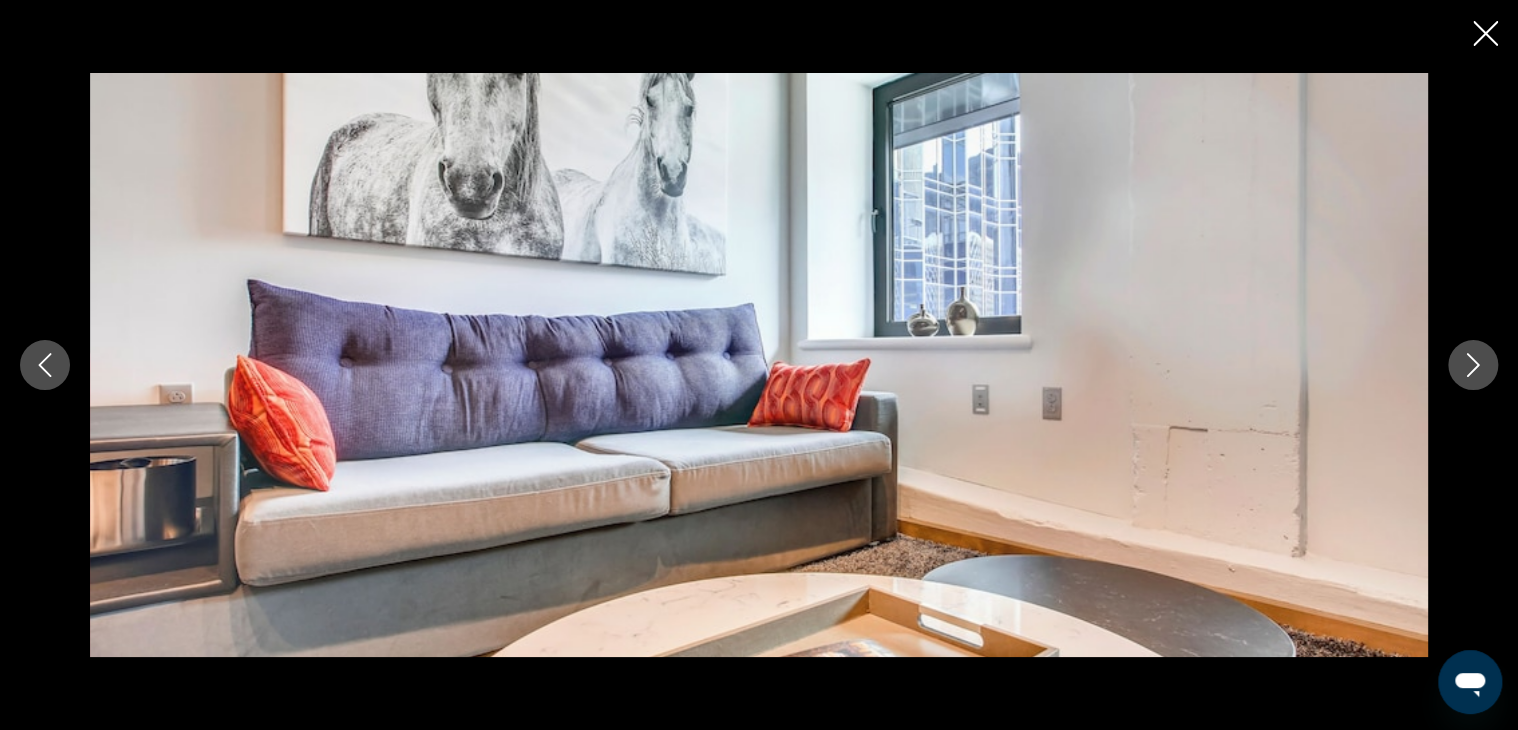 click 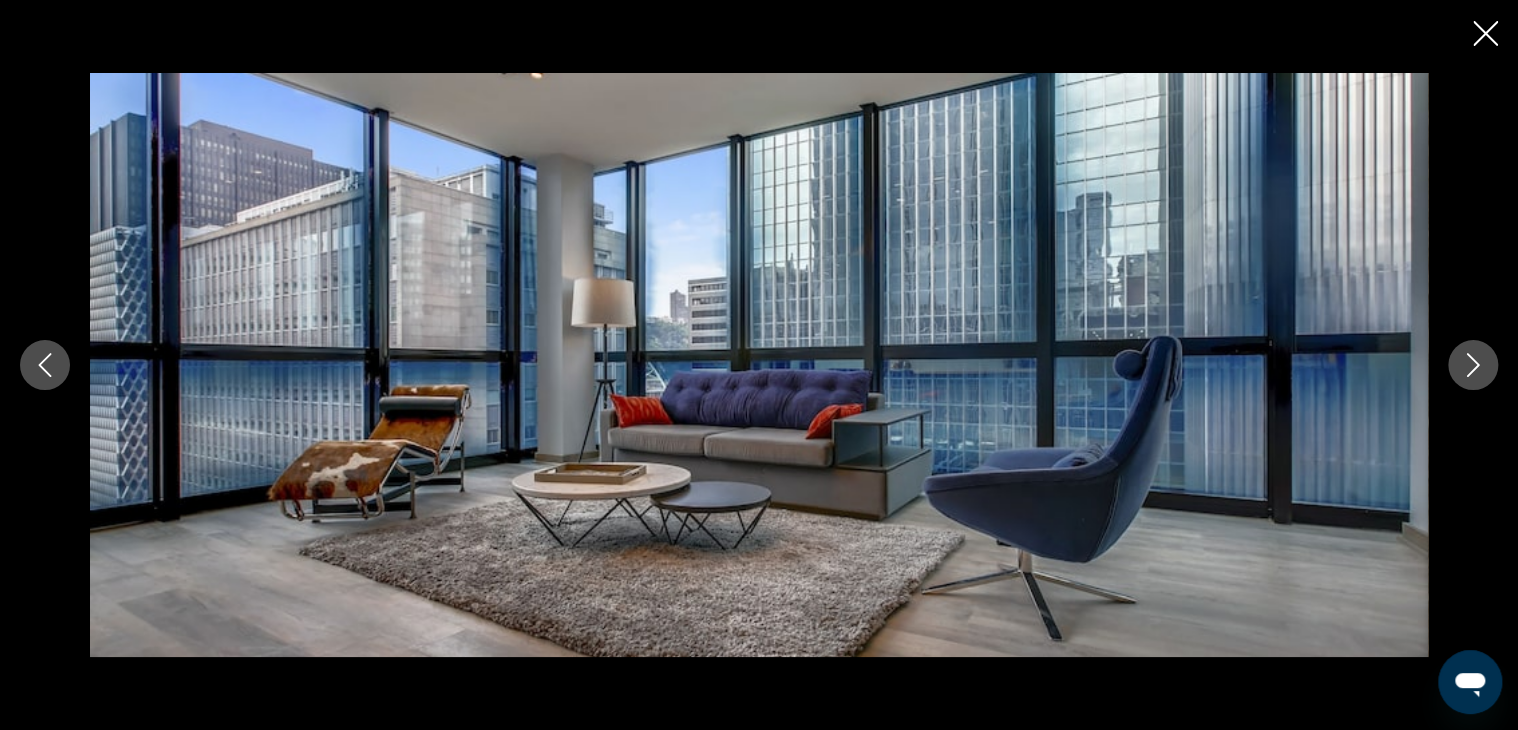 click 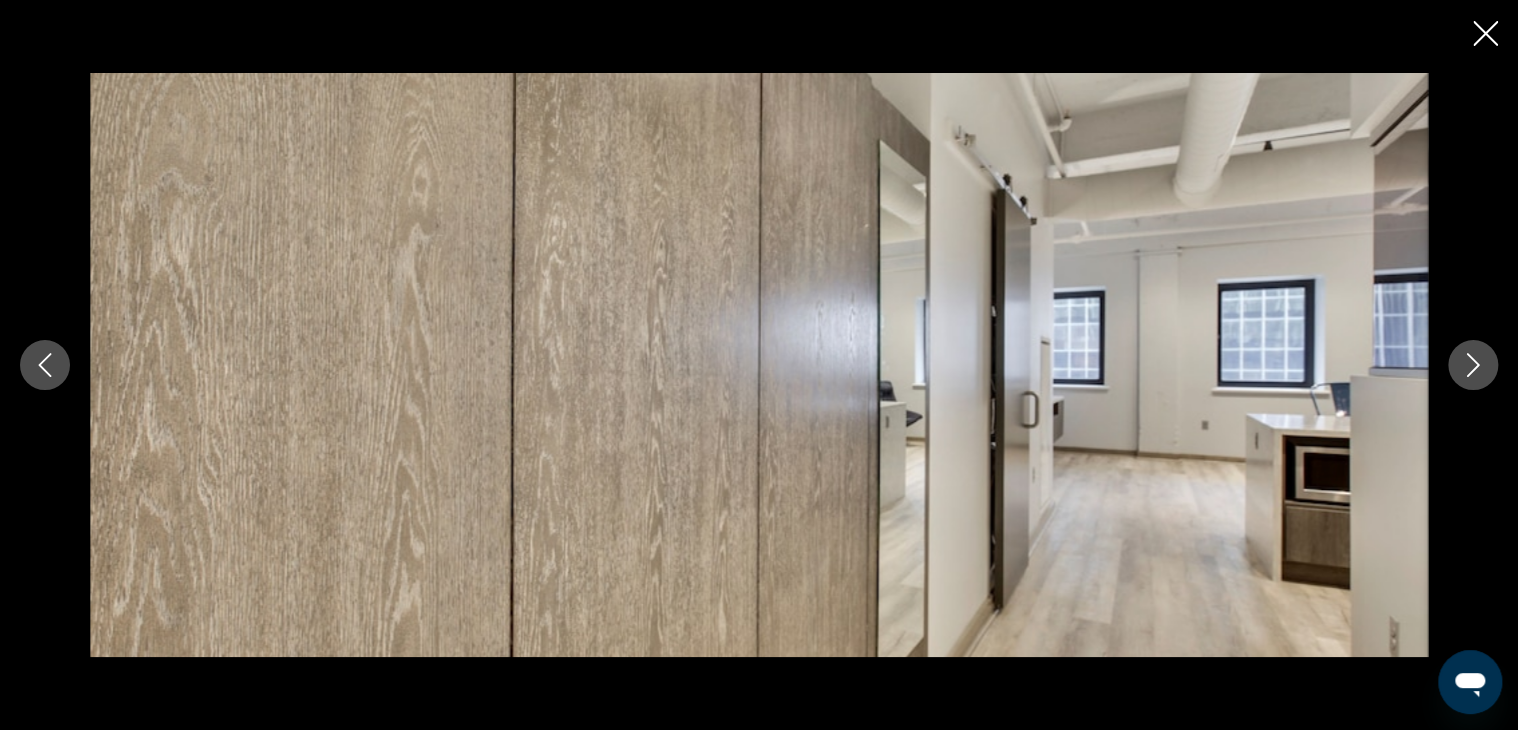 click 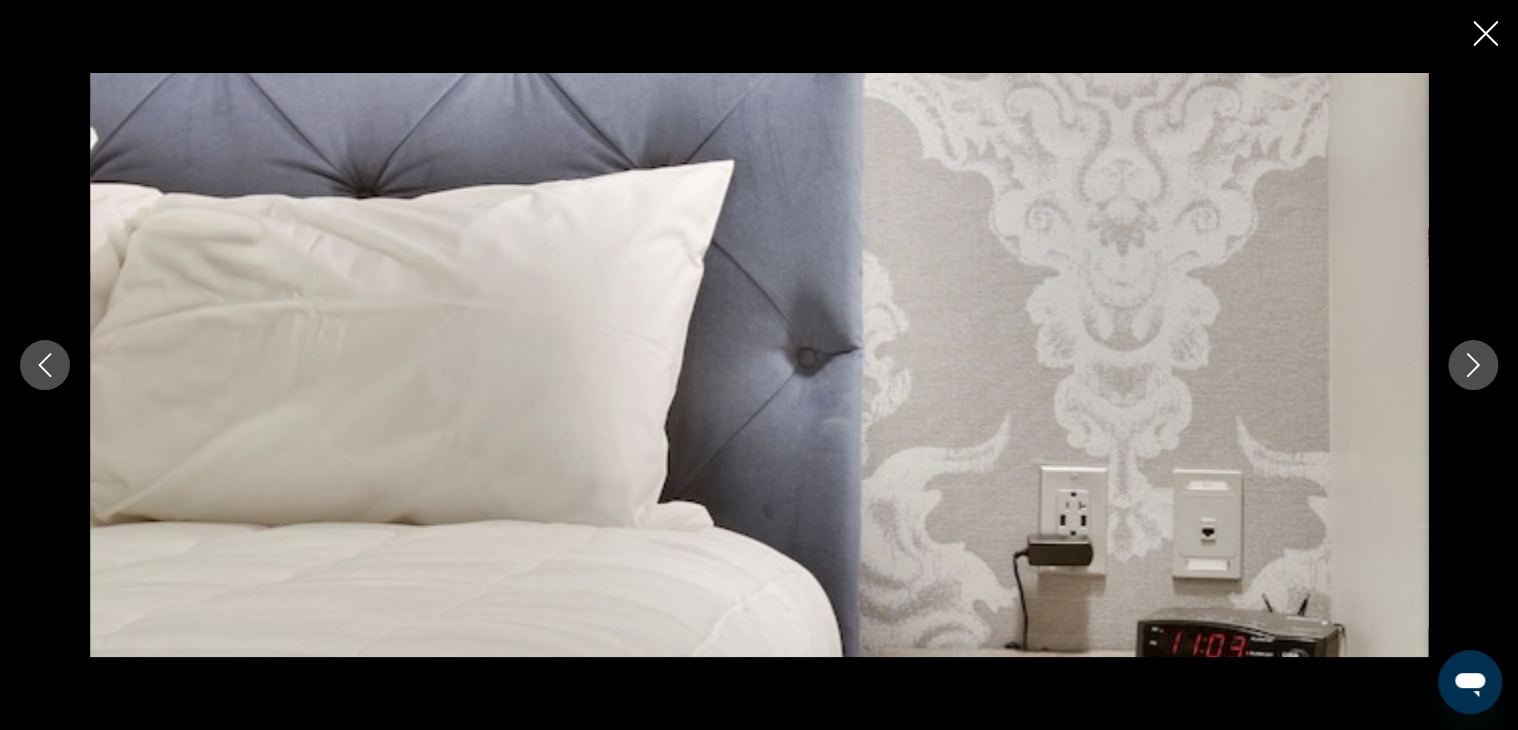 click 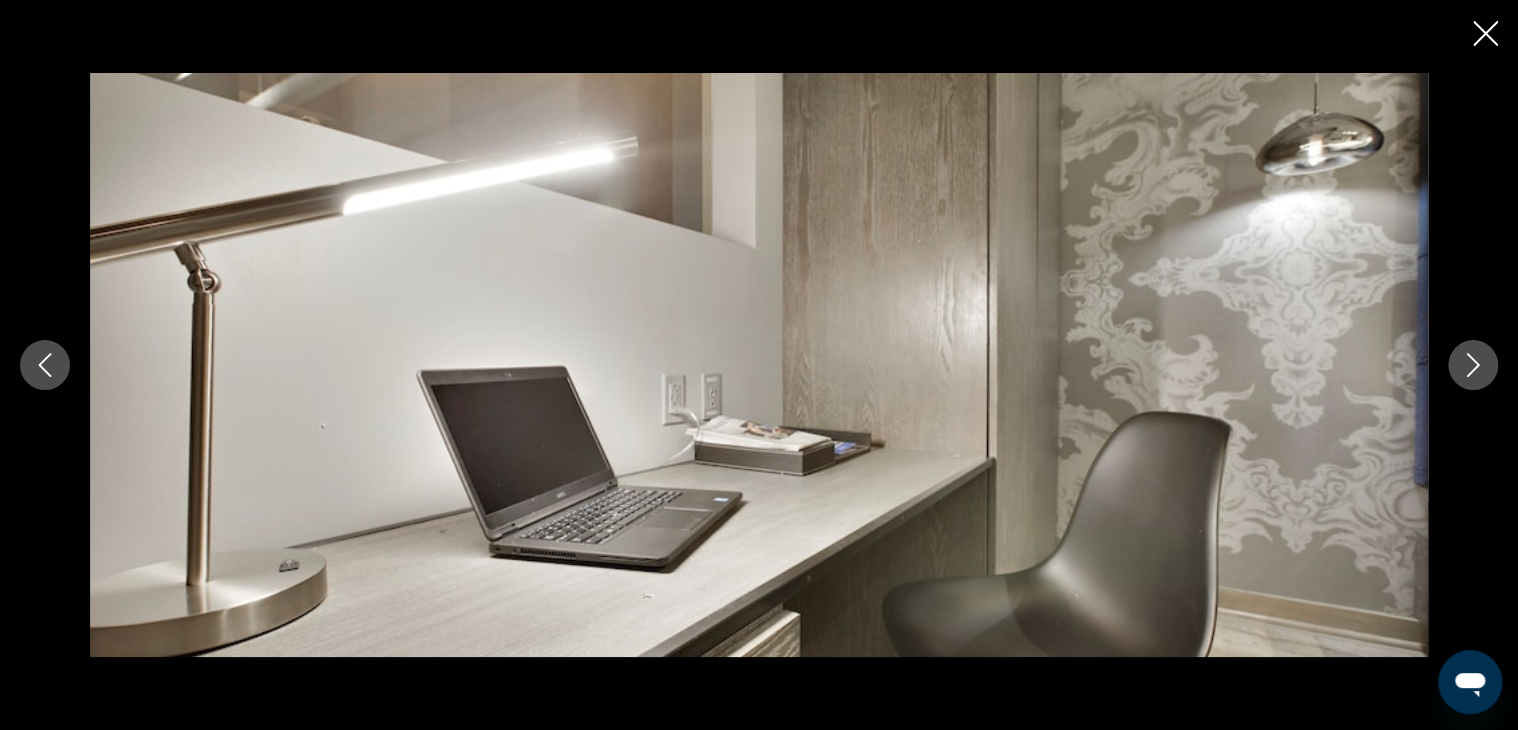 click 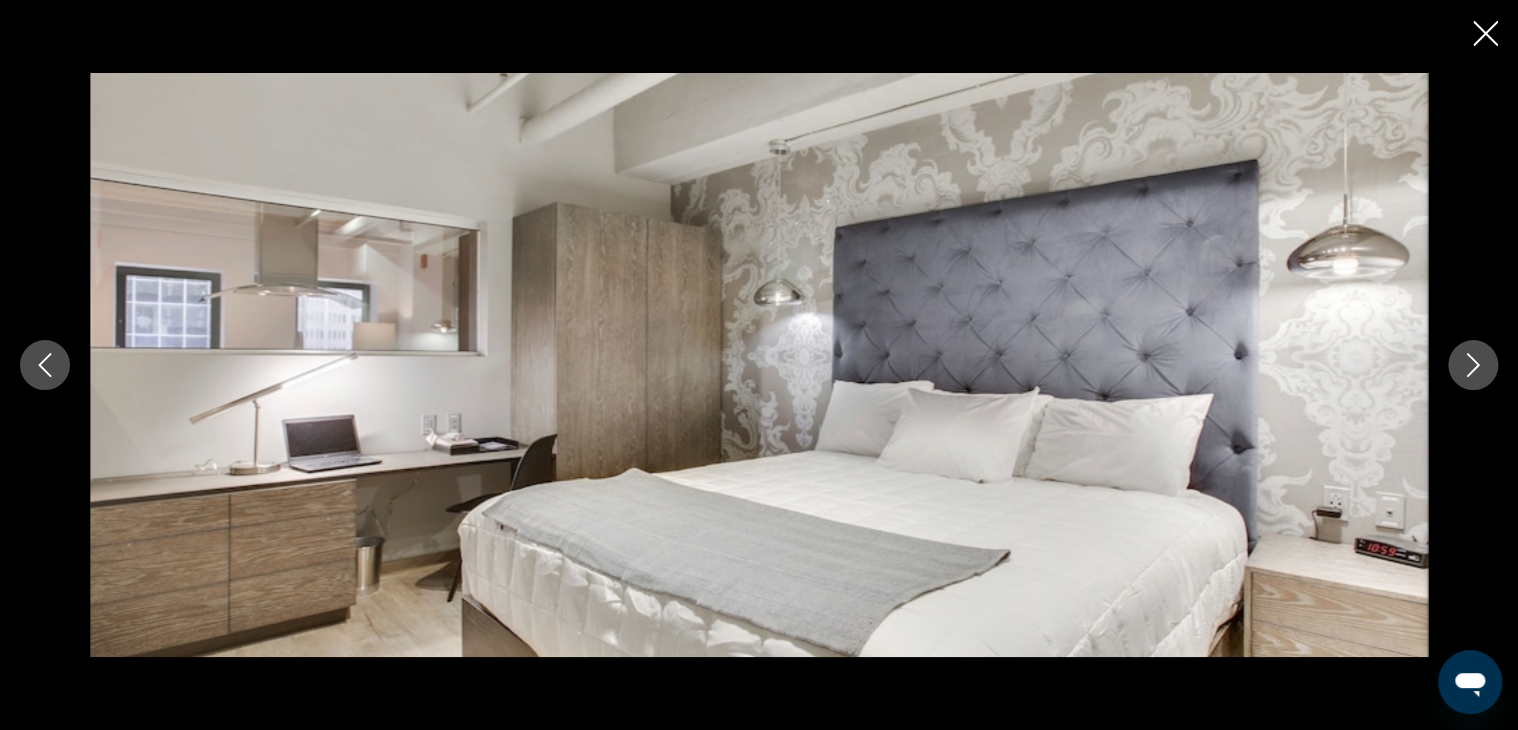 click 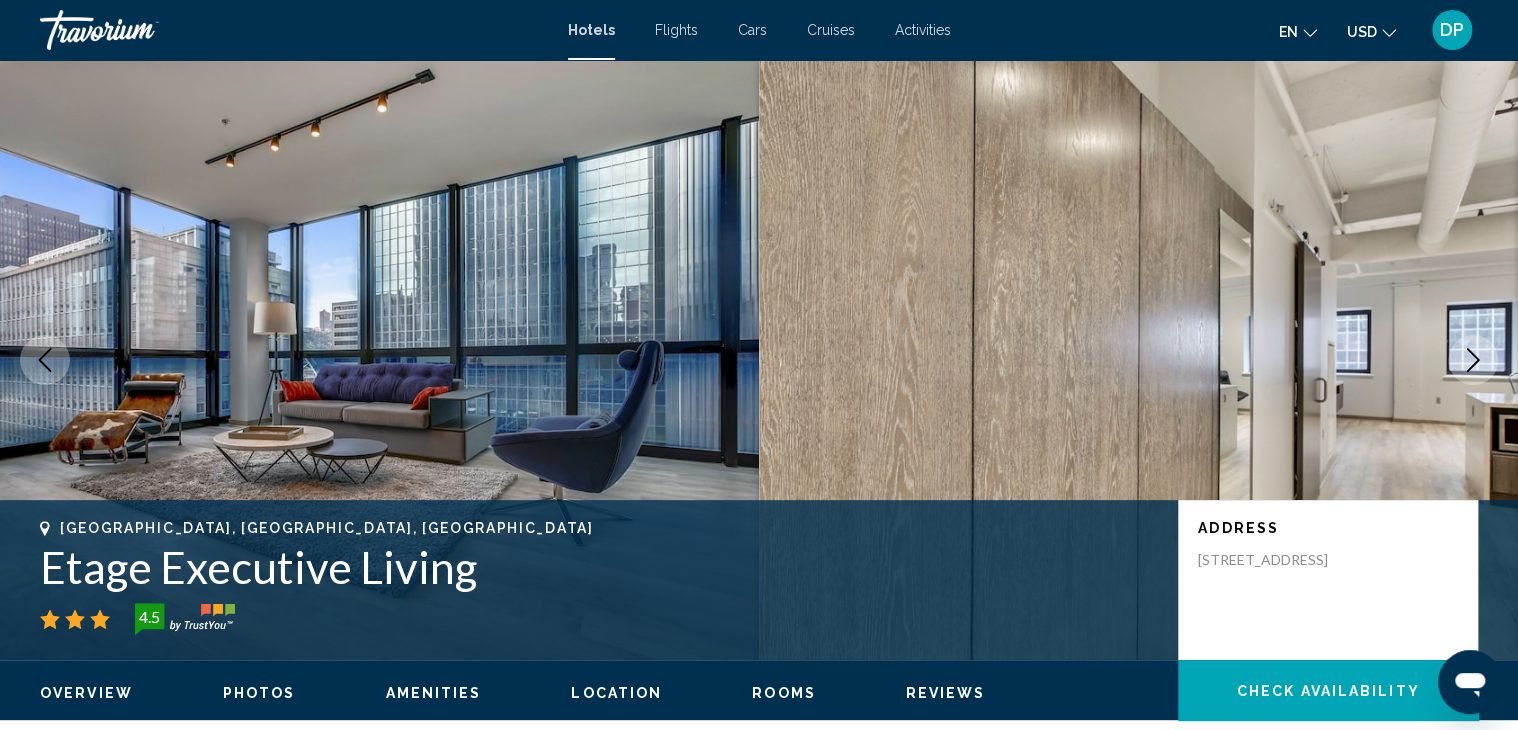 scroll, scrollTop: 0, scrollLeft: 0, axis: both 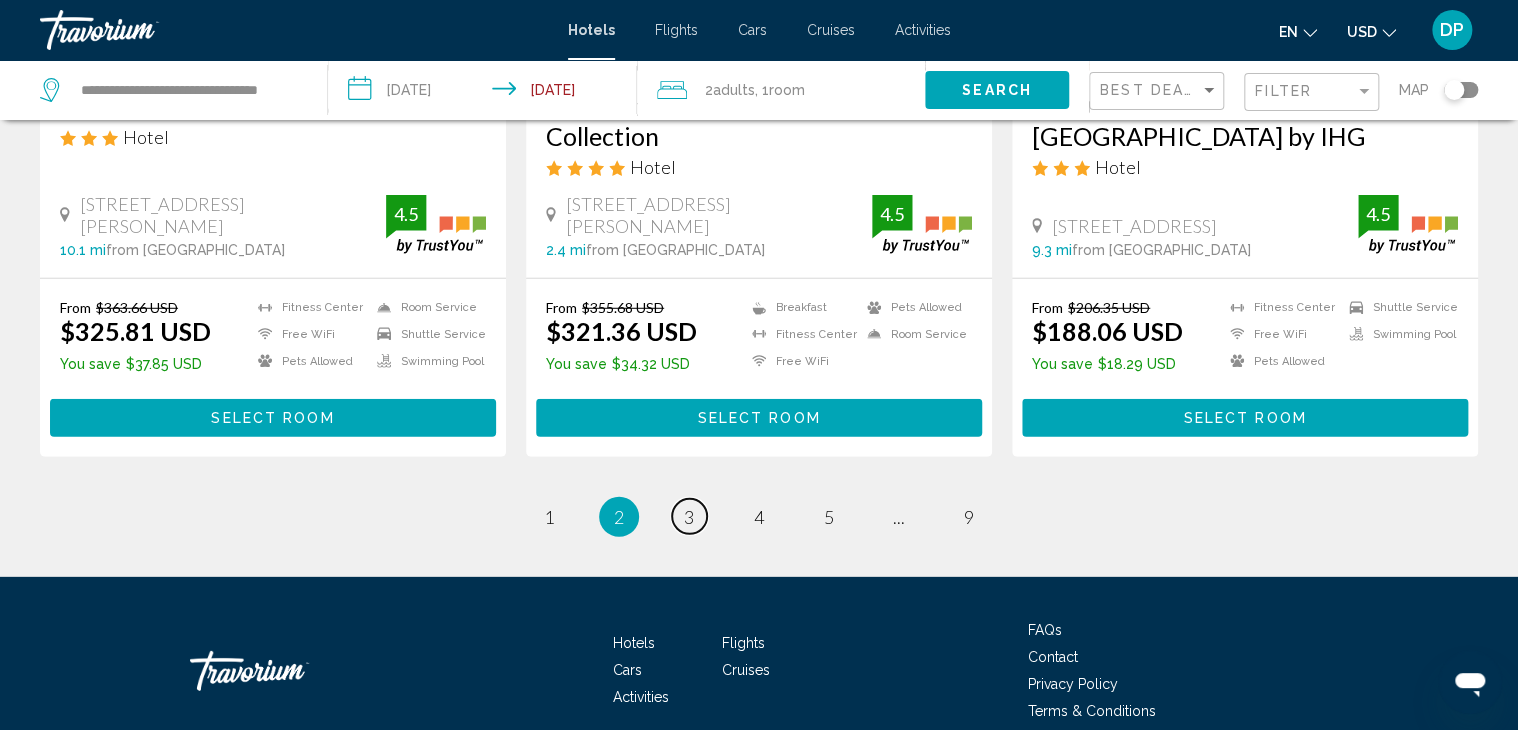 click on "3" at bounding box center (689, 517) 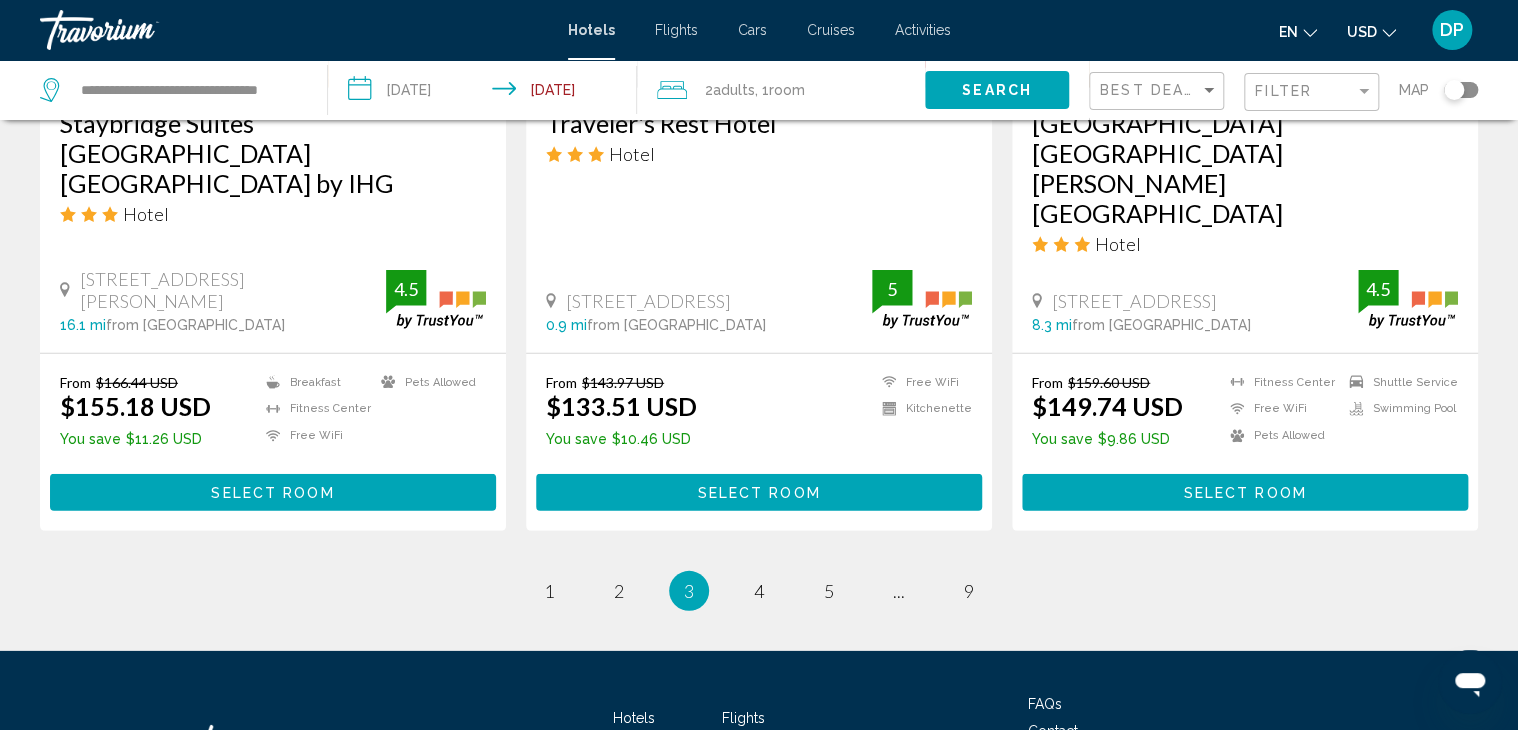 scroll, scrollTop: 2720, scrollLeft: 0, axis: vertical 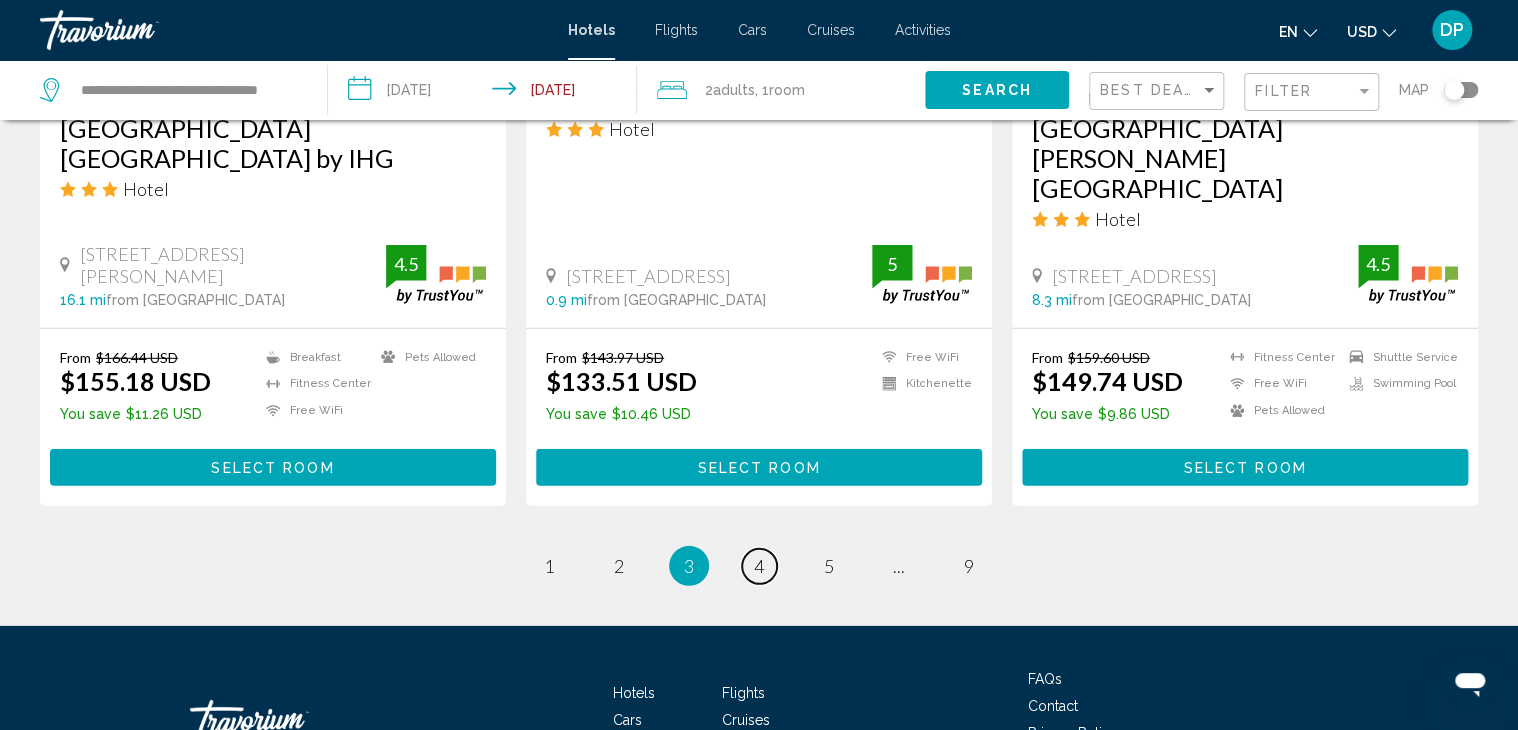 click on "4" at bounding box center (759, 566) 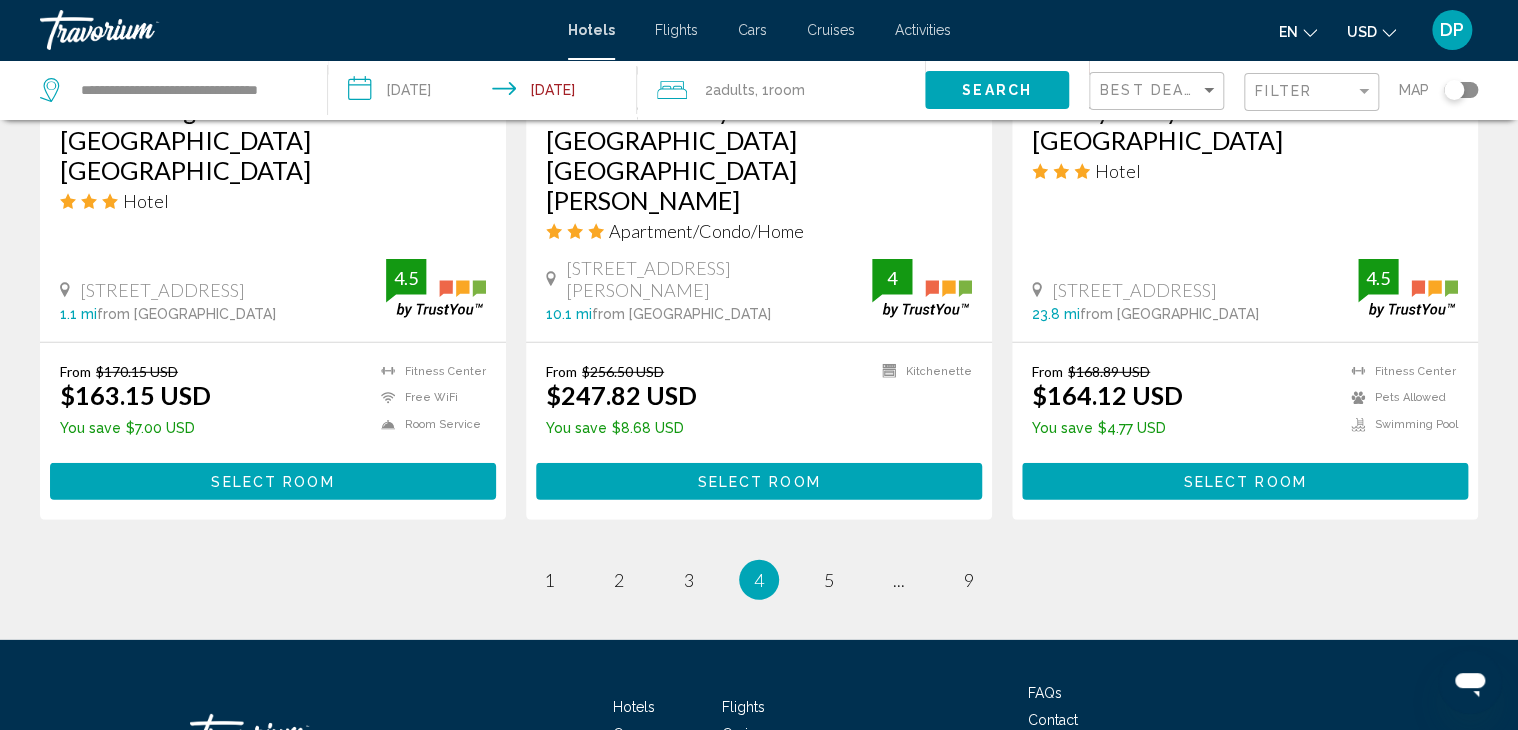 scroll, scrollTop: 2720, scrollLeft: 0, axis: vertical 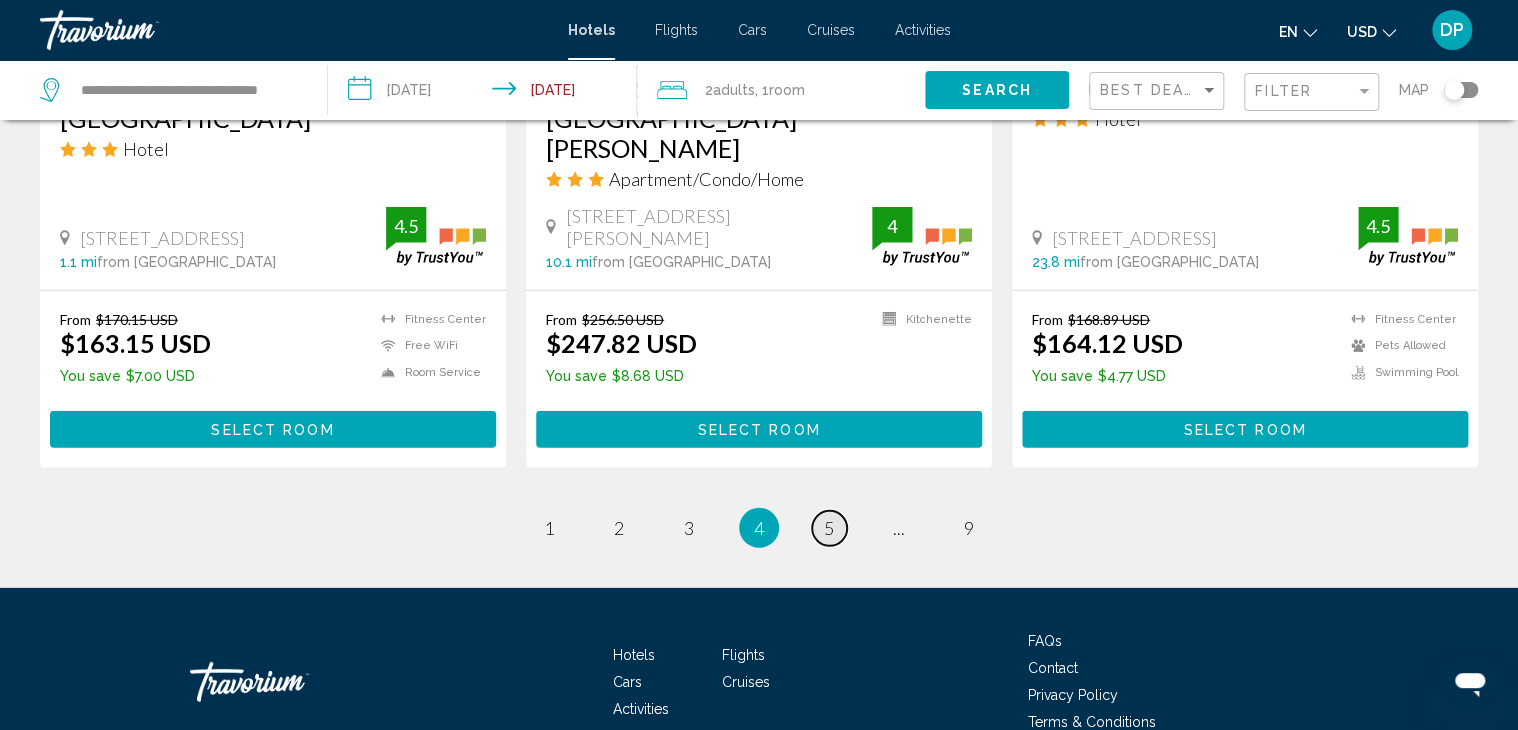 click on "5" at bounding box center [829, 528] 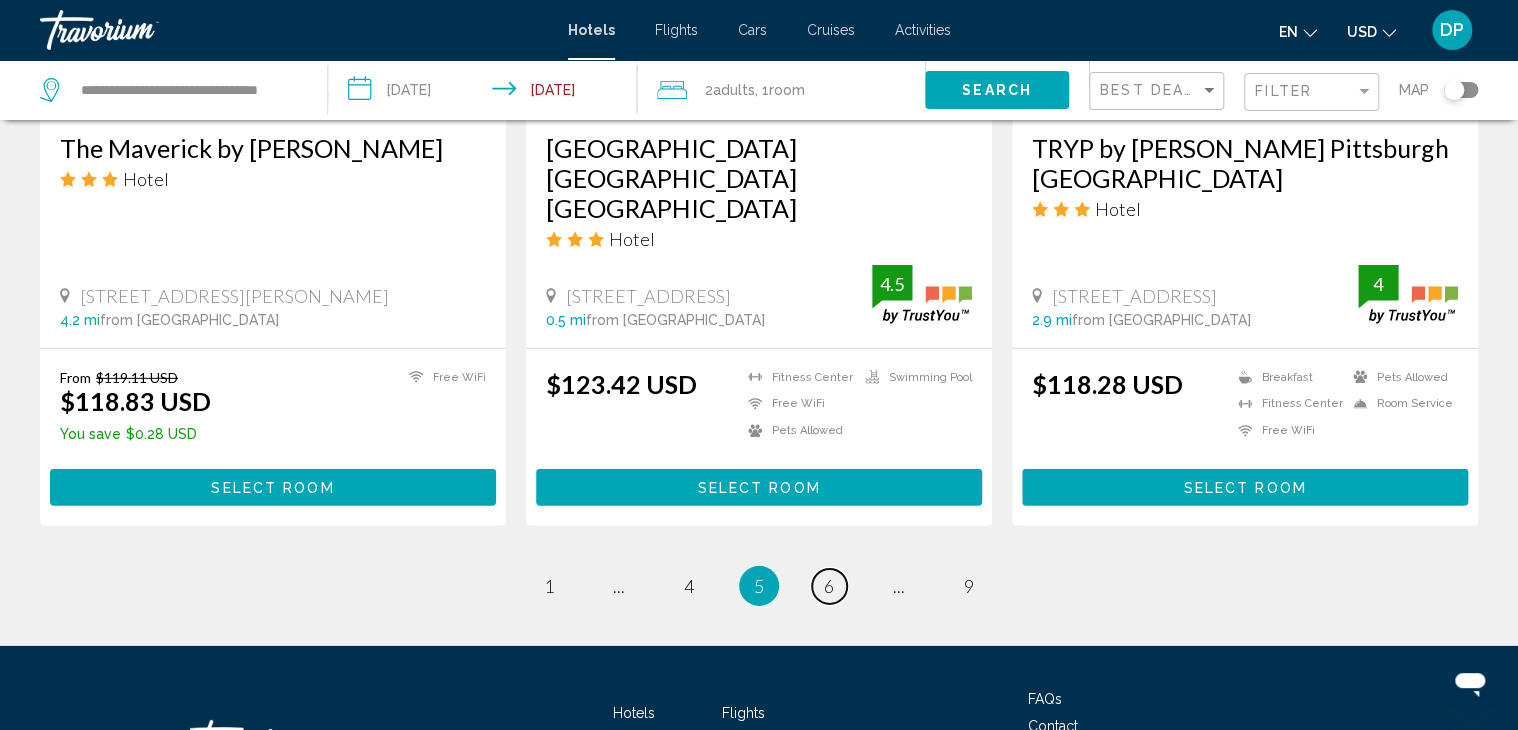 scroll, scrollTop: 2760, scrollLeft: 0, axis: vertical 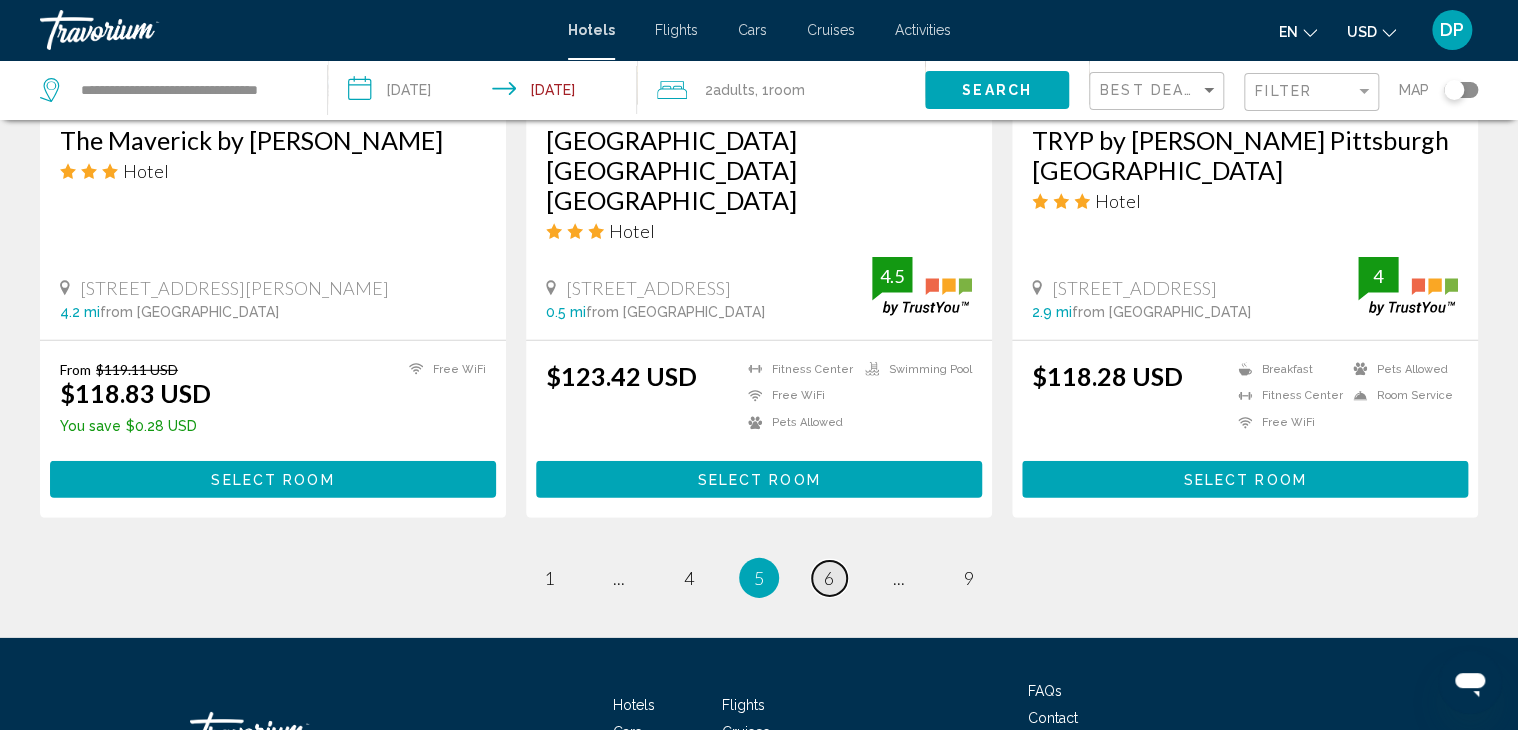click on "6" at bounding box center [829, 578] 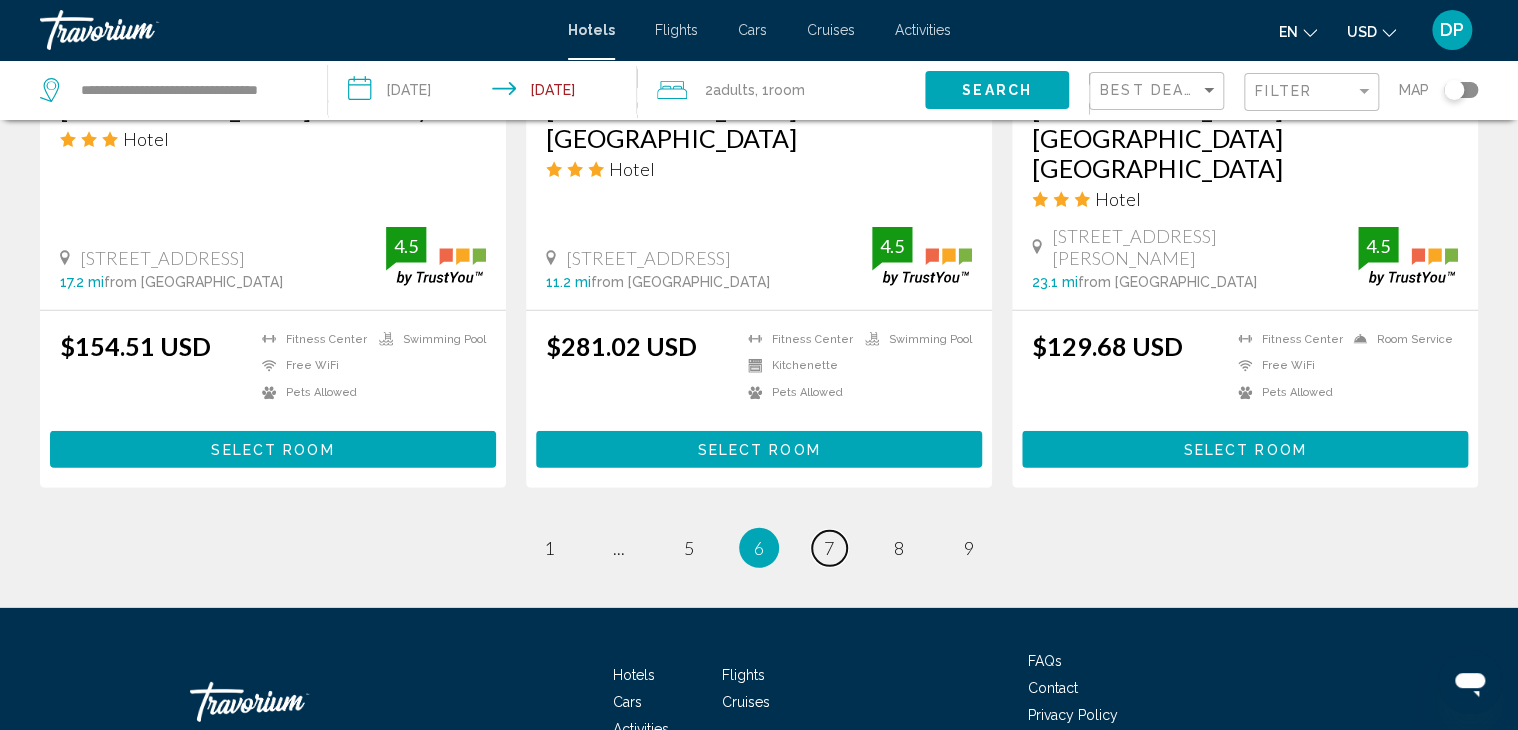 scroll, scrollTop: 2720, scrollLeft: 0, axis: vertical 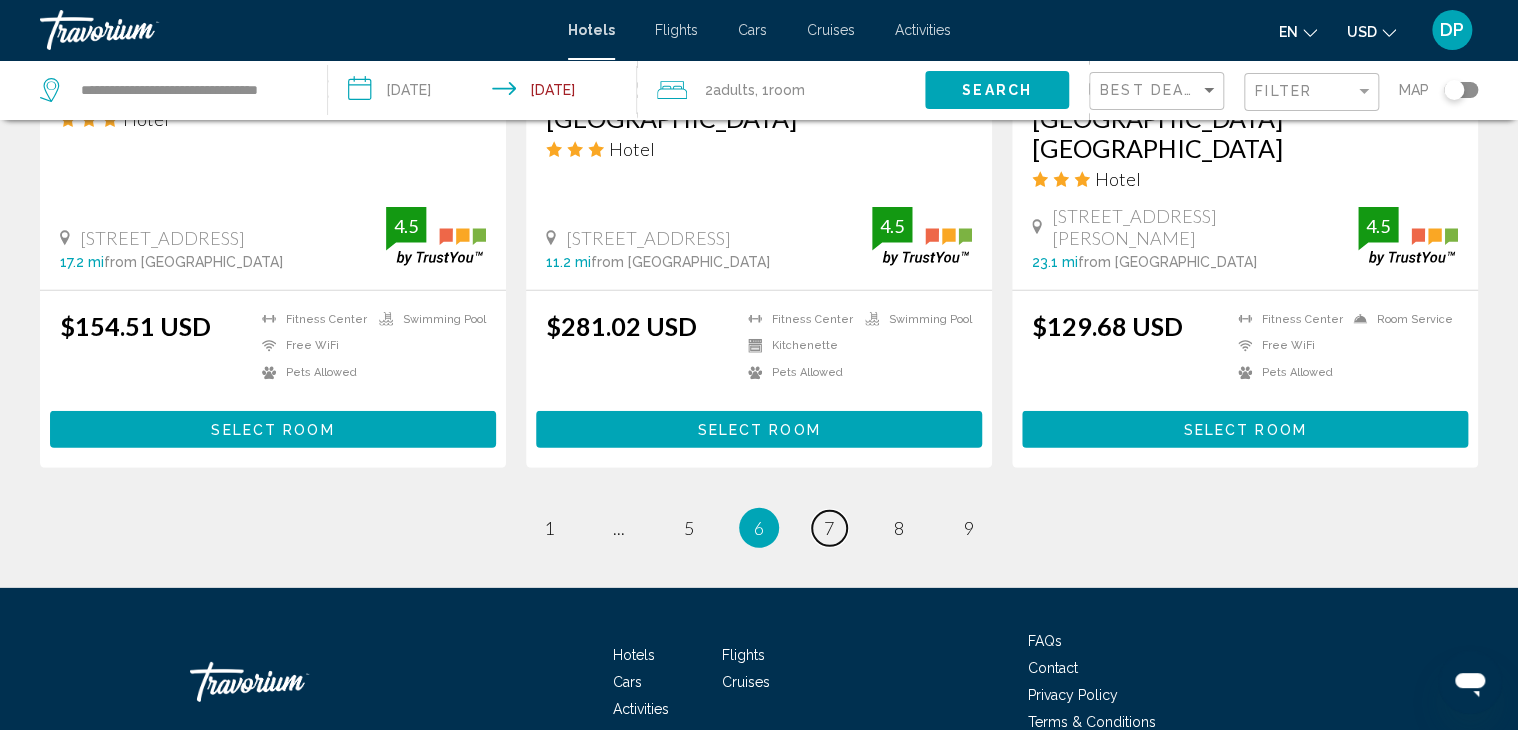 click on "page  7" at bounding box center (829, 528) 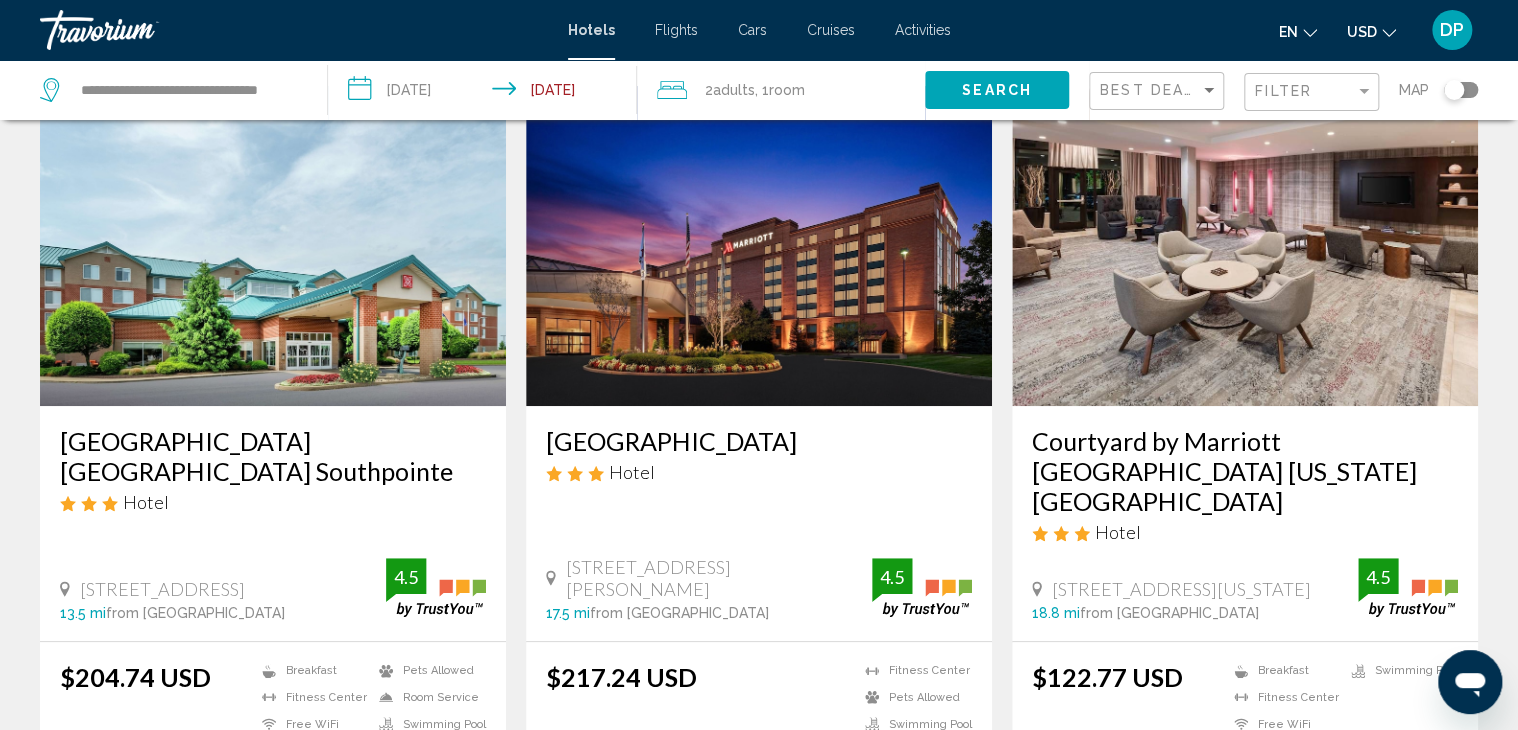 scroll, scrollTop: 80, scrollLeft: 0, axis: vertical 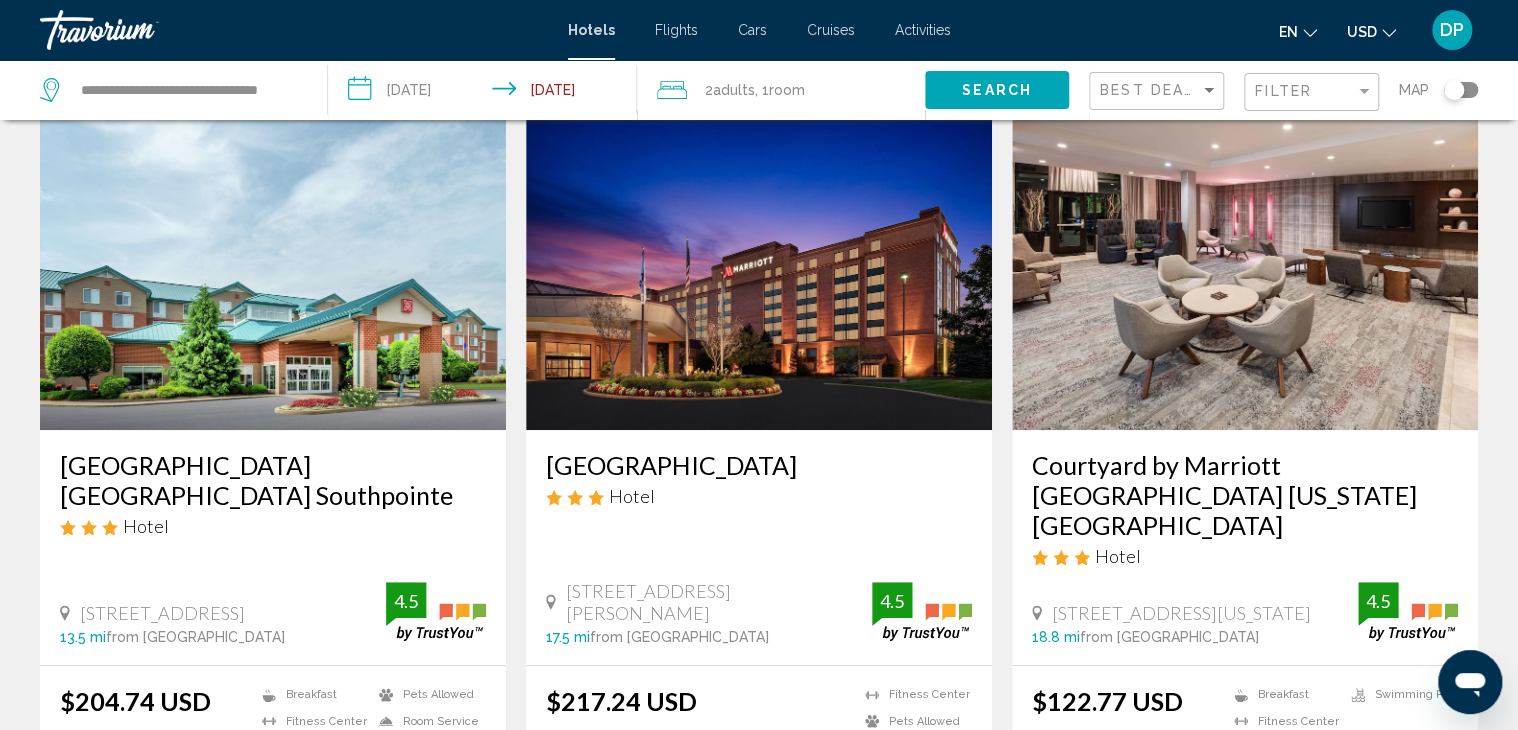 click at bounding box center (1245, 270) 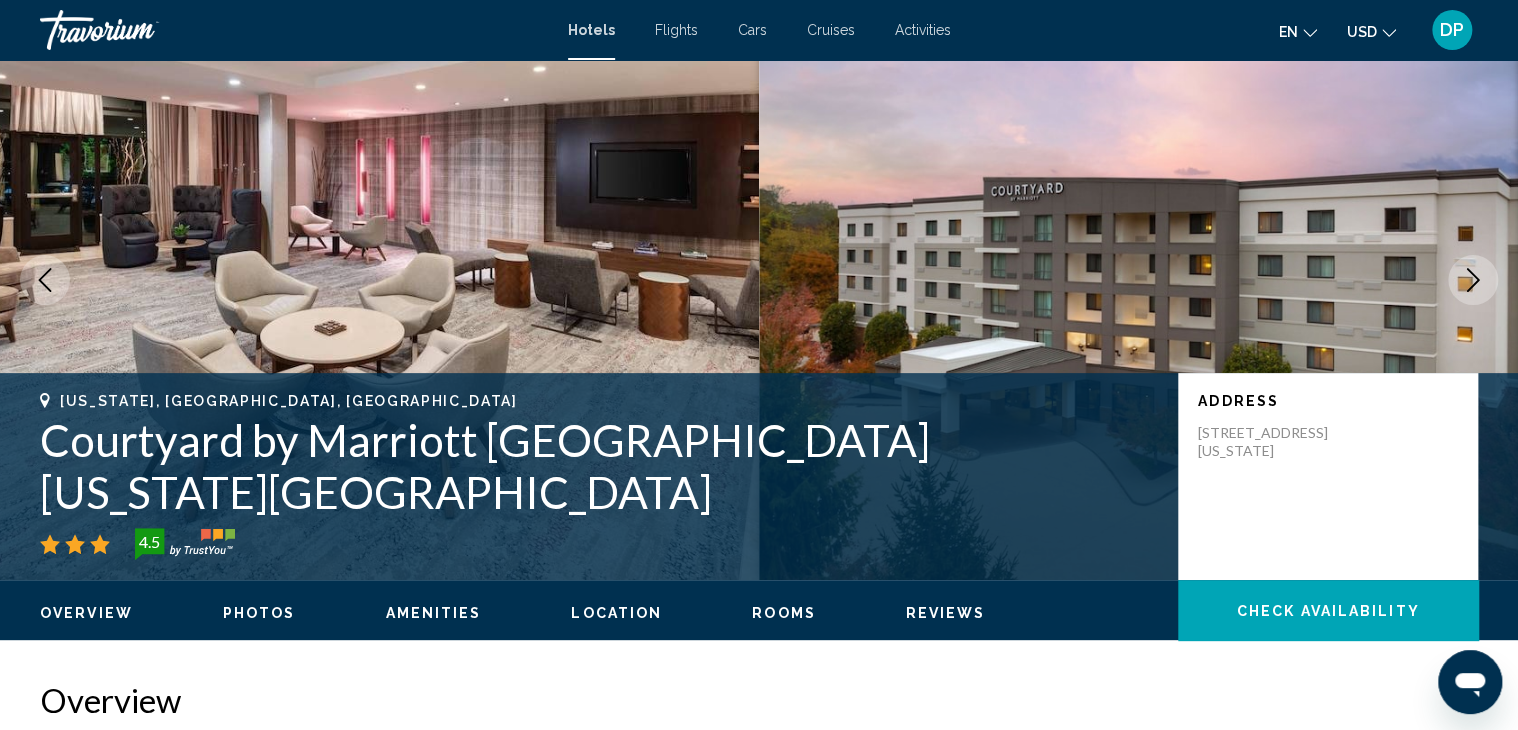 scroll, scrollTop: 0, scrollLeft: 0, axis: both 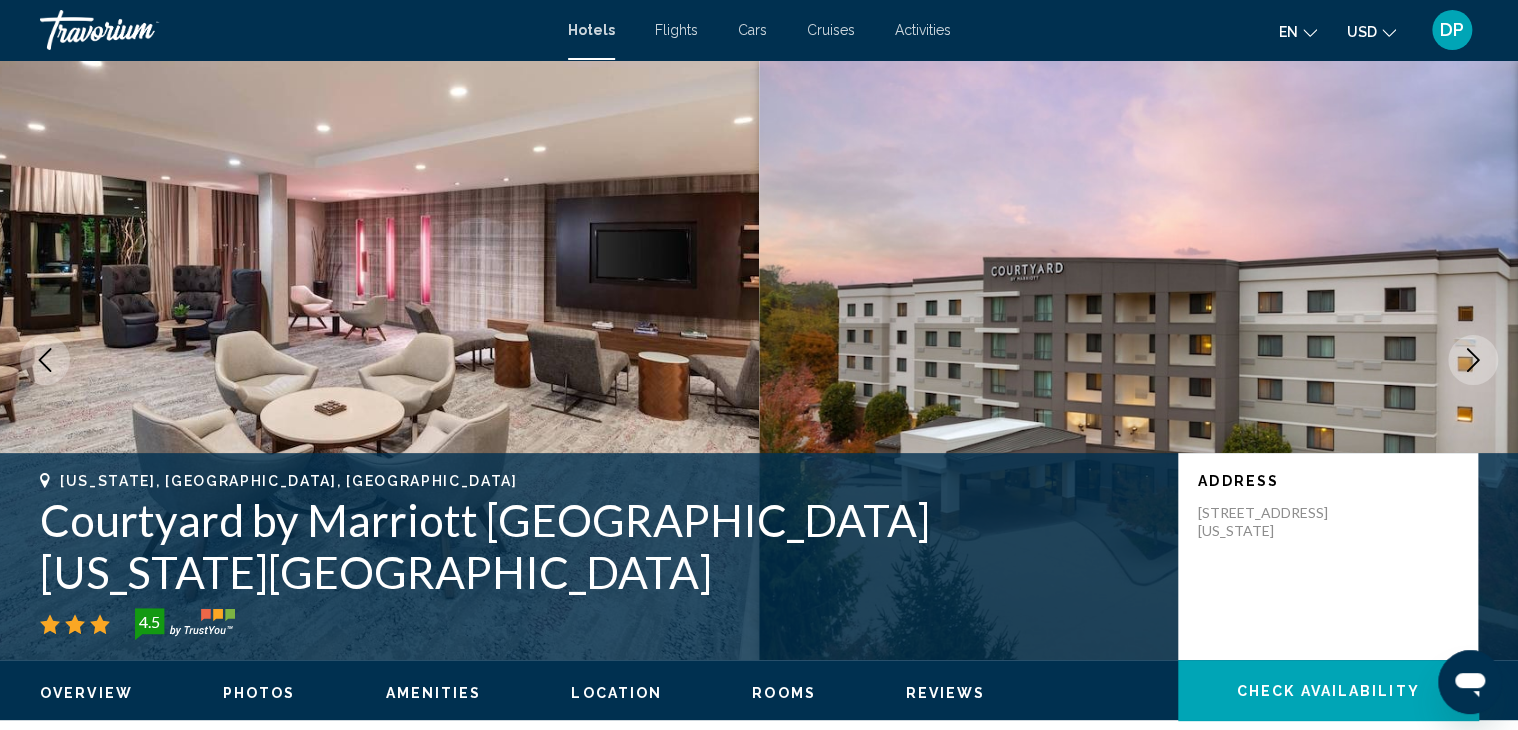 click on "Photos" at bounding box center (259, 693) 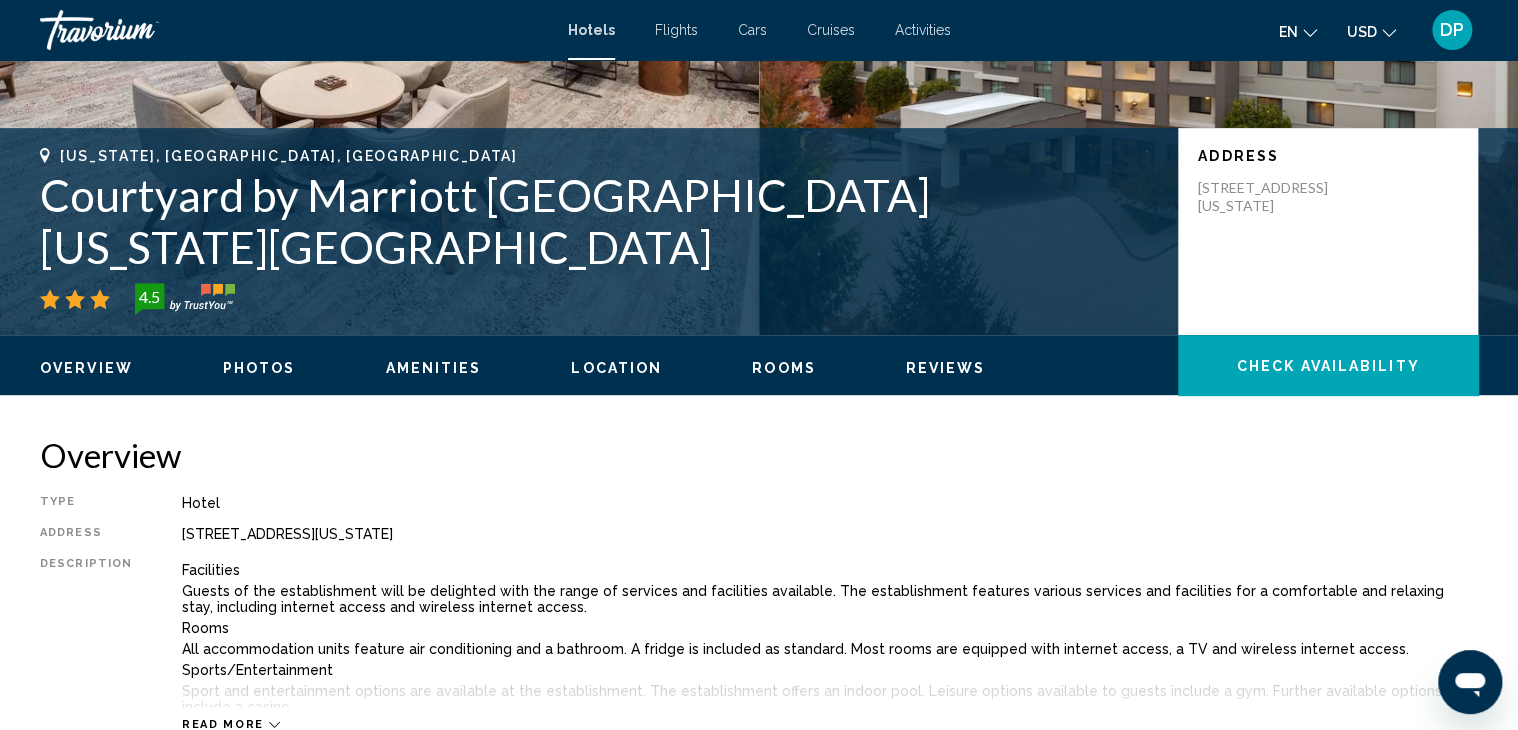 scroll, scrollTop: 0, scrollLeft: 0, axis: both 